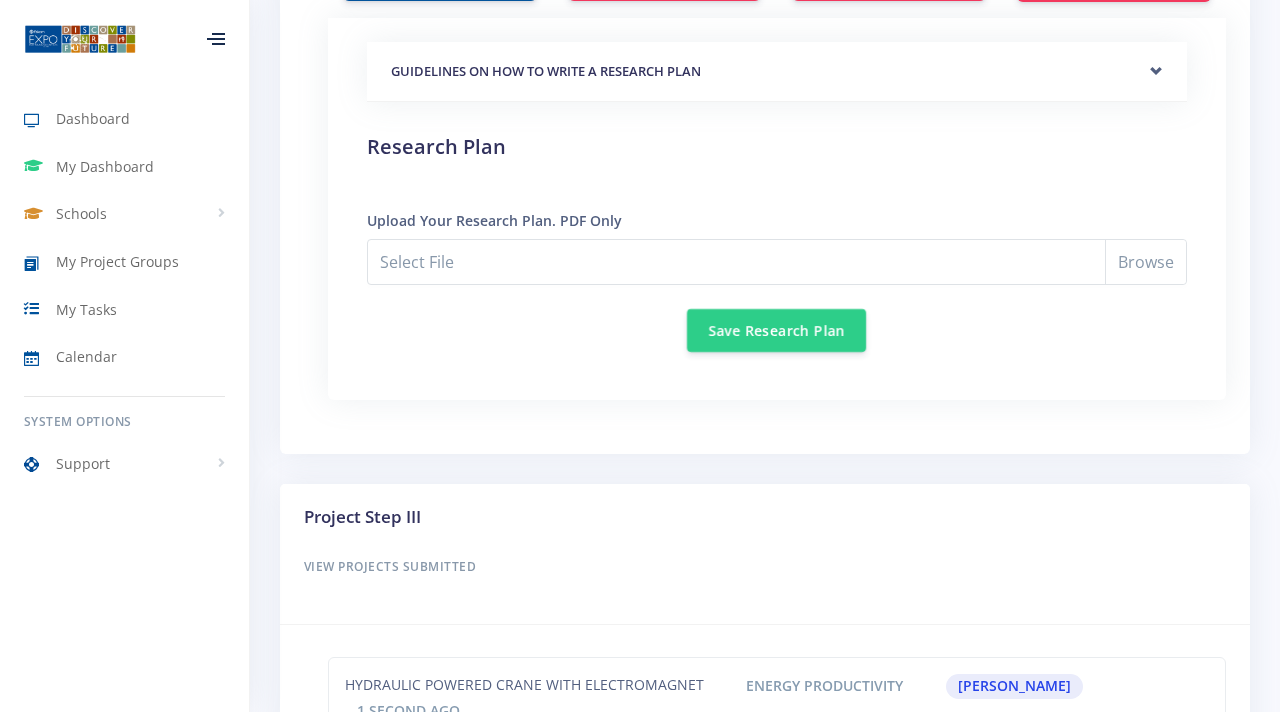 scroll, scrollTop: 1689, scrollLeft: 0, axis: vertical 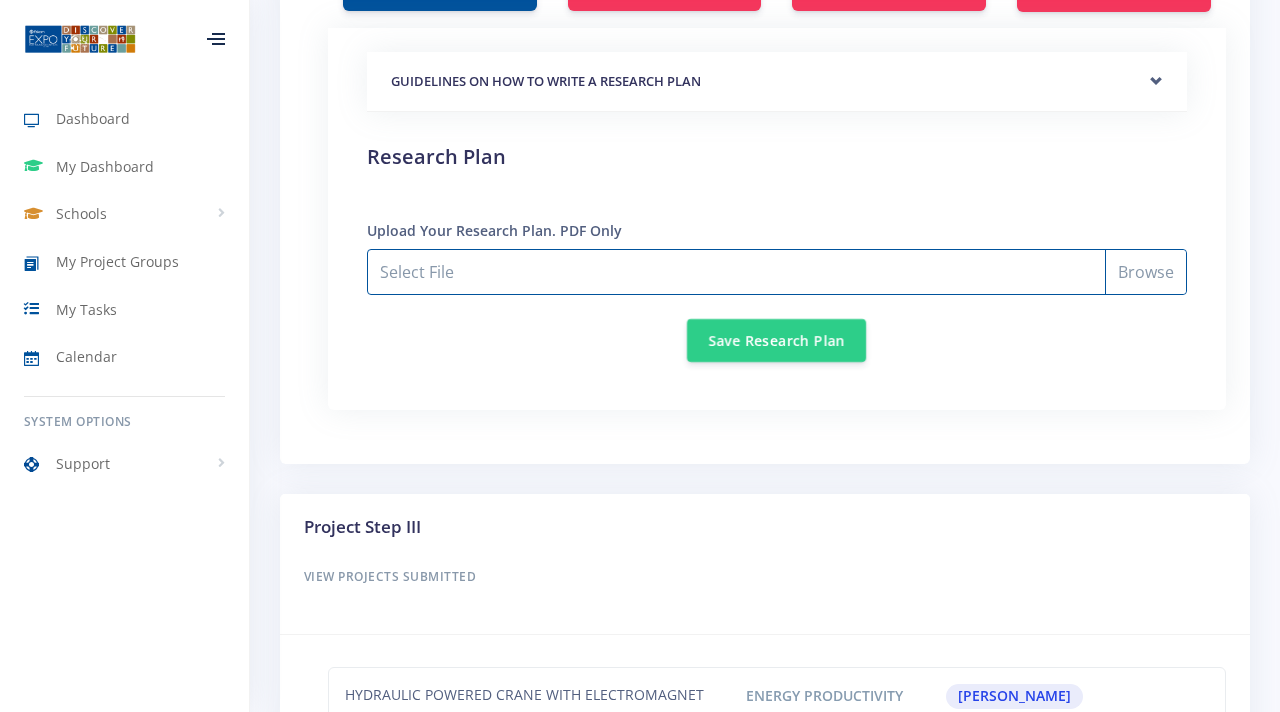 click on "Select File" at bounding box center (777, 272) 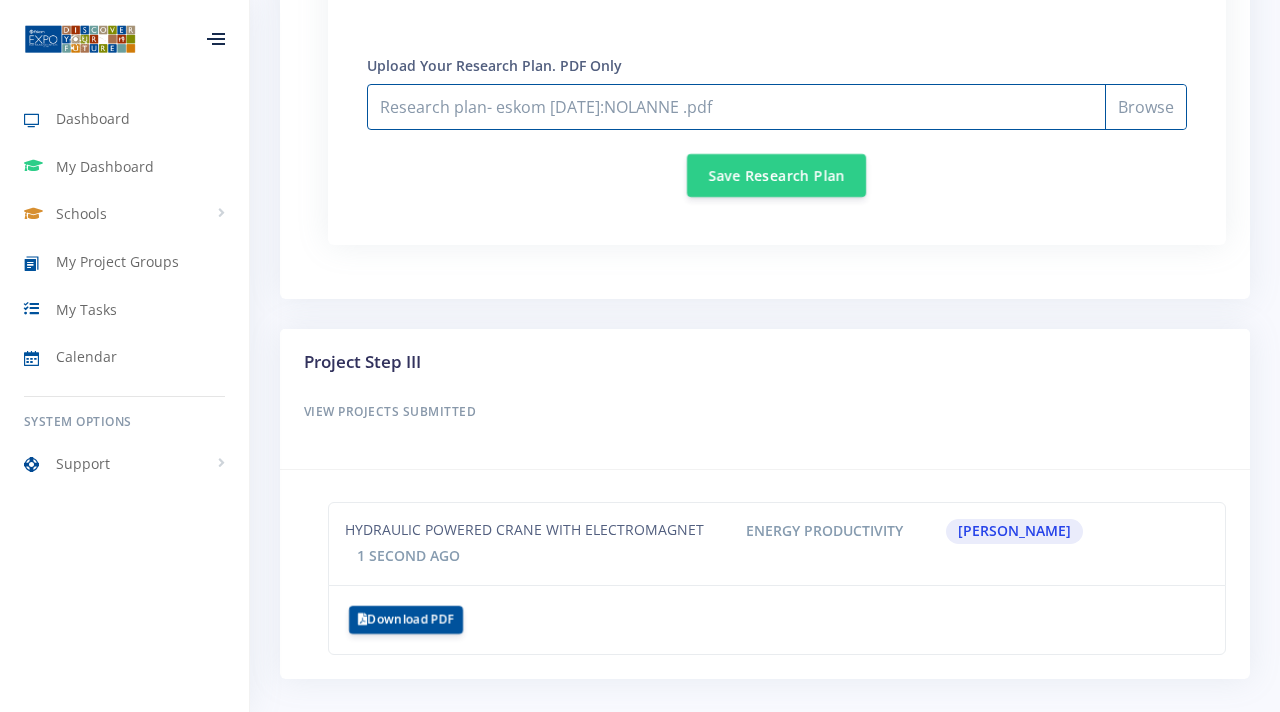 scroll, scrollTop: 1783, scrollLeft: 0, axis: vertical 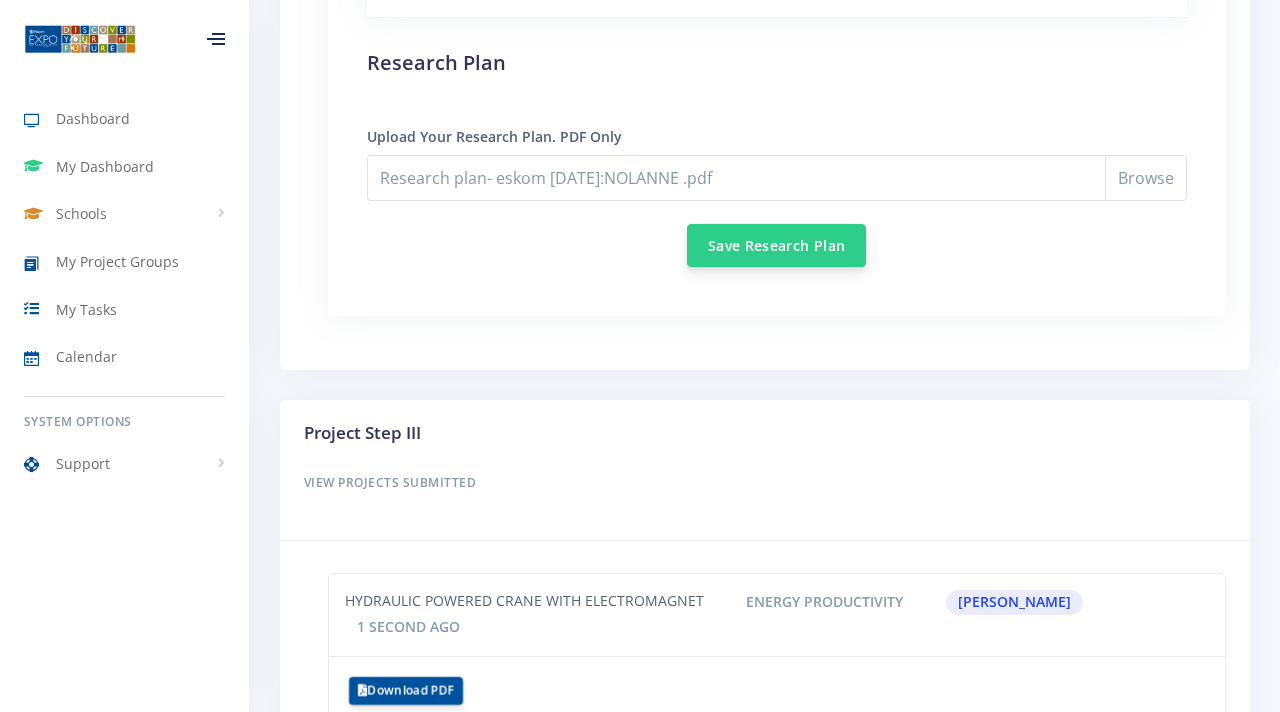 click on "Save Research Plan" at bounding box center [776, 245] 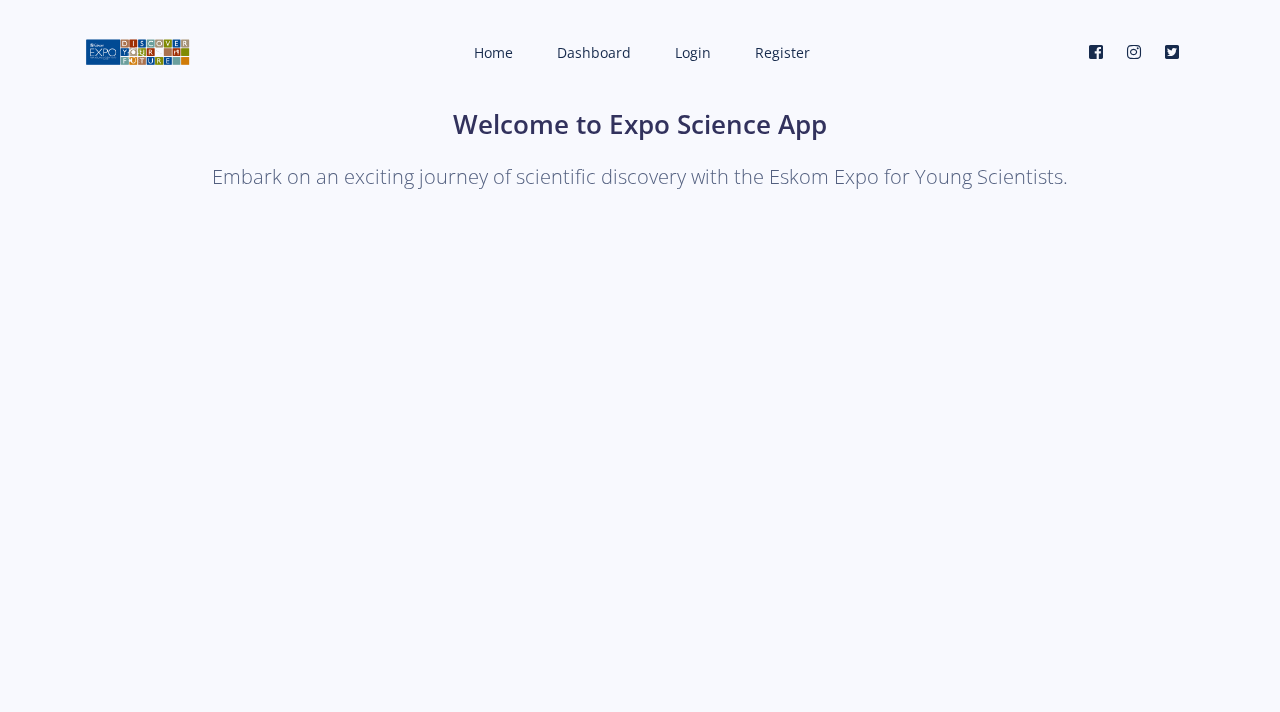 scroll, scrollTop: 0, scrollLeft: 0, axis: both 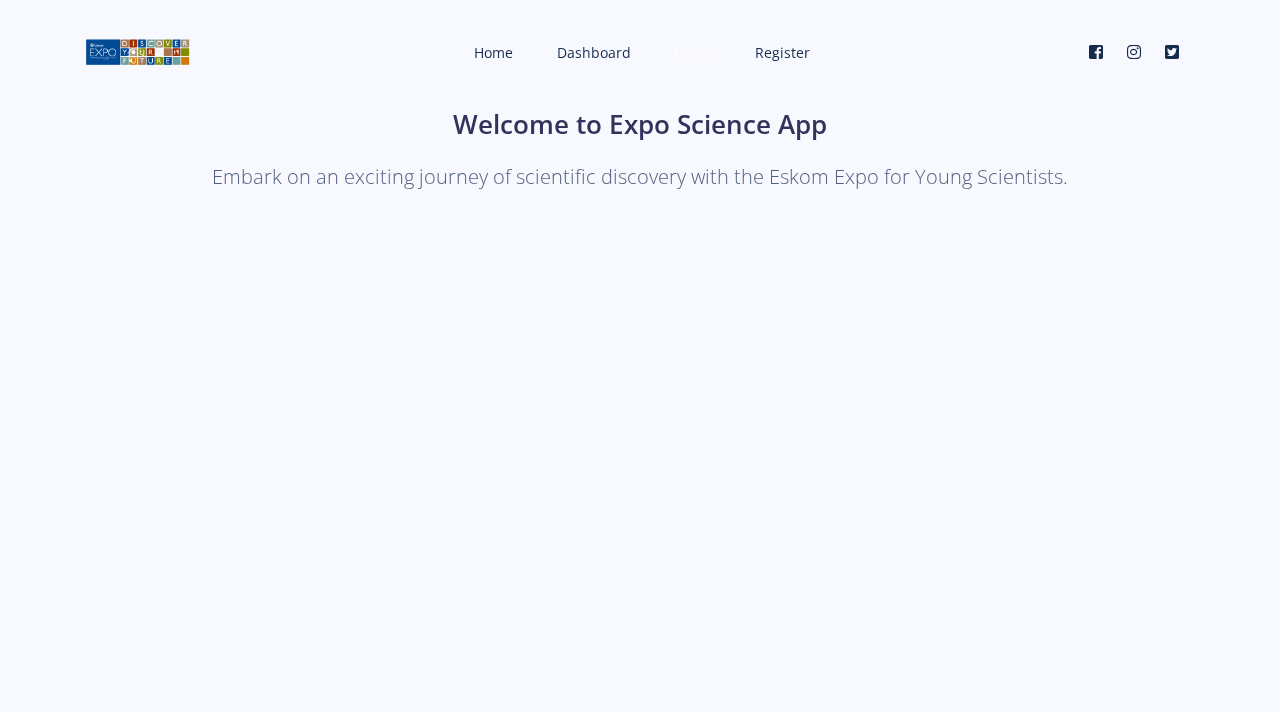 click on "Login" at bounding box center [693, 52] 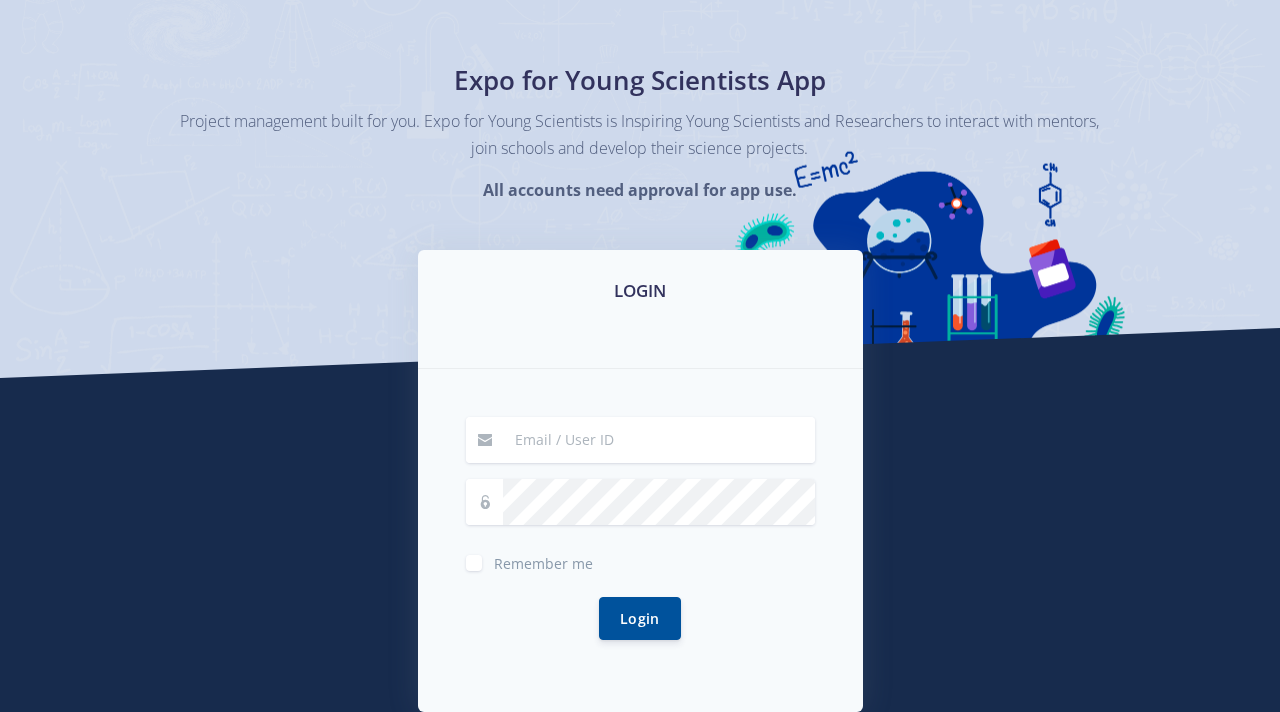 scroll, scrollTop: 122, scrollLeft: 0, axis: vertical 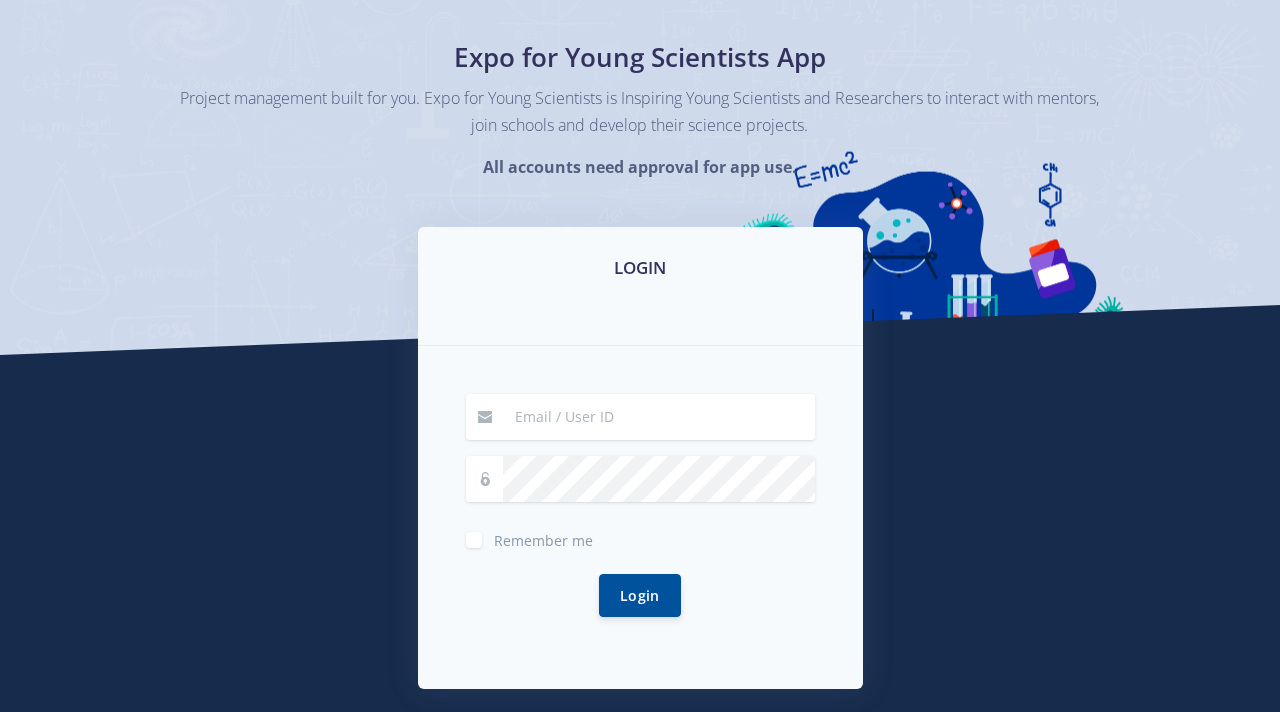 type on "dora.prevost@gmail.com" 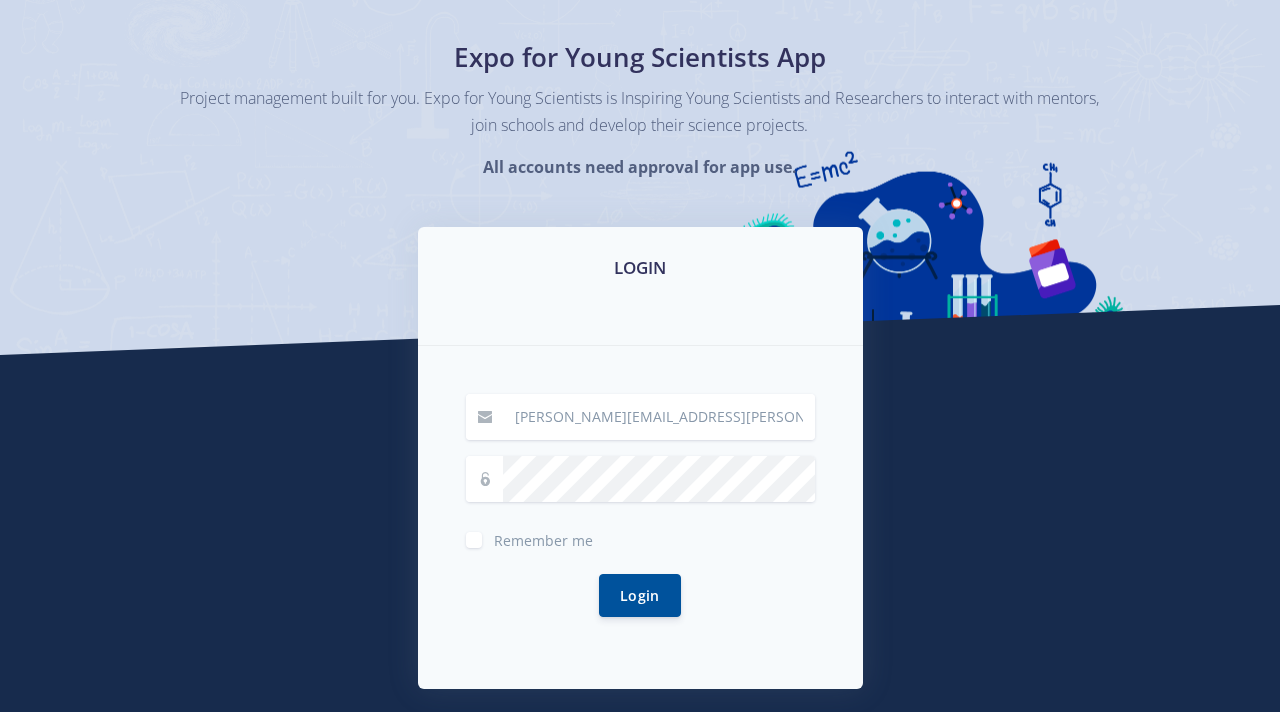 click on "Remember me" at bounding box center (543, 536) 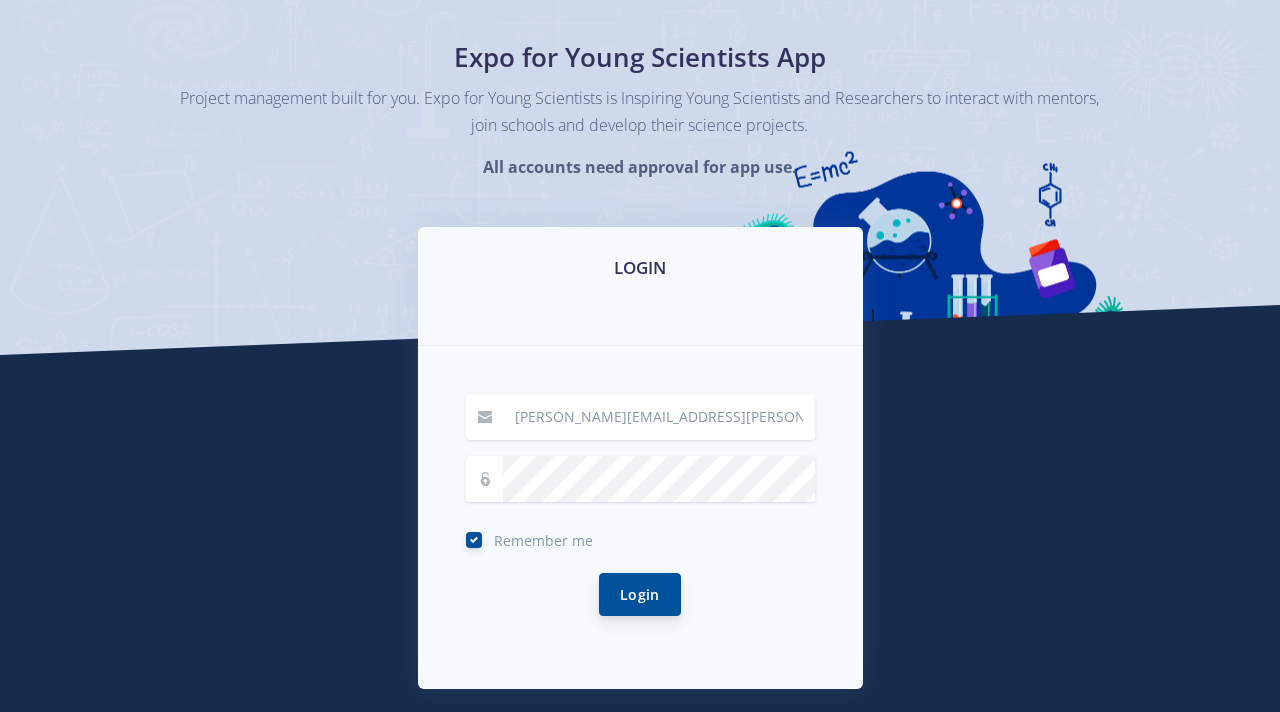 click on "Login" at bounding box center (640, 594) 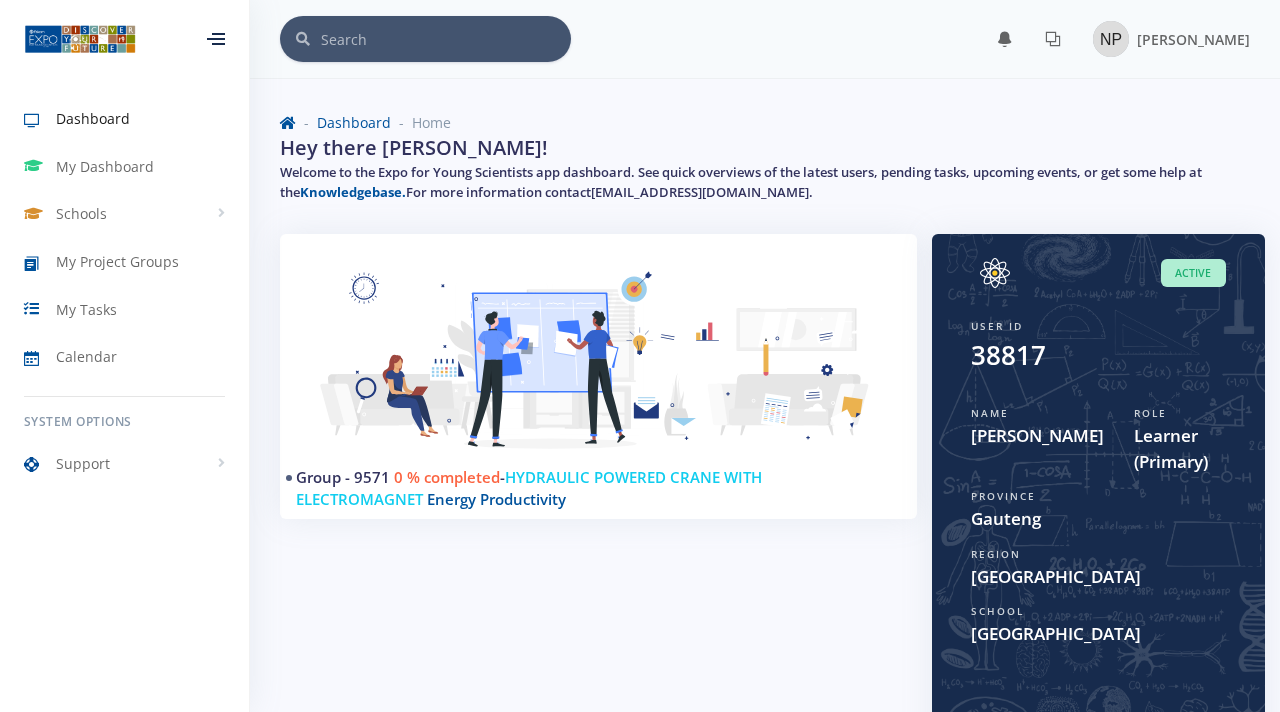 scroll, scrollTop: 0, scrollLeft: 0, axis: both 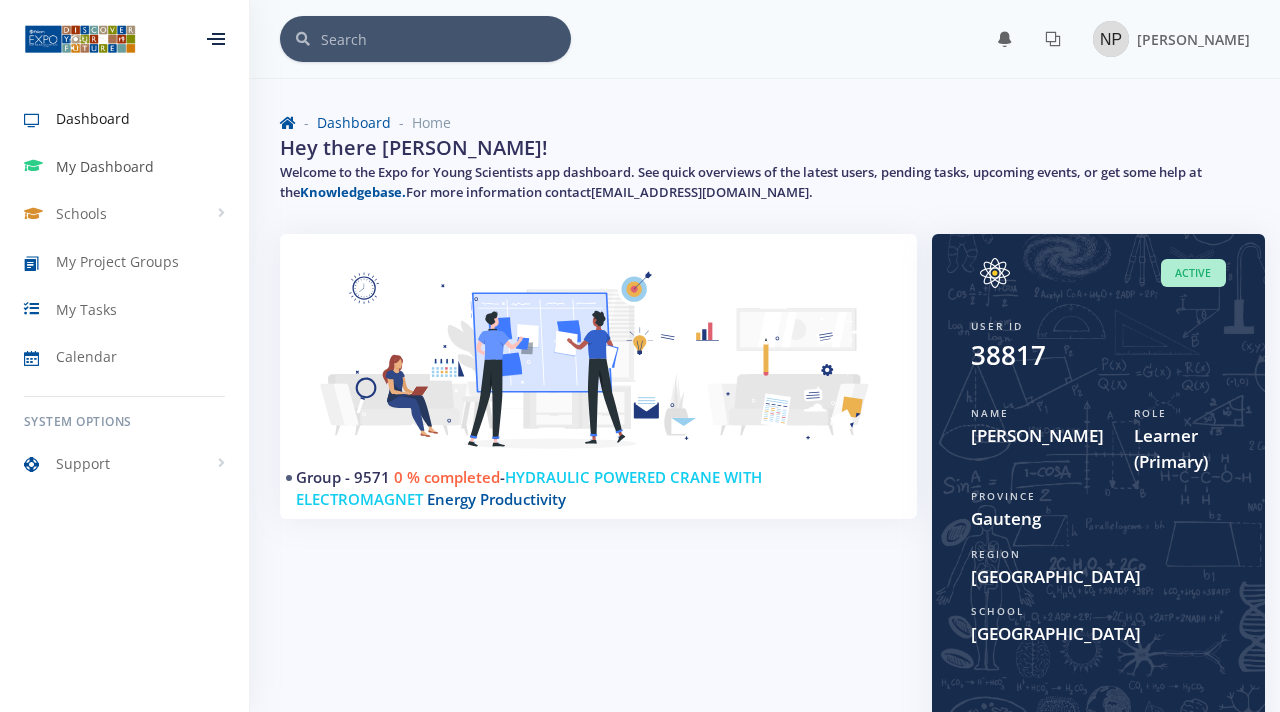 click on "My Dashboard" at bounding box center (105, 166) 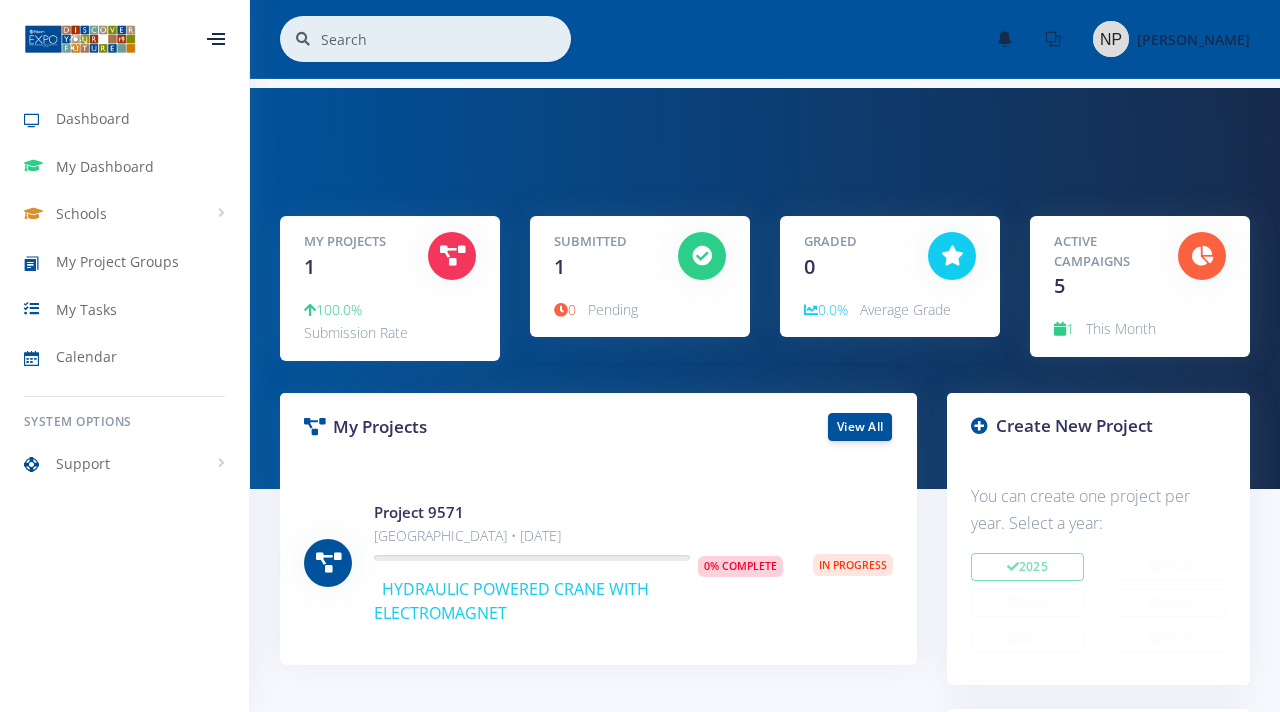 scroll, scrollTop: 0, scrollLeft: 0, axis: both 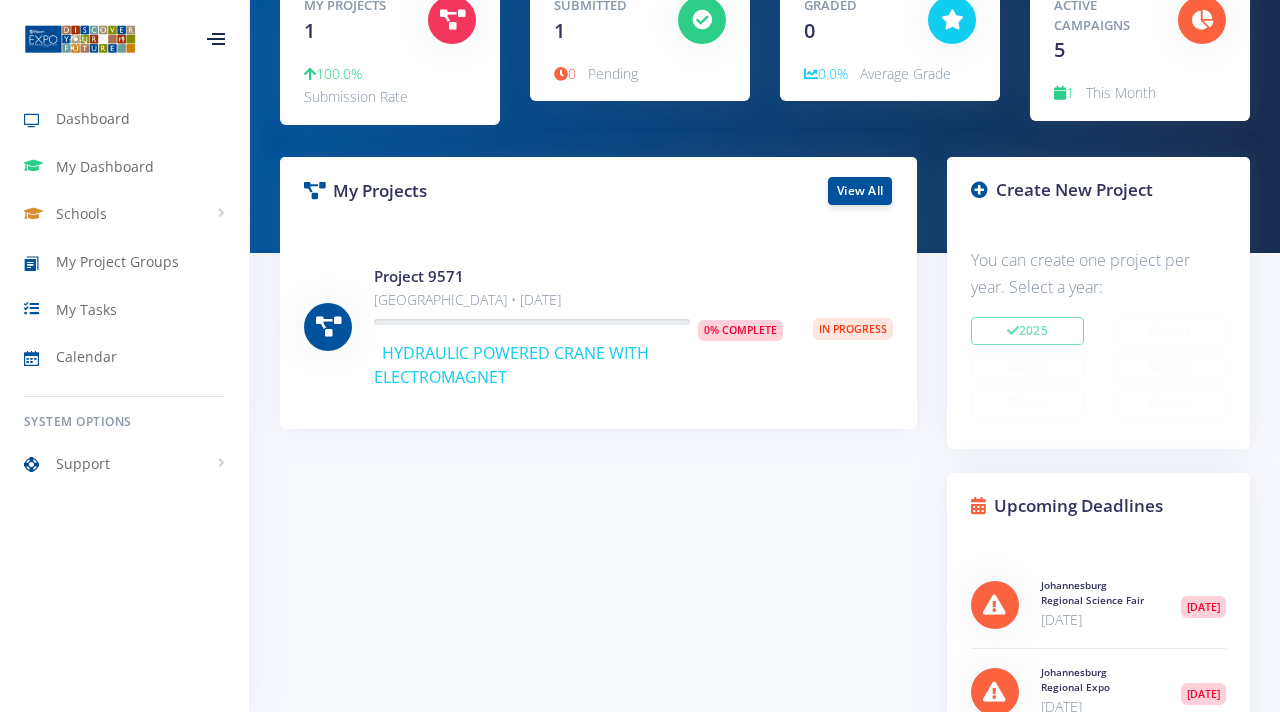 click at bounding box center (979, 189) 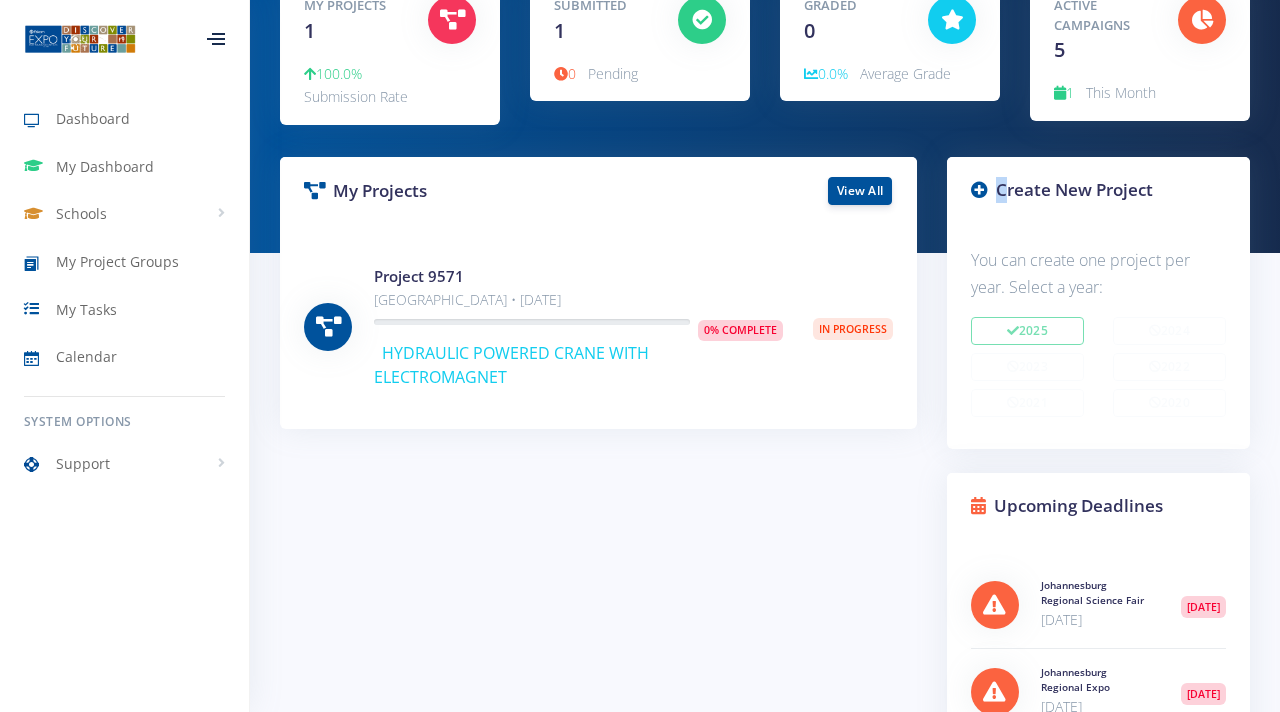 click at bounding box center [979, 189] 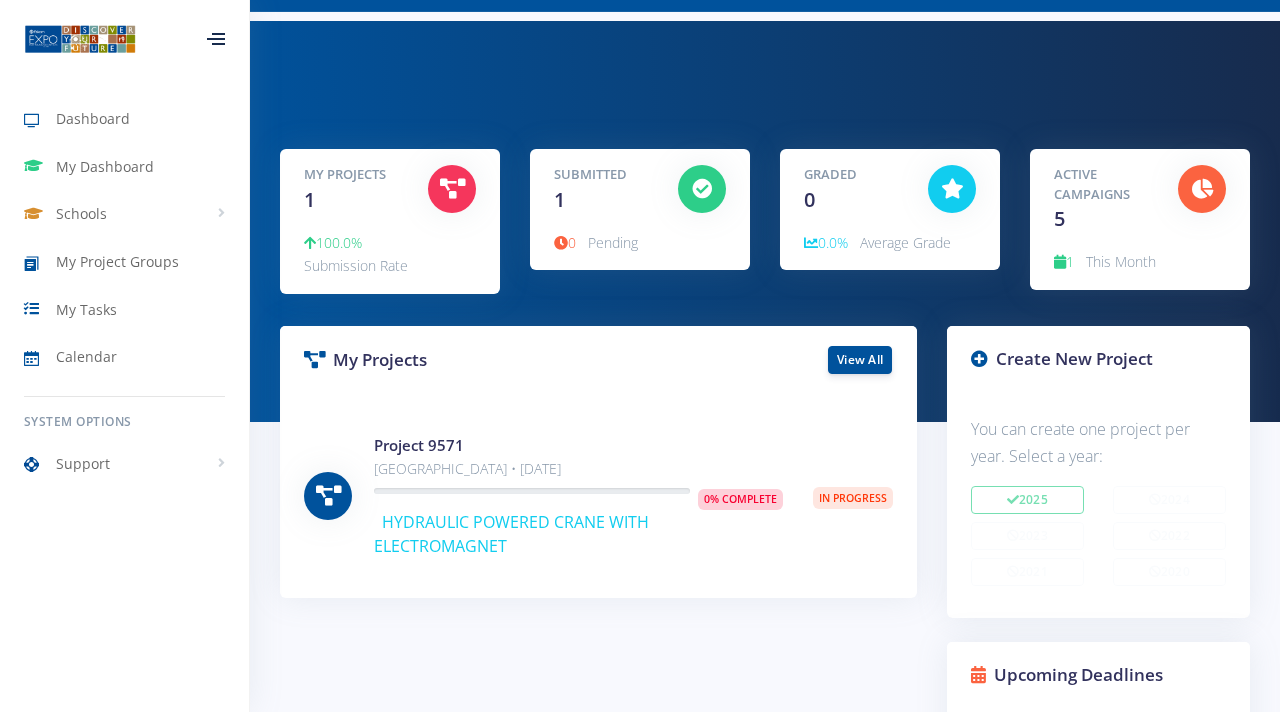 scroll, scrollTop: 0, scrollLeft: 0, axis: both 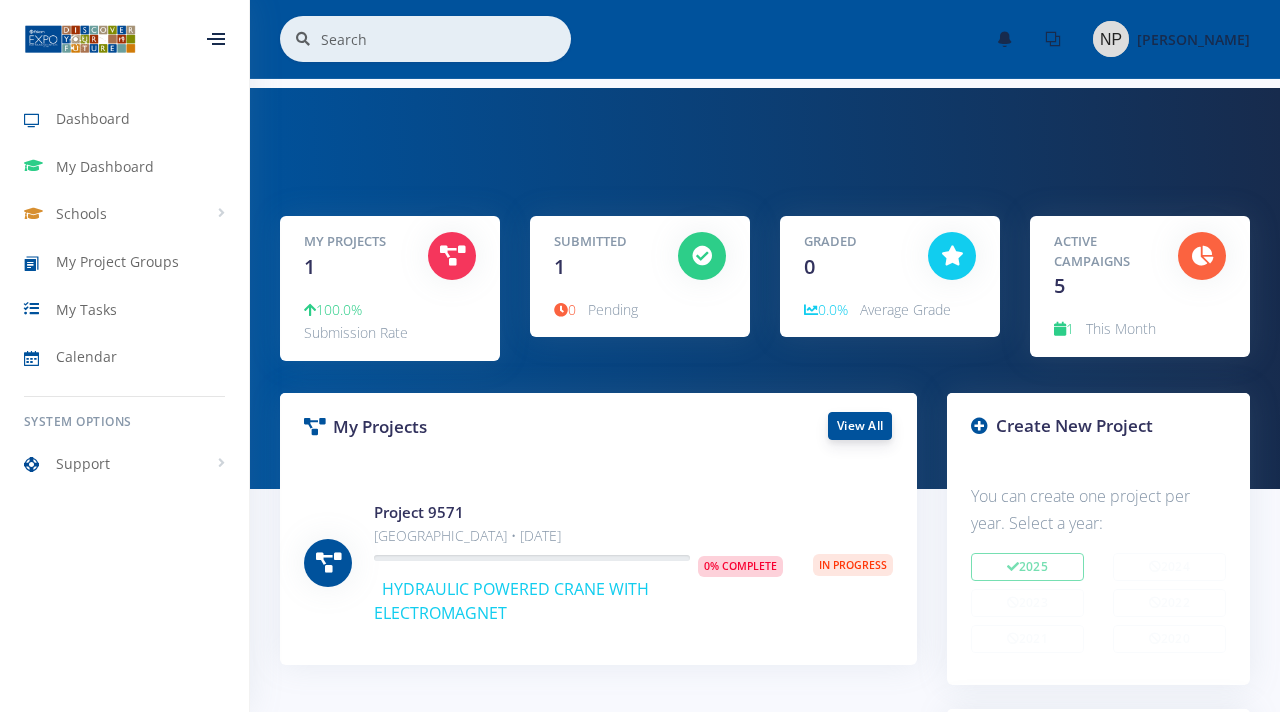 click on "View All" at bounding box center (860, 426) 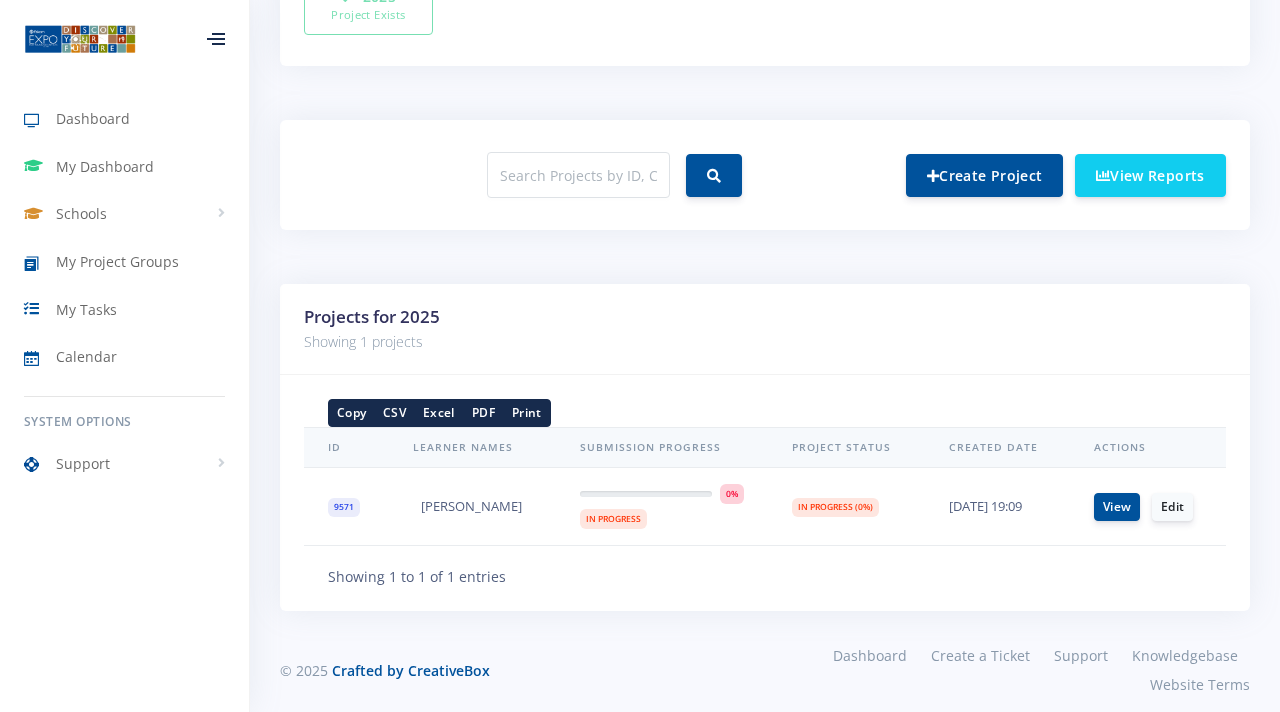 scroll, scrollTop: 675, scrollLeft: 0, axis: vertical 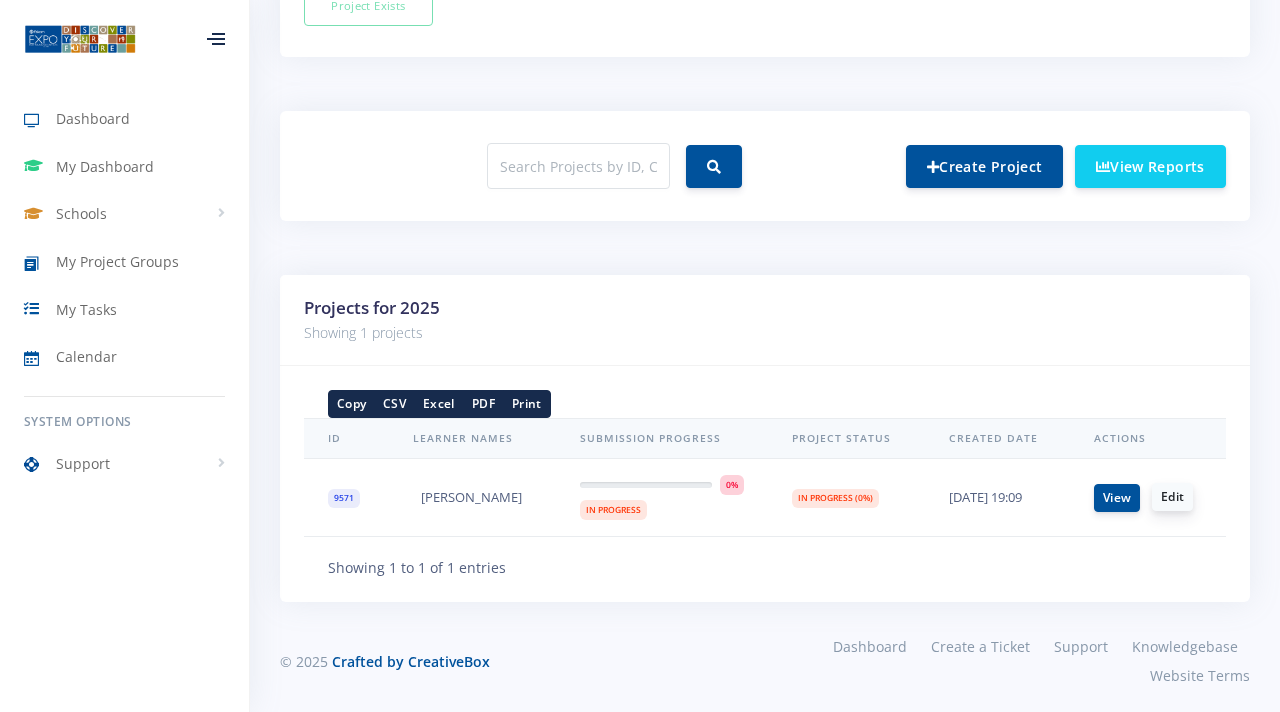 click on "Edit" at bounding box center (1172, 497) 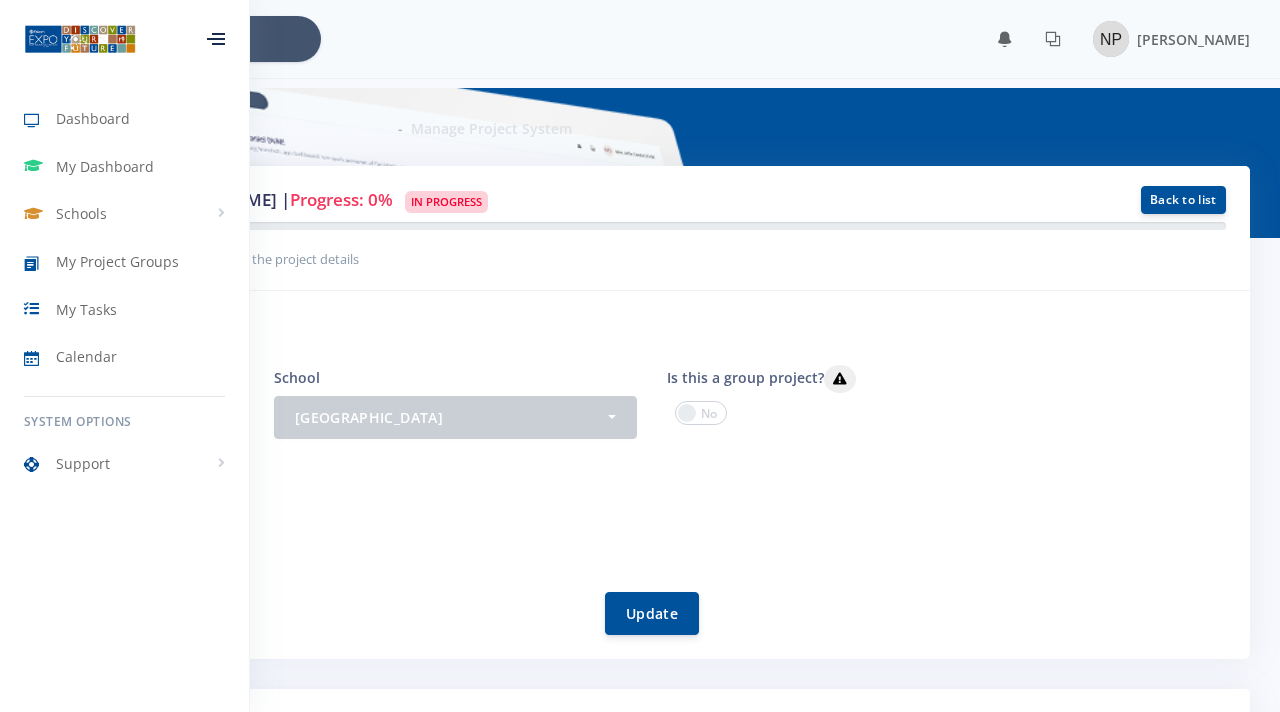 scroll, scrollTop: 0, scrollLeft: 0, axis: both 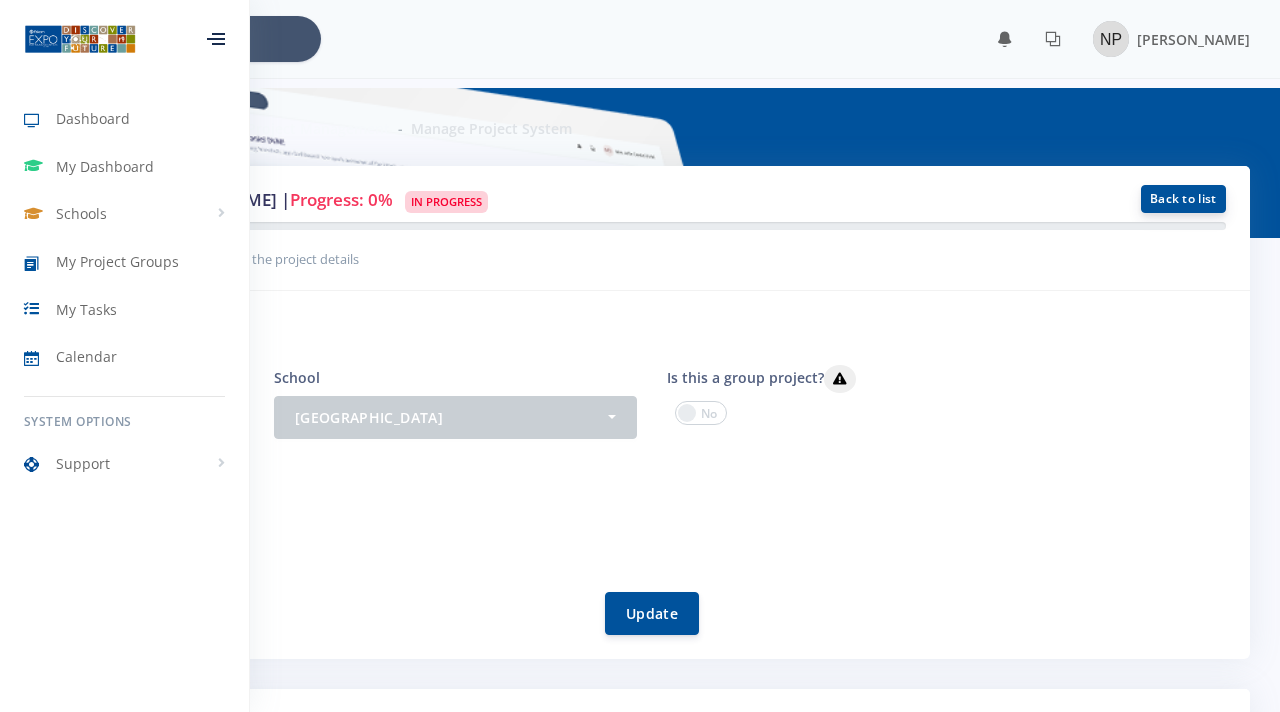 click on "Back to list" at bounding box center (1183, 199) 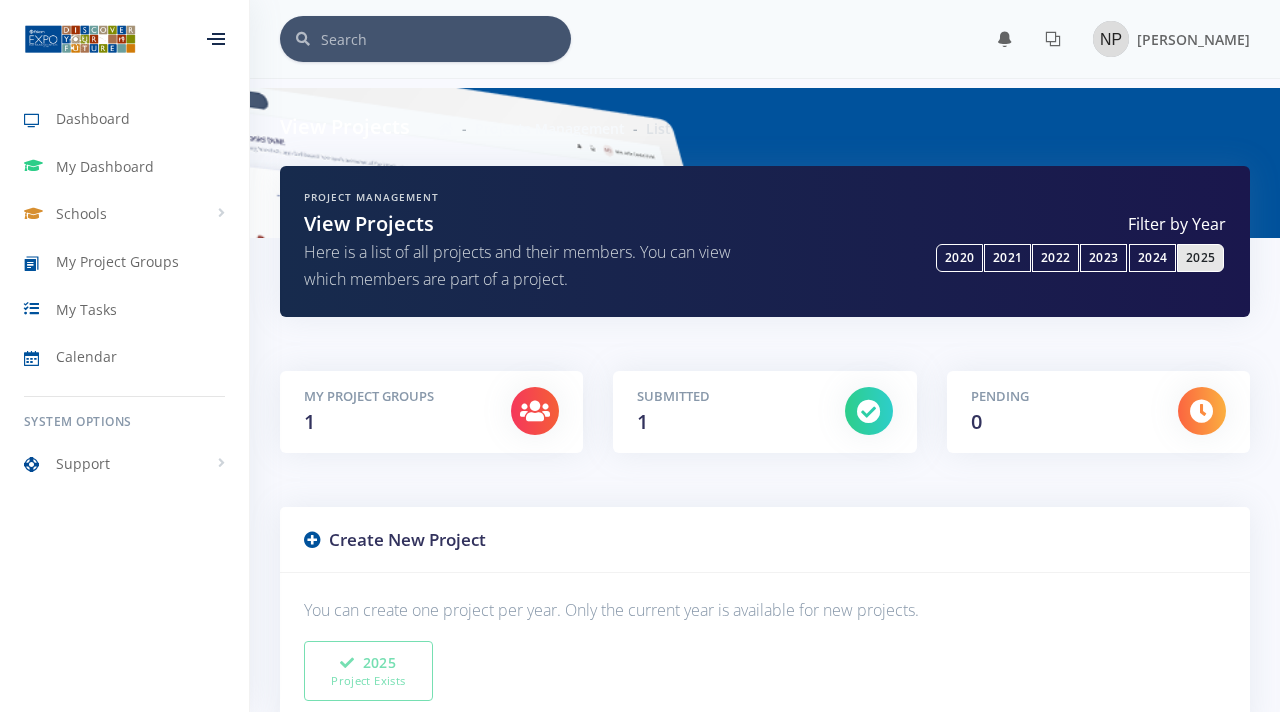 scroll, scrollTop: 0, scrollLeft: 0, axis: both 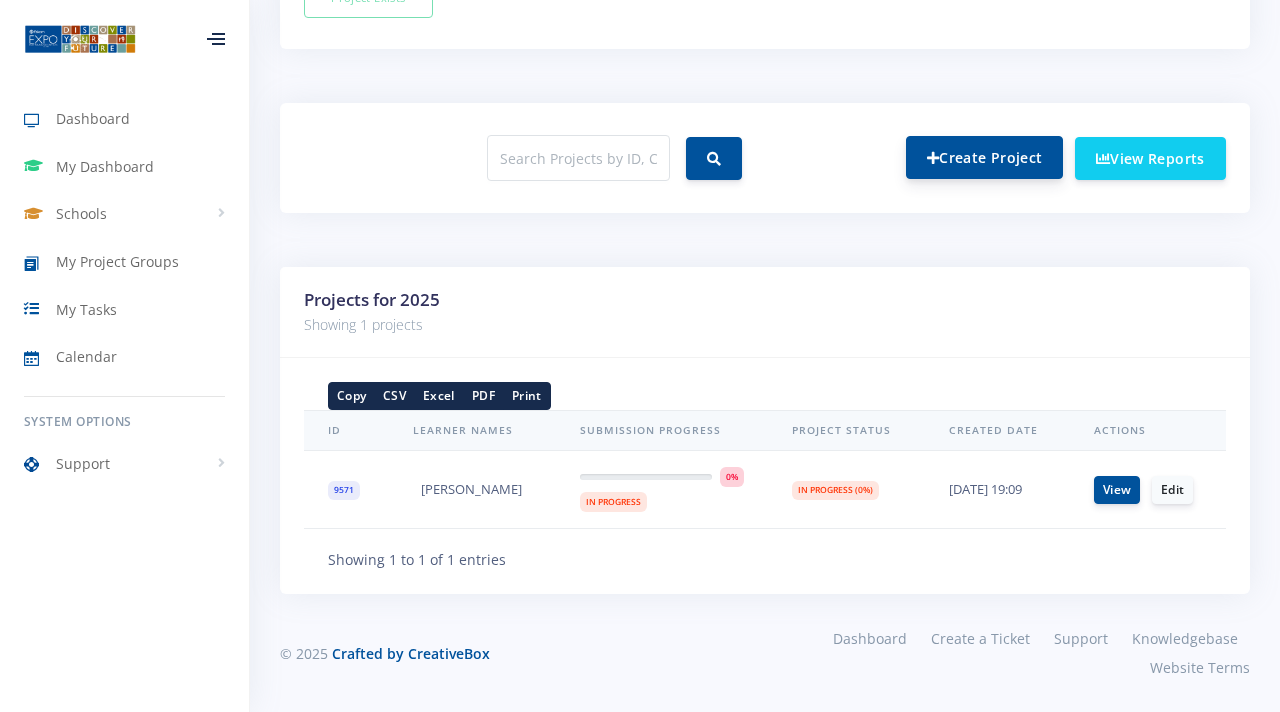 click on "Create Project" at bounding box center (984, 157) 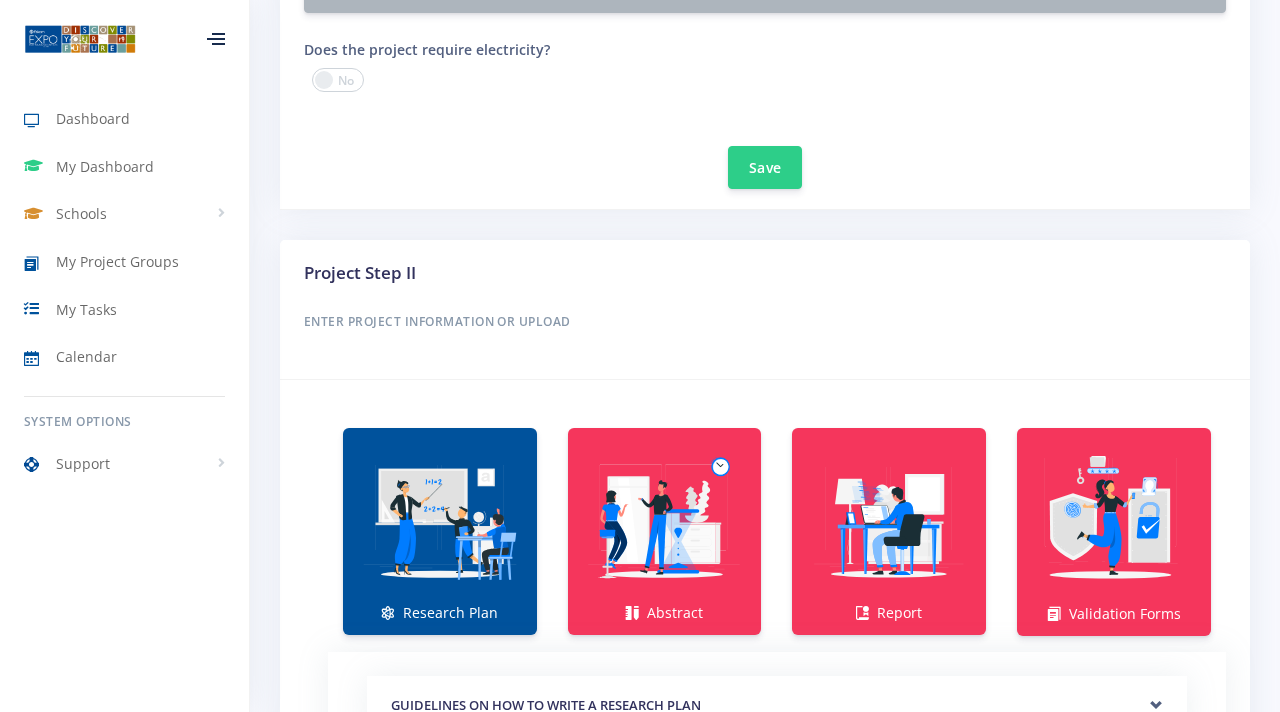 scroll, scrollTop: 1064, scrollLeft: 0, axis: vertical 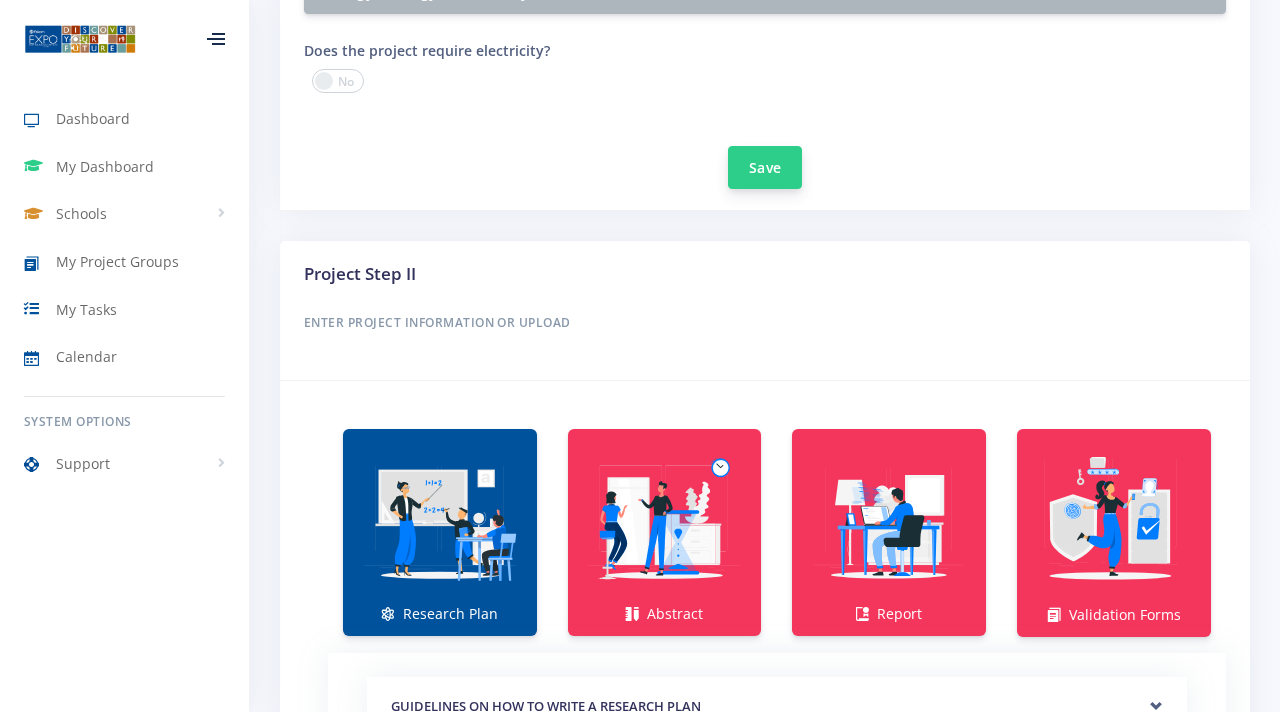 click on "Save" at bounding box center [765, 167] 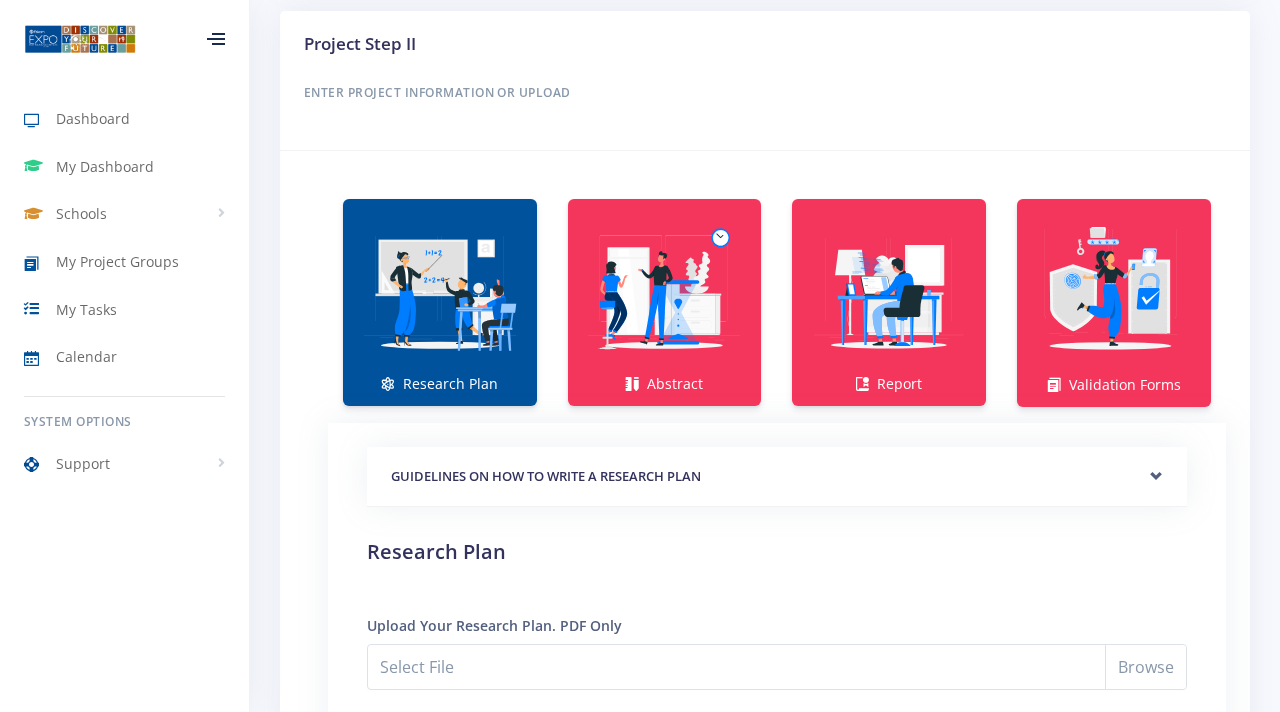 scroll, scrollTop: 1299, scrollLeft: 0, axis: vertical 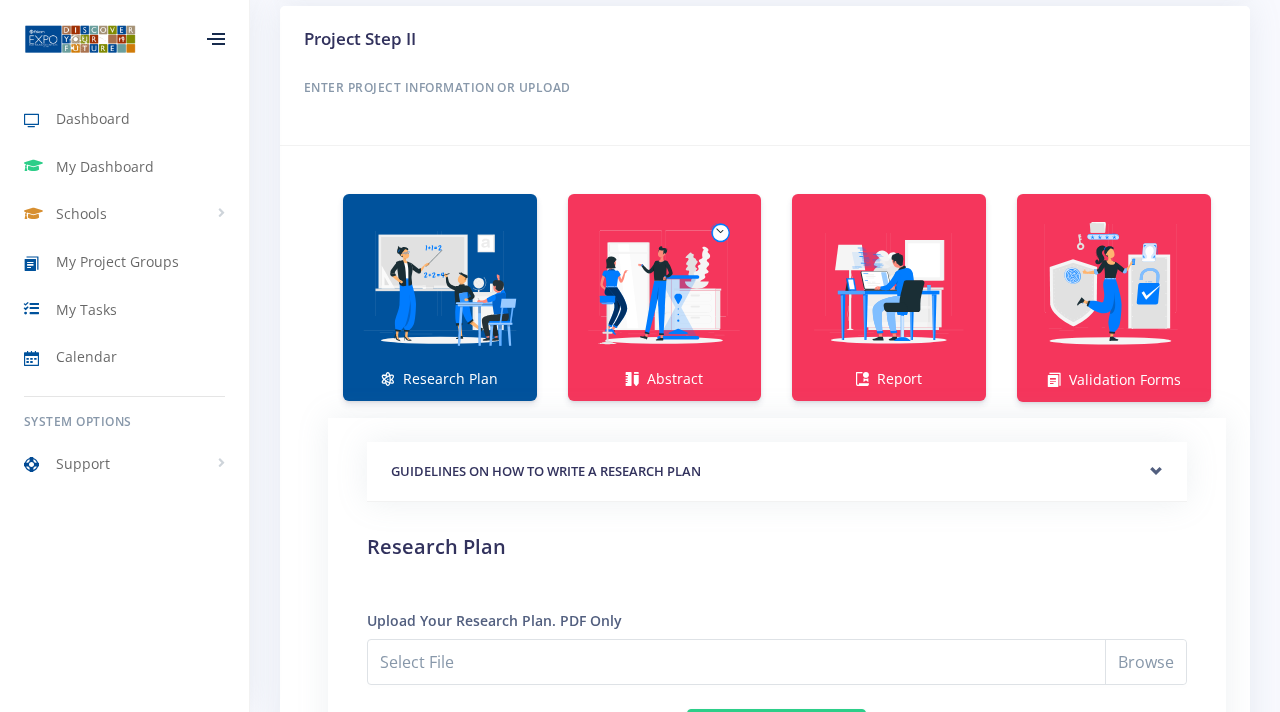 click at bounding box center [440, 287] 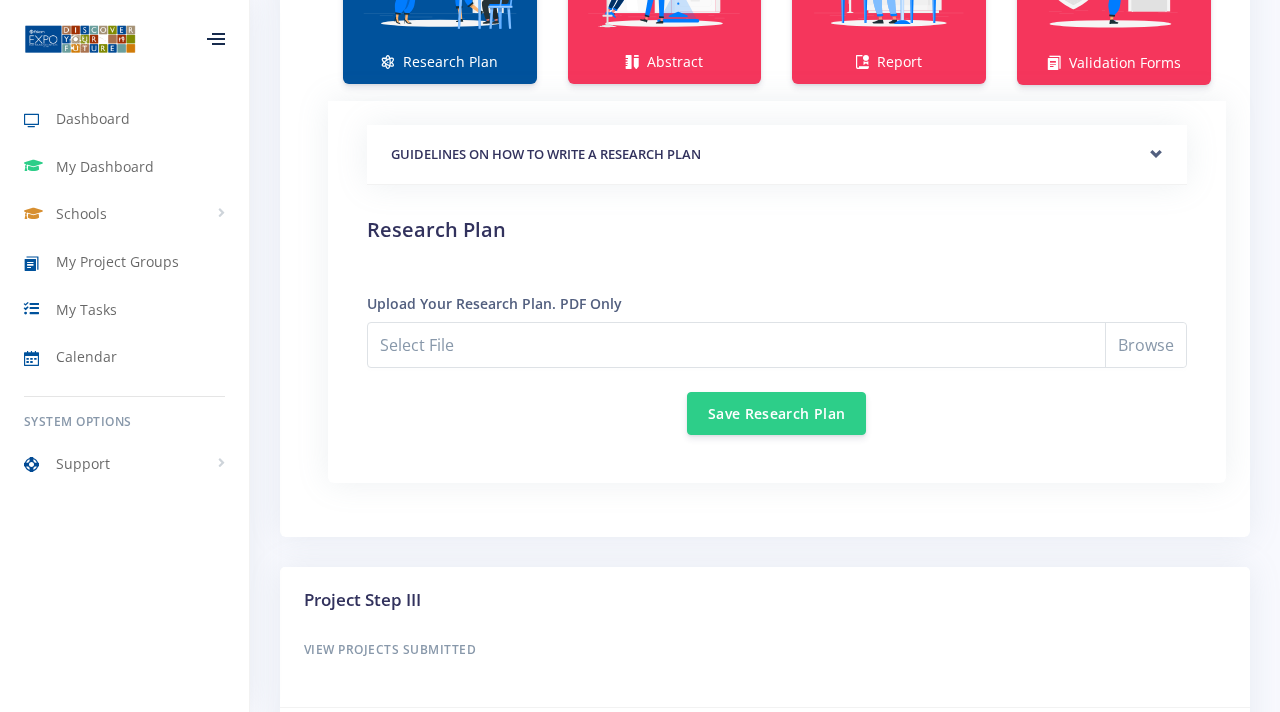 scroll, scrollTop: 1614, scrollLeft: 0, axis: vertical 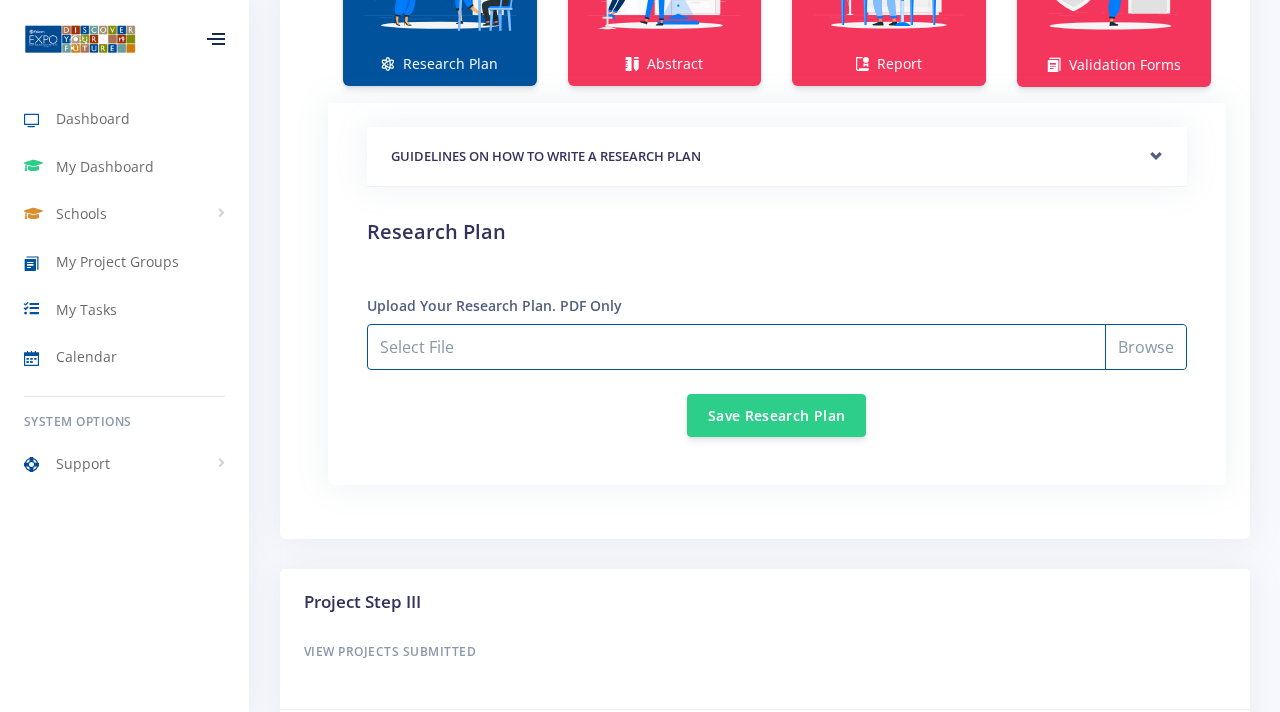 click on "Select File" at bounding box center (777, 347) 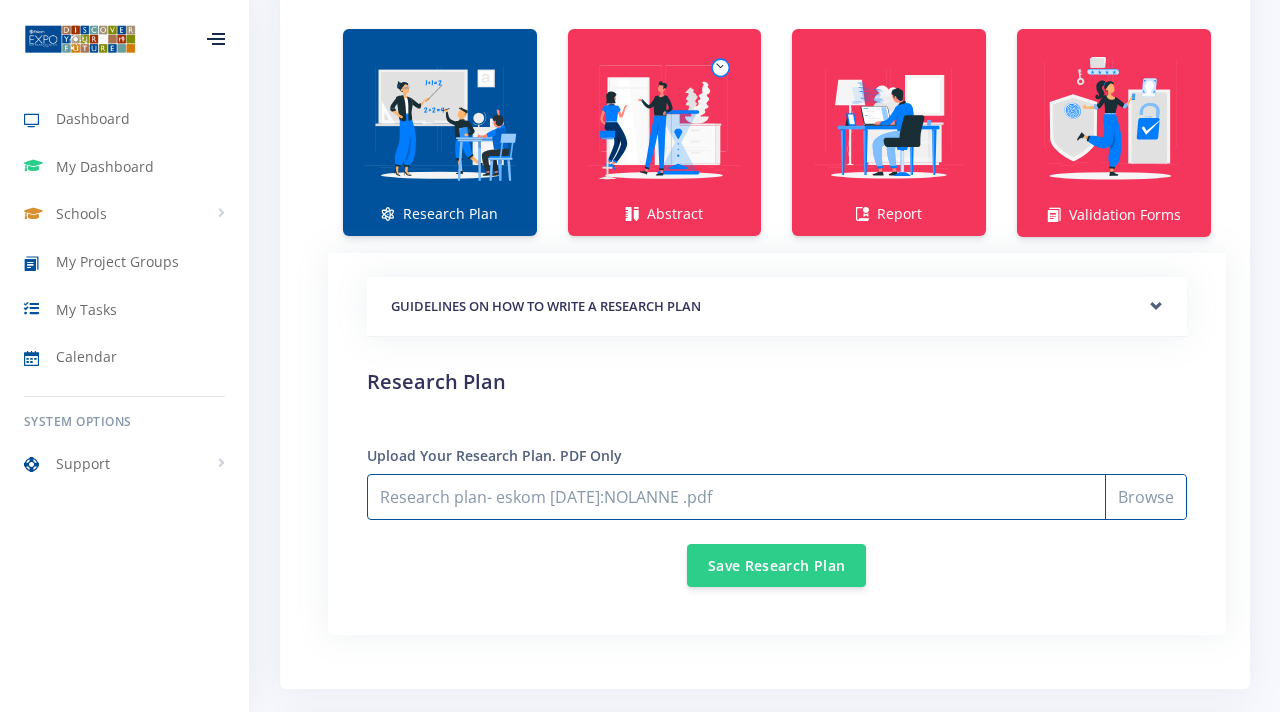 scroll, scrollTop: 1462, scrollLeft: 0, axis: vertical 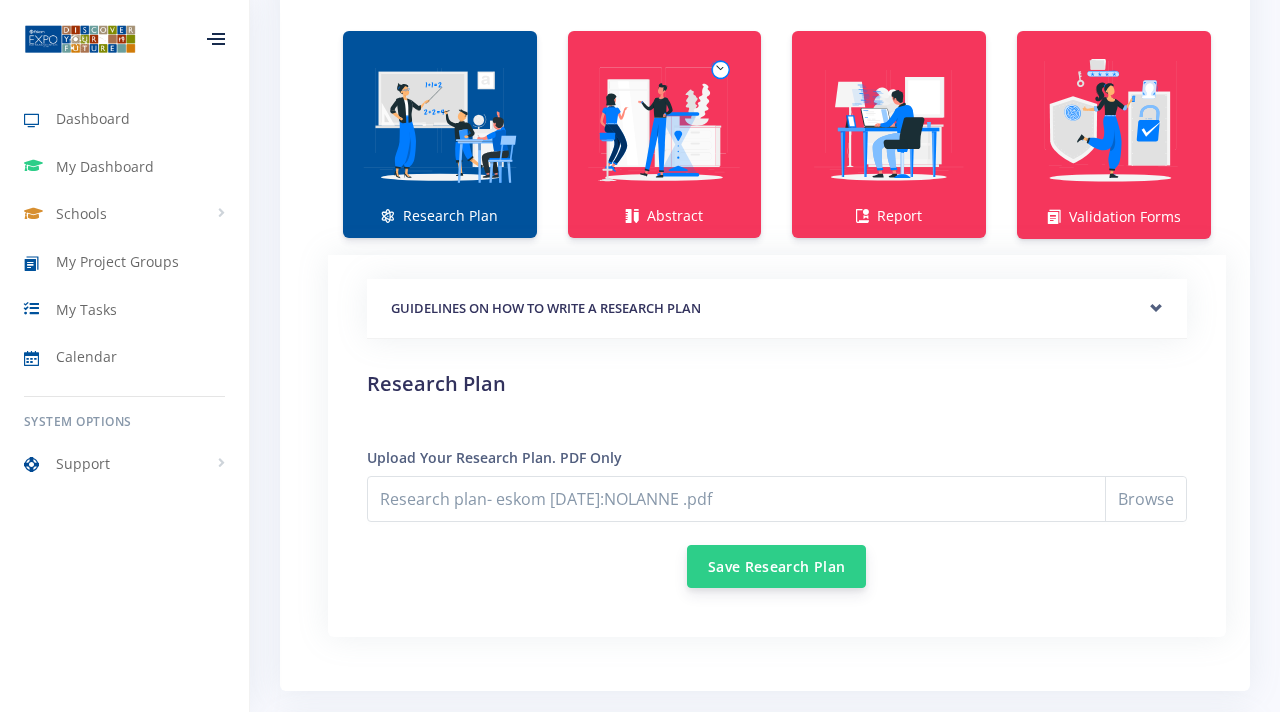 click on "Save Research Plan" at bounding box center (776, 566) 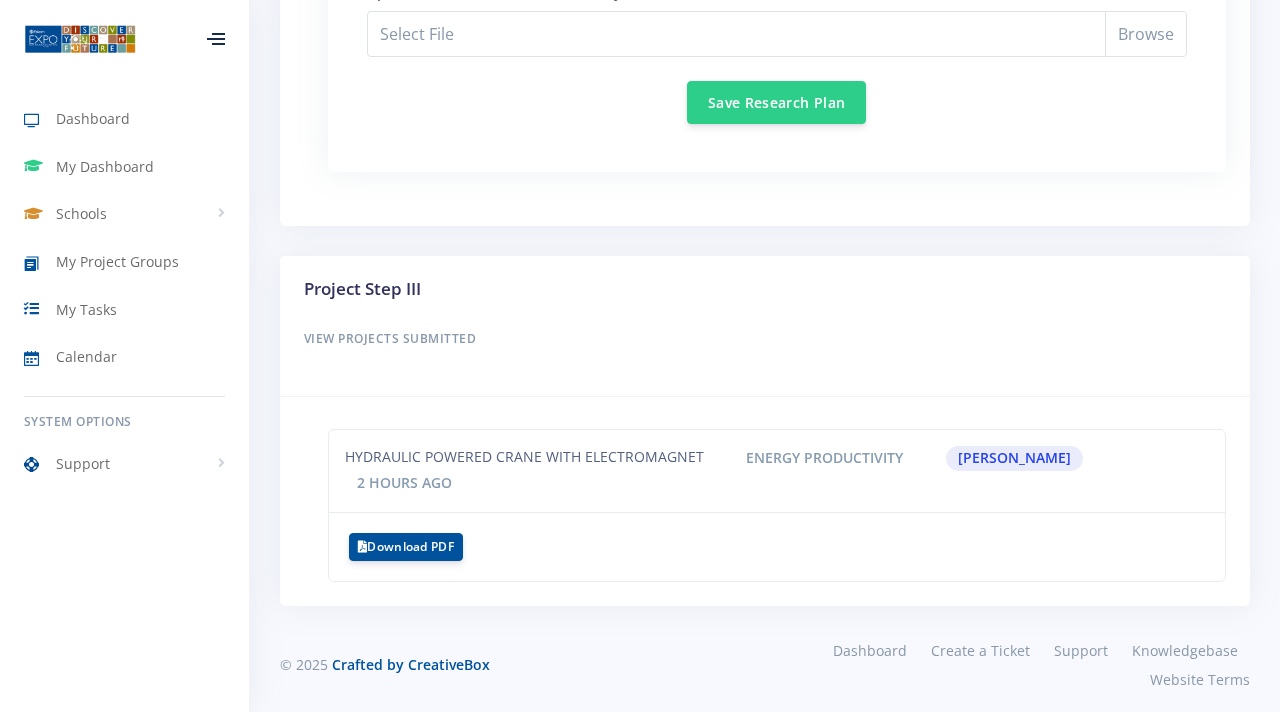 scroll, scrollTop: 1979, scrollLeft: 0, axis: vertical 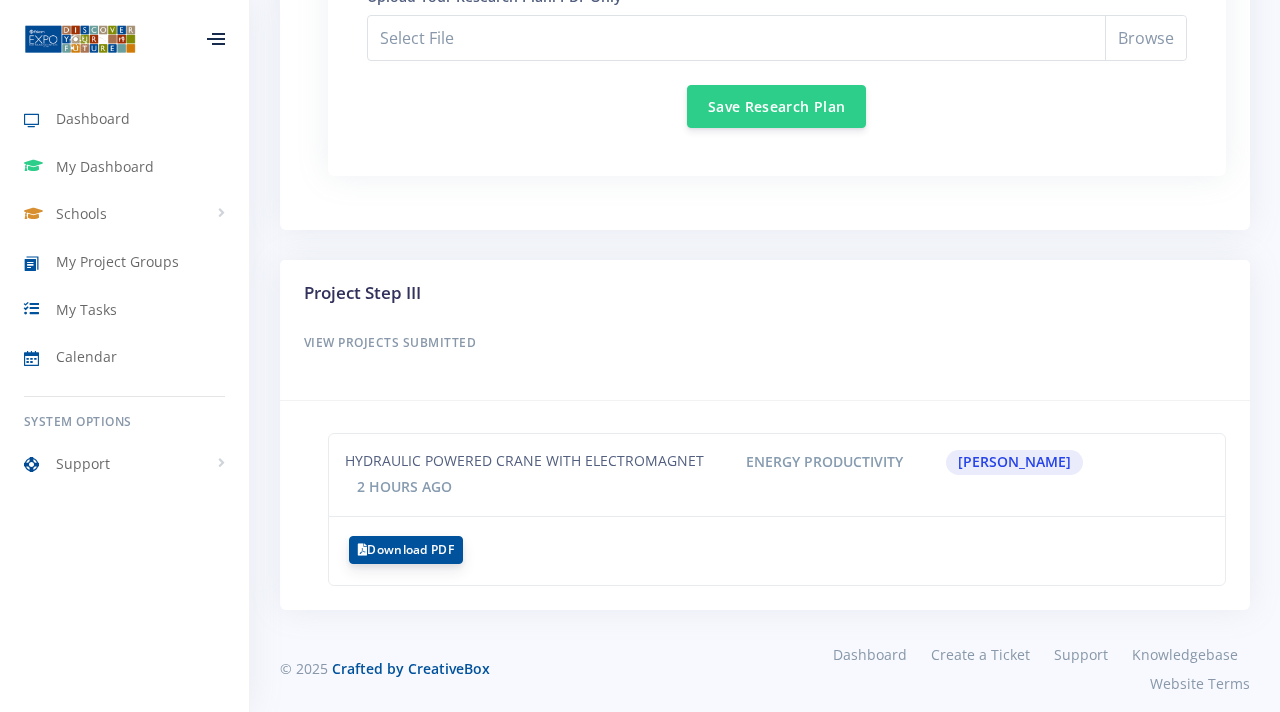 click on "Download PDF" at bounding box center (406, 550) 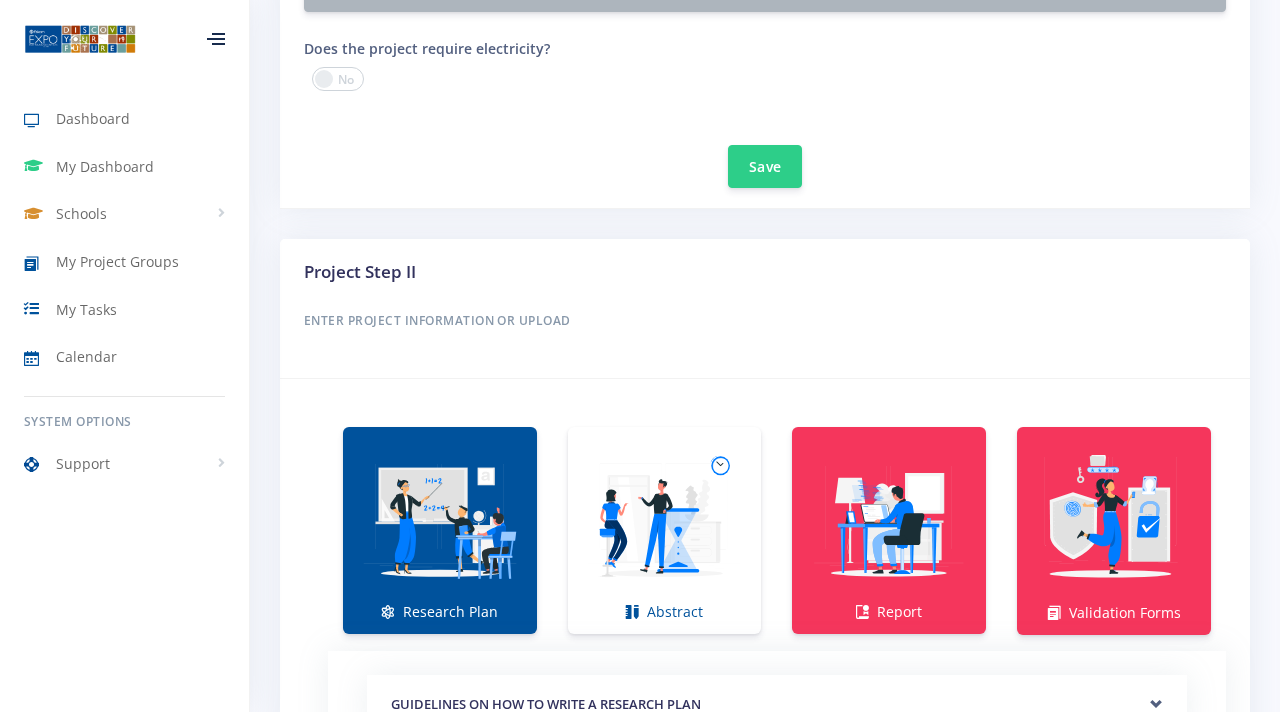 scroll, scrollTop: 1070, scrollLeft: 0, axis: vertical 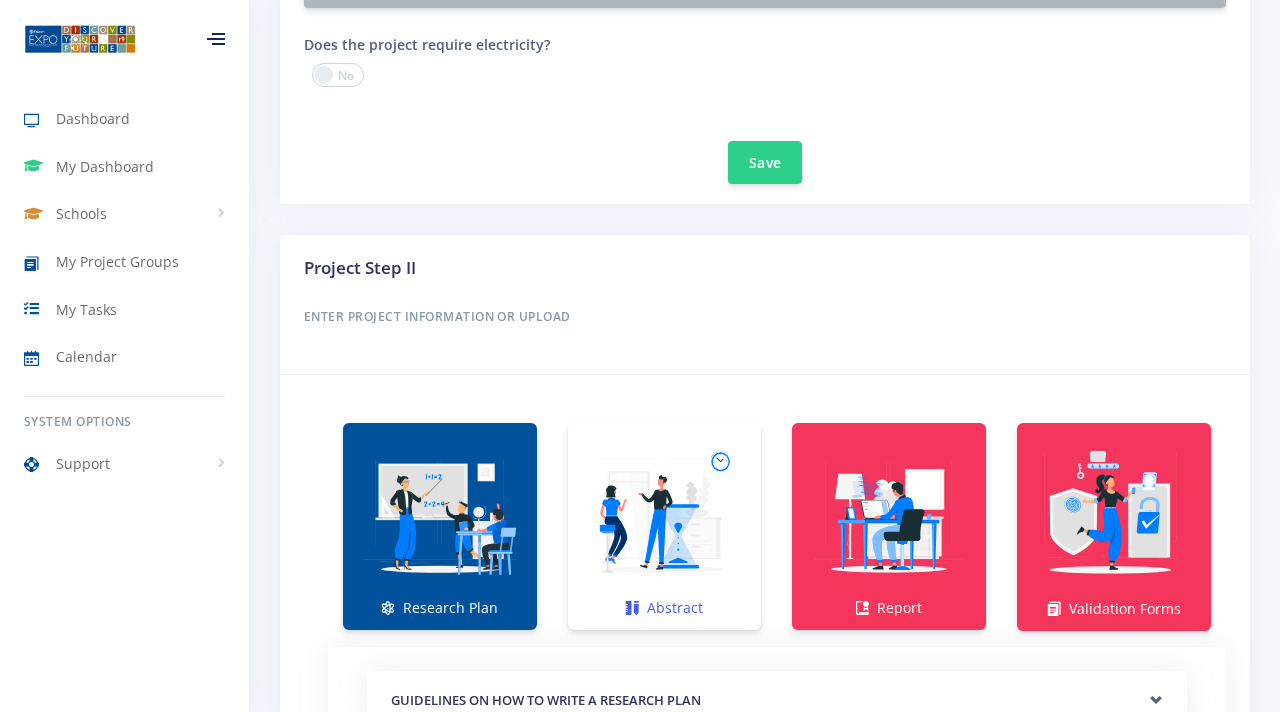 click at bounding box center [665, 516] 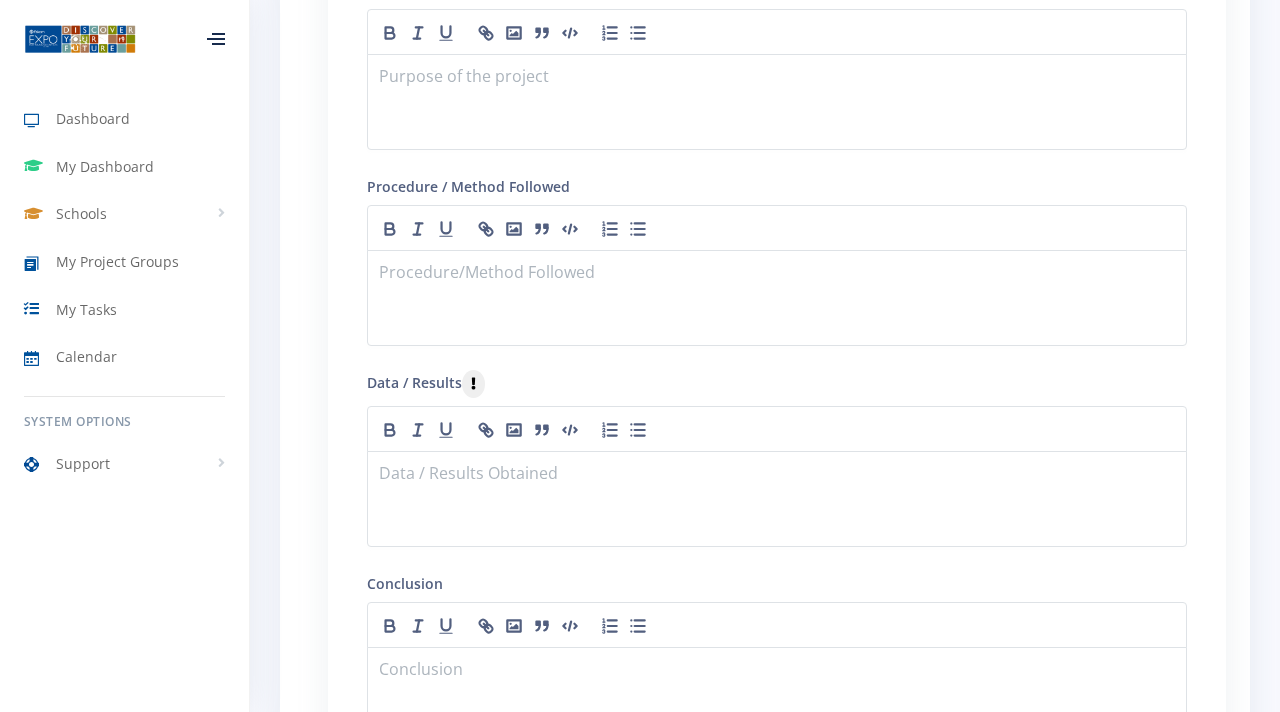 scroll, scrollTop: 1941, scrollLeft: 0, axis: vertical 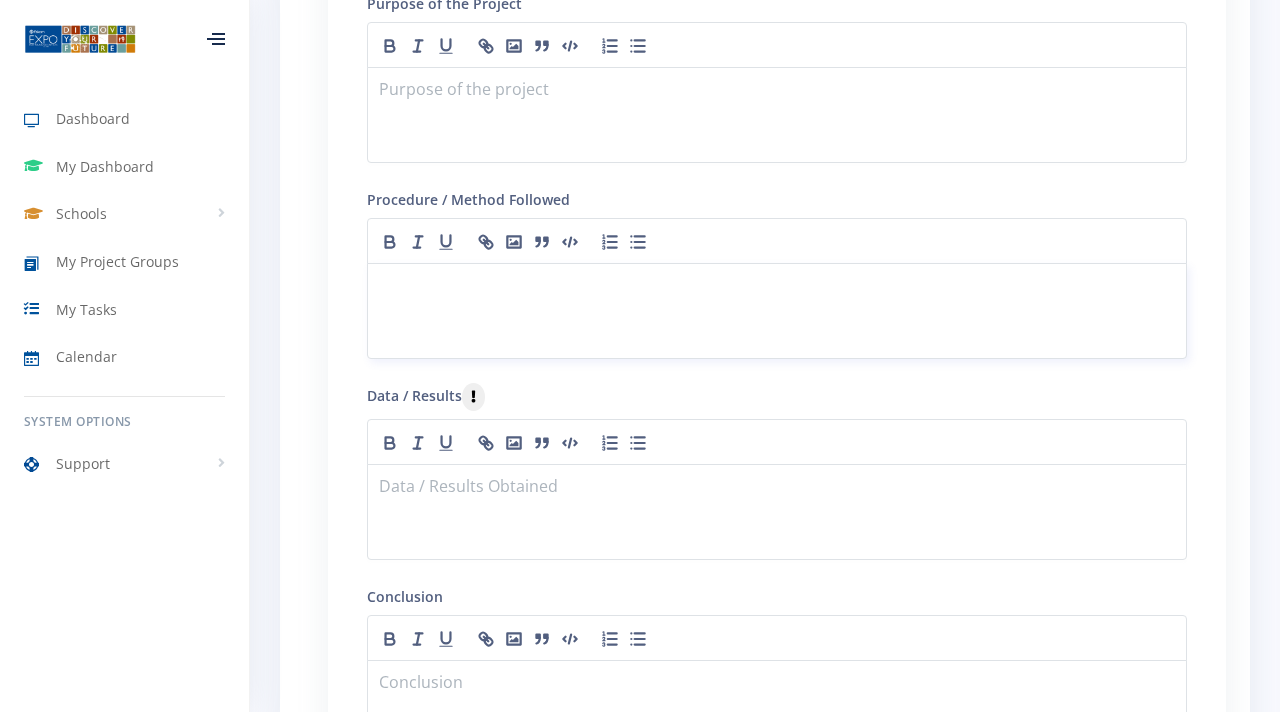 click at bounding box center [777, 311] 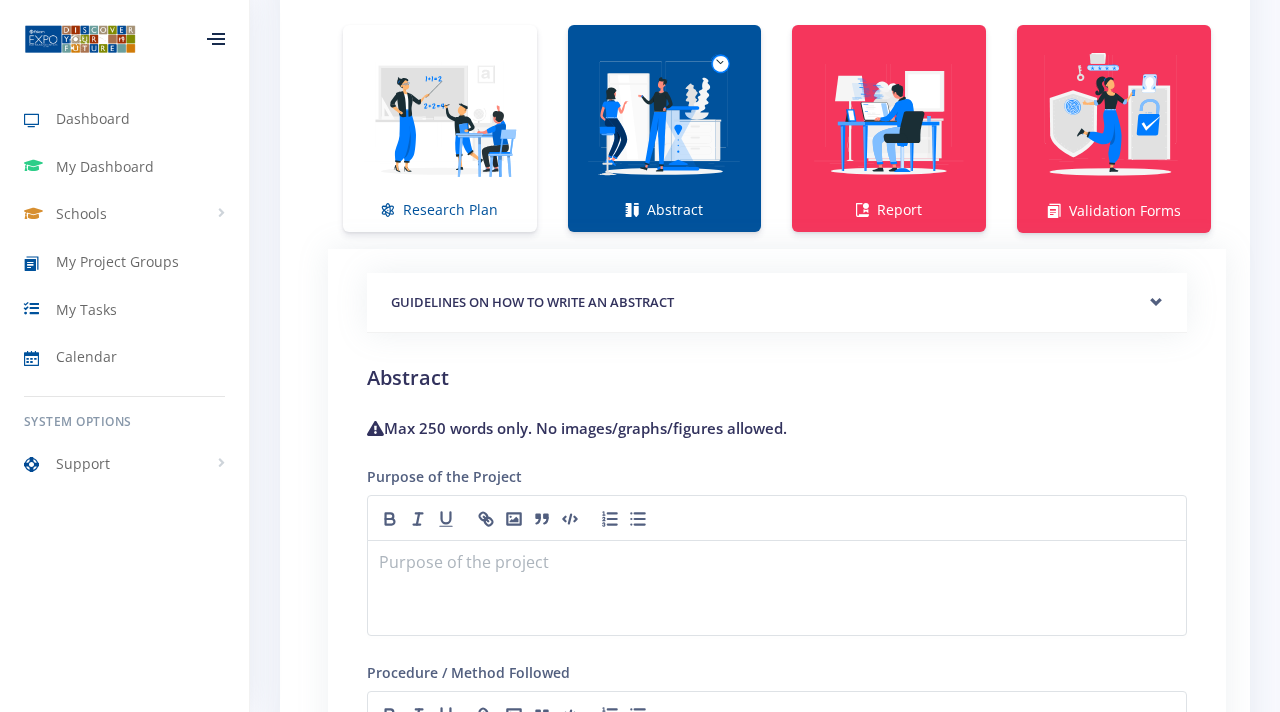 scroll, scrollTop: 1466, scrollLeft: 0, axis: vertical 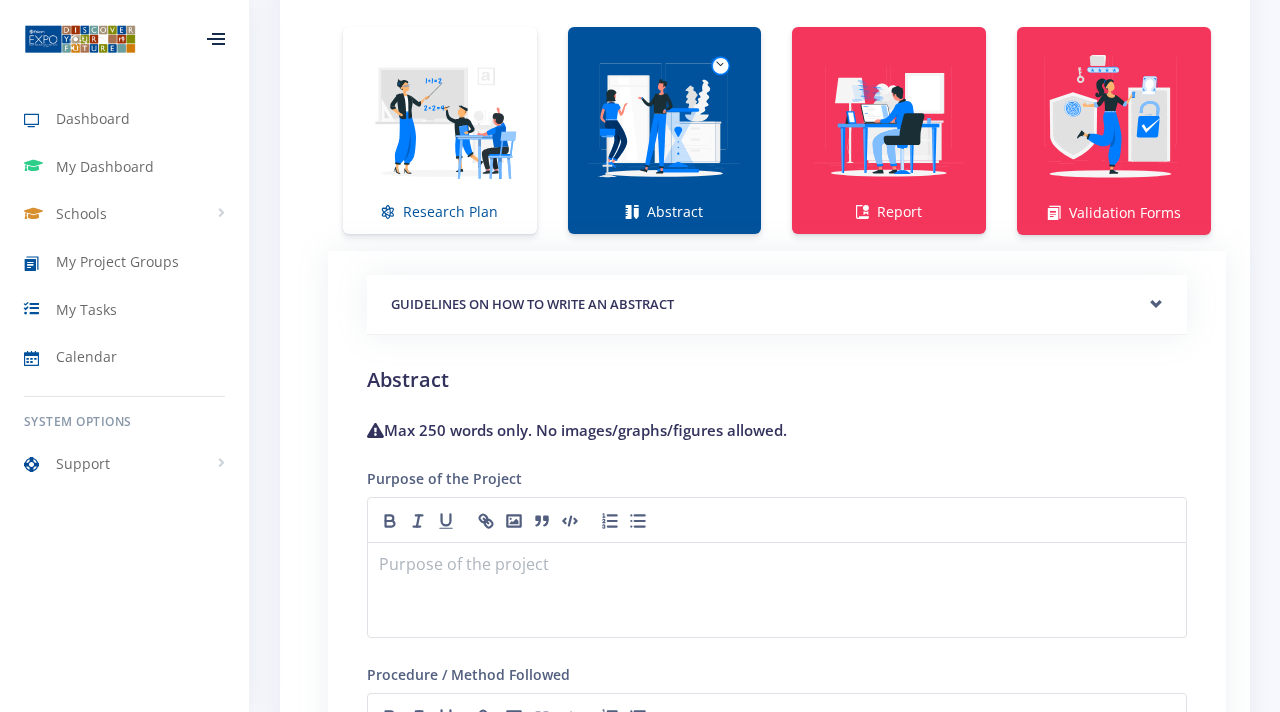 click on "GUIDELINES ON HOW TO WRITE AN
ABSTRACT" at bounding box center [777, 305] 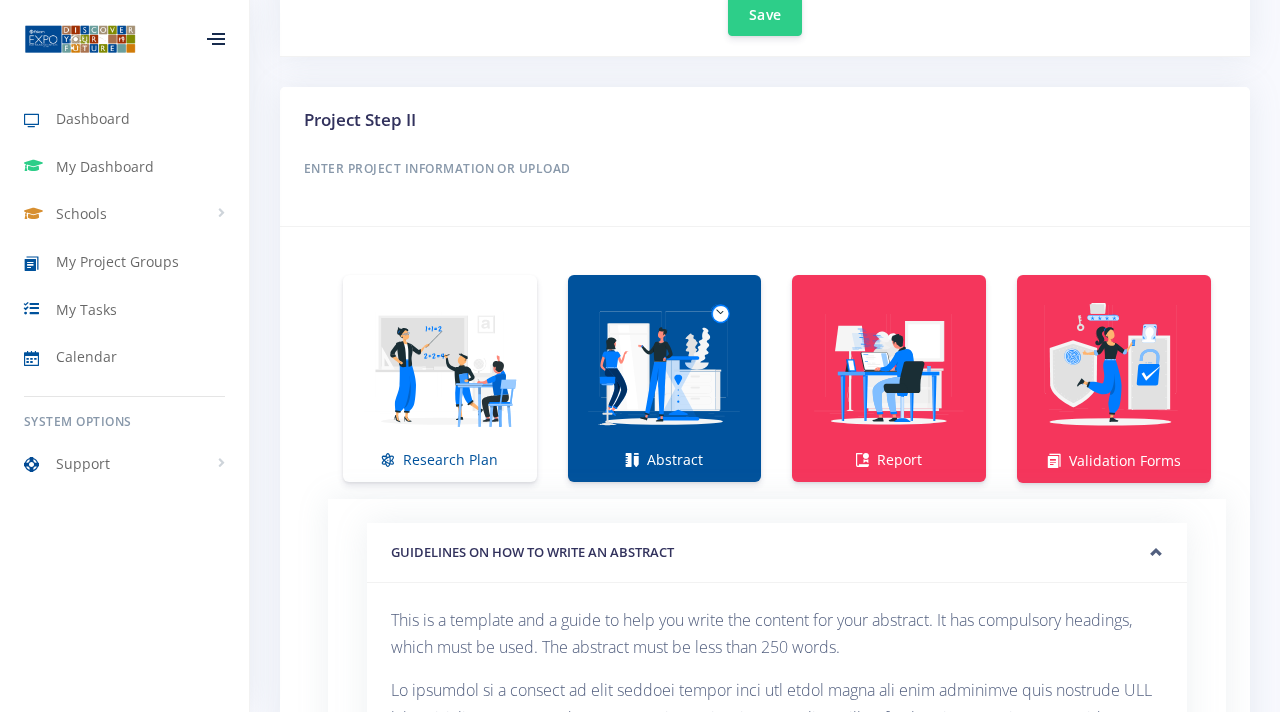 scroll, scrollTop: 1241, scrollLeft: 0, axis: vertical 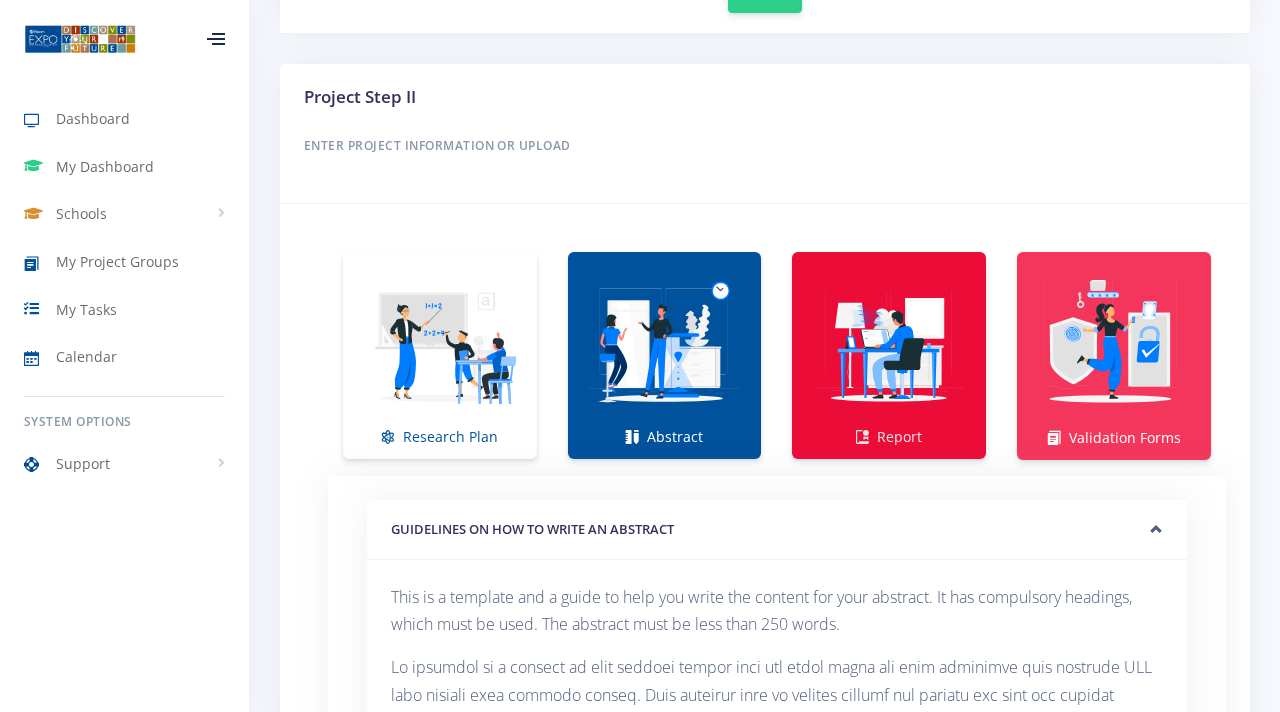 click on "Report" at bounding box center [889, 355] 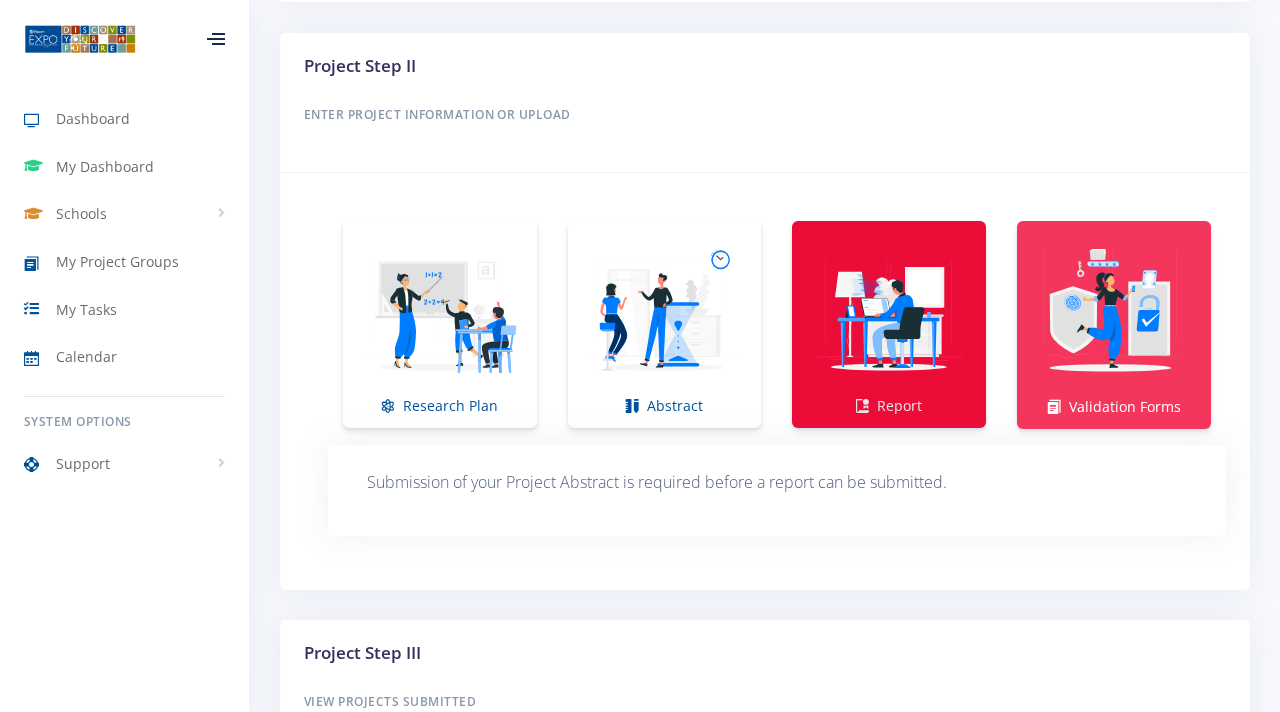 scroll, scrollTop: 1271, scrollLeft: 0, axis: vertical 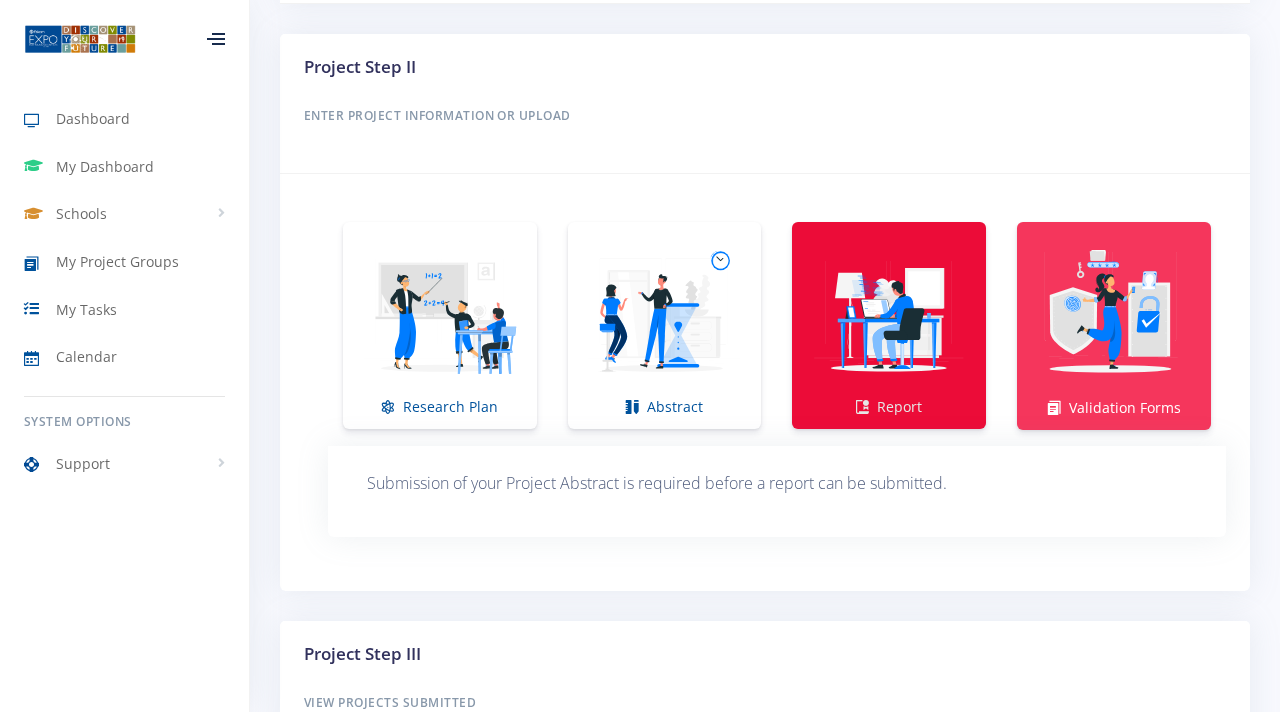 click at bounding box center (889, 315) 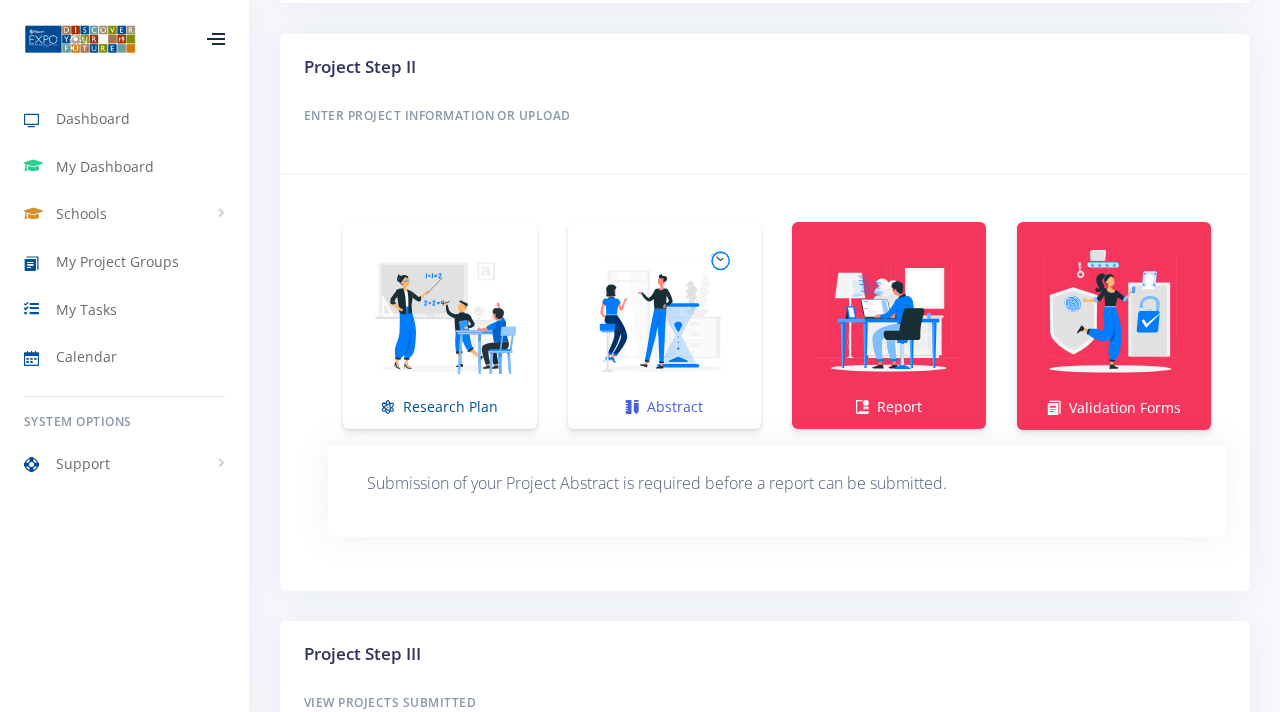 click at bounding box center (665, 315) 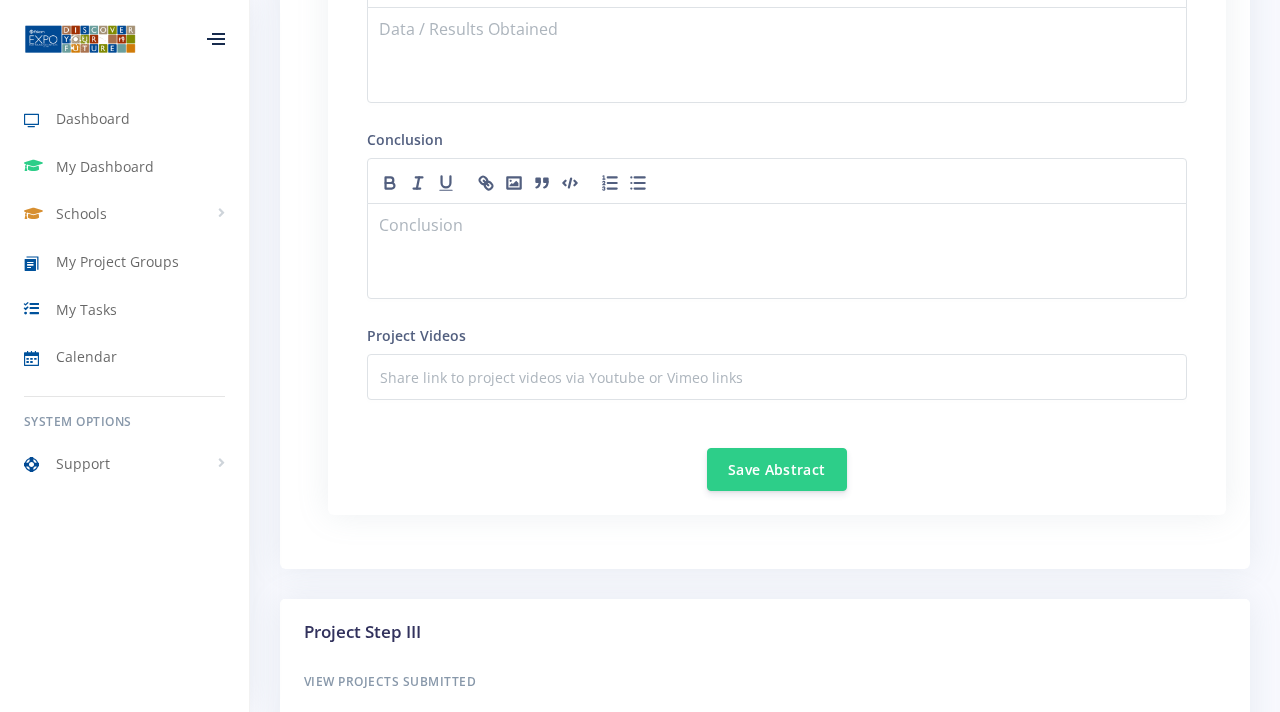 scroll, scrollTop: 3062, scrollLeft: 0, axis: vertical 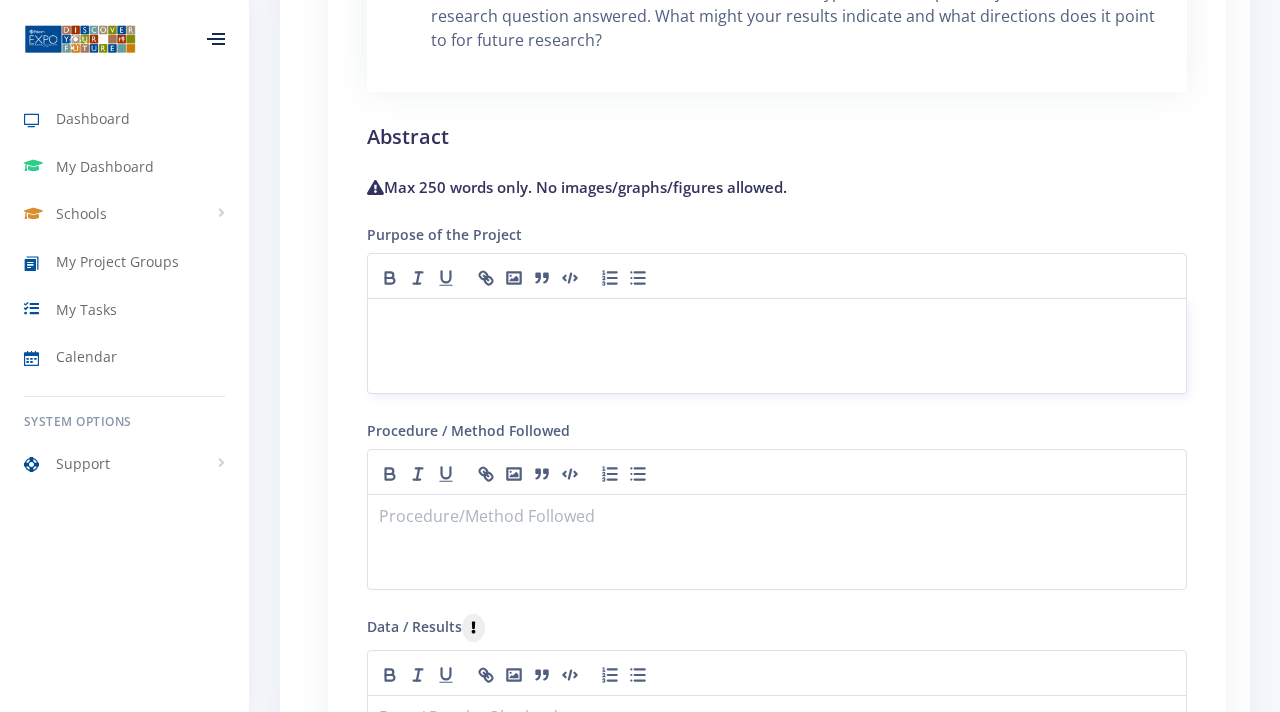 click at bounding box center (777, 322) 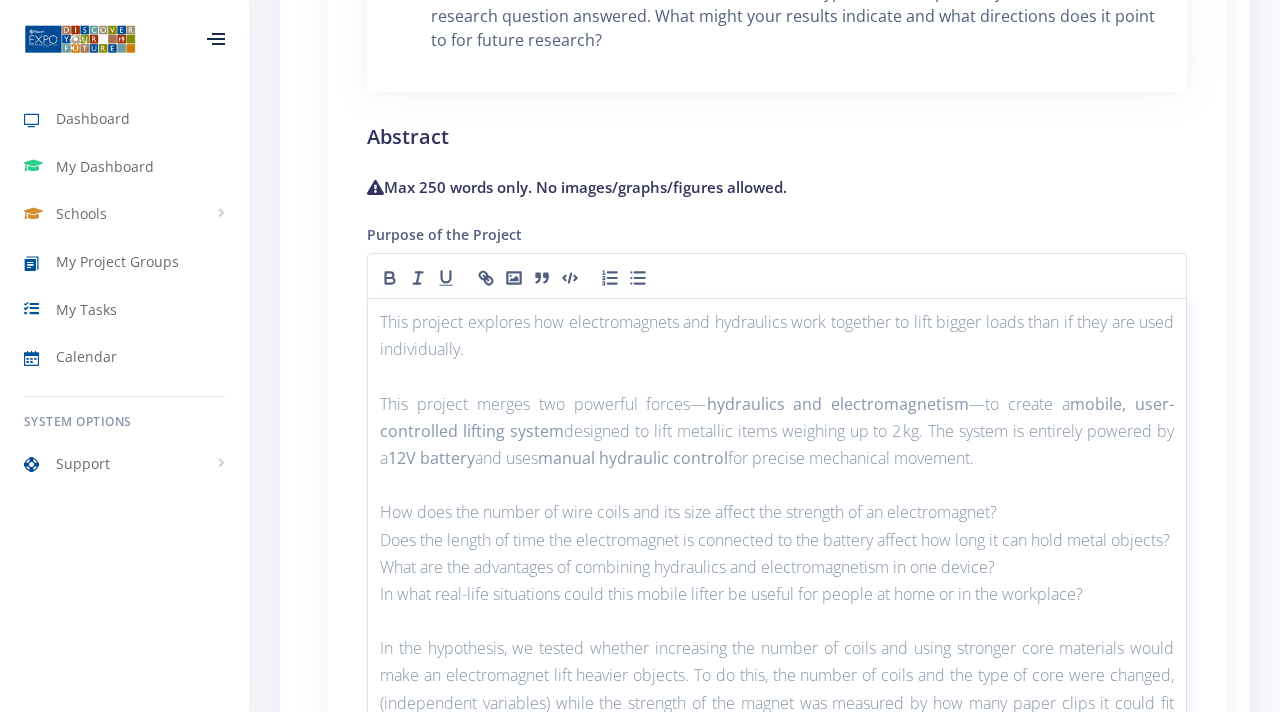 scroll, scrollTop: 0, scrollLeft: 0, axis: both 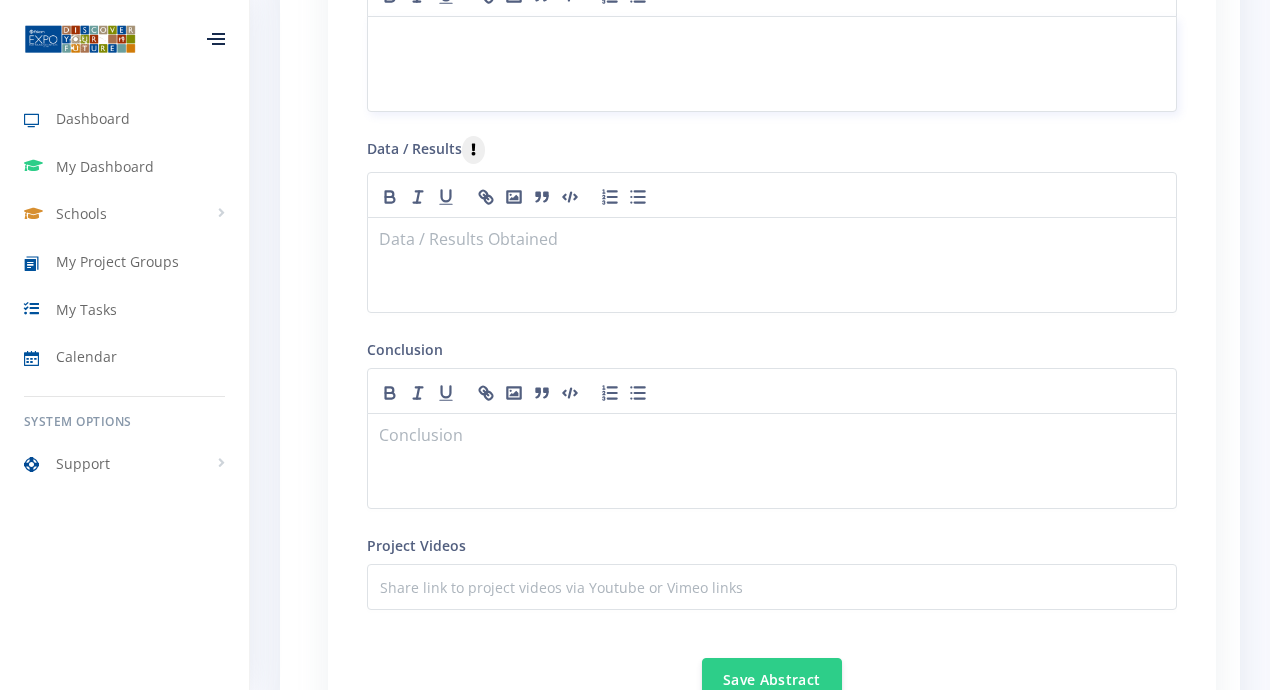 click at bounding box center (772, 40) 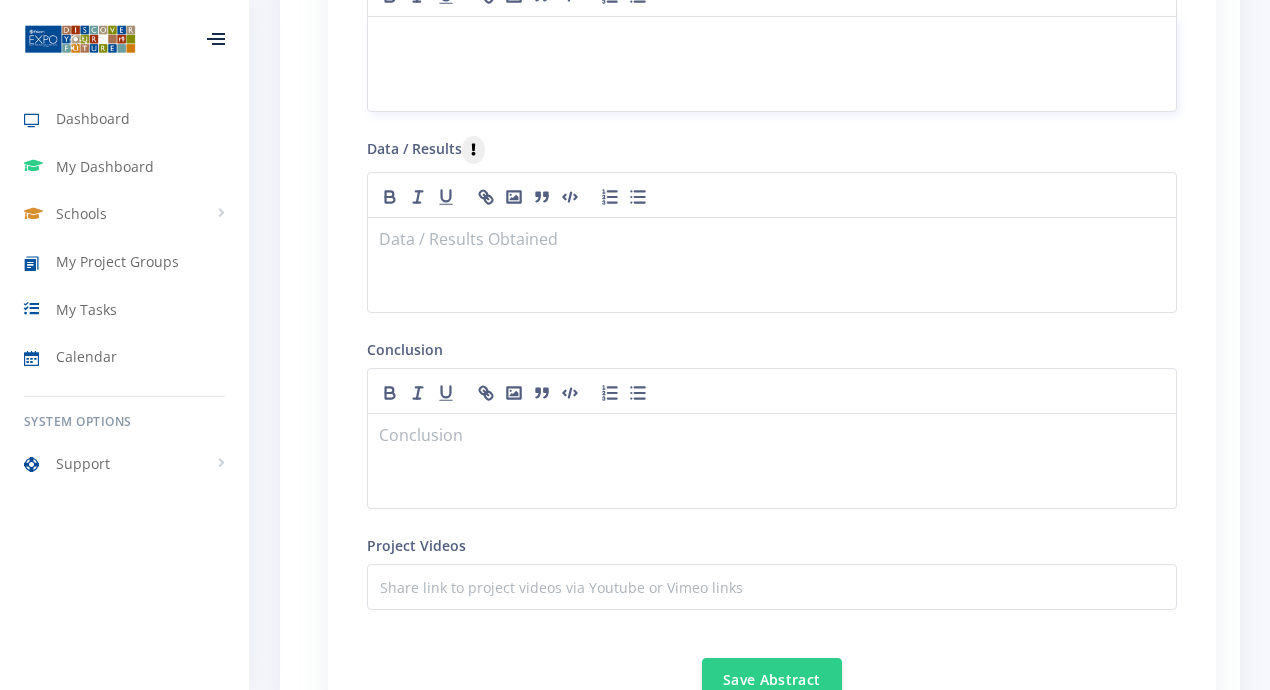 scroll, scrollTop: 0, scrollLeft: 0, axis: both 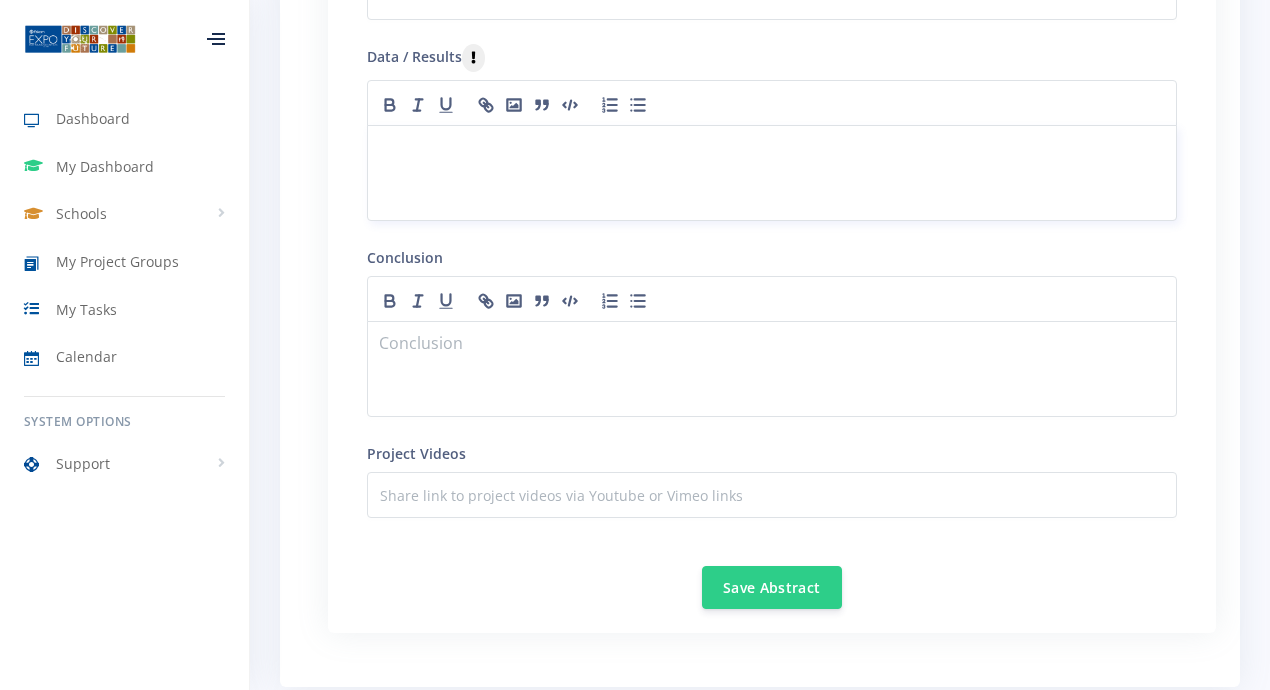 click at bounding box center [772, 149] 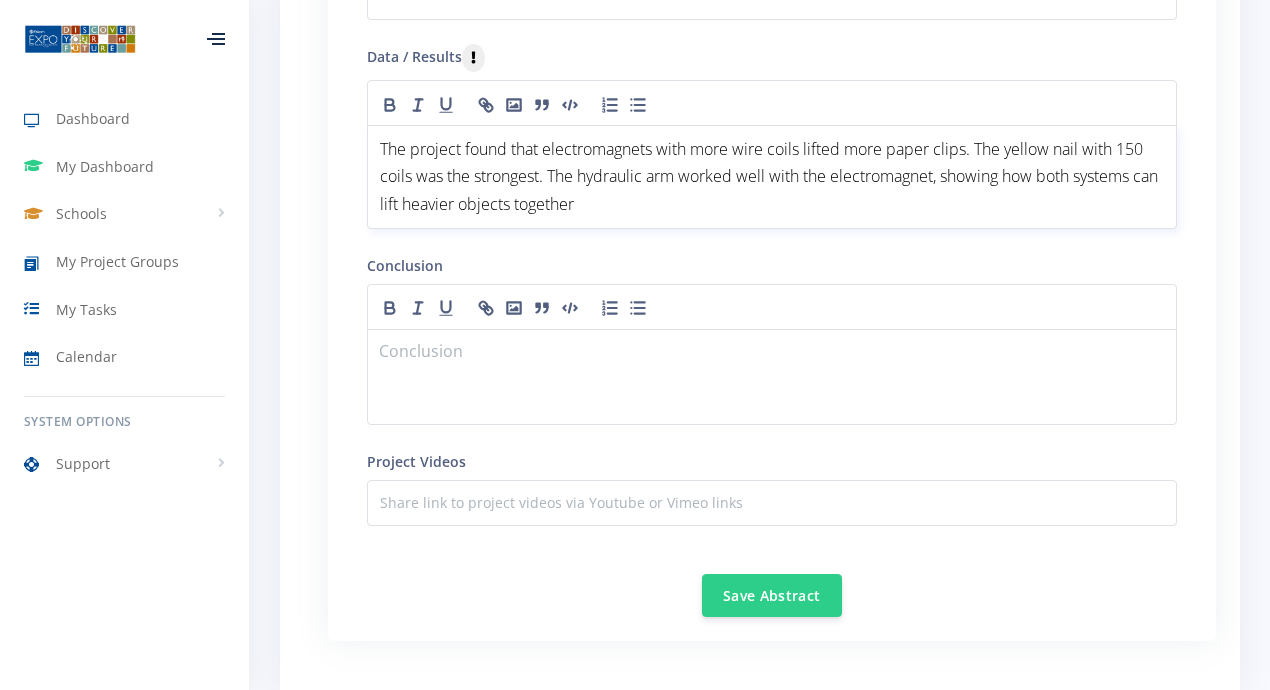 type 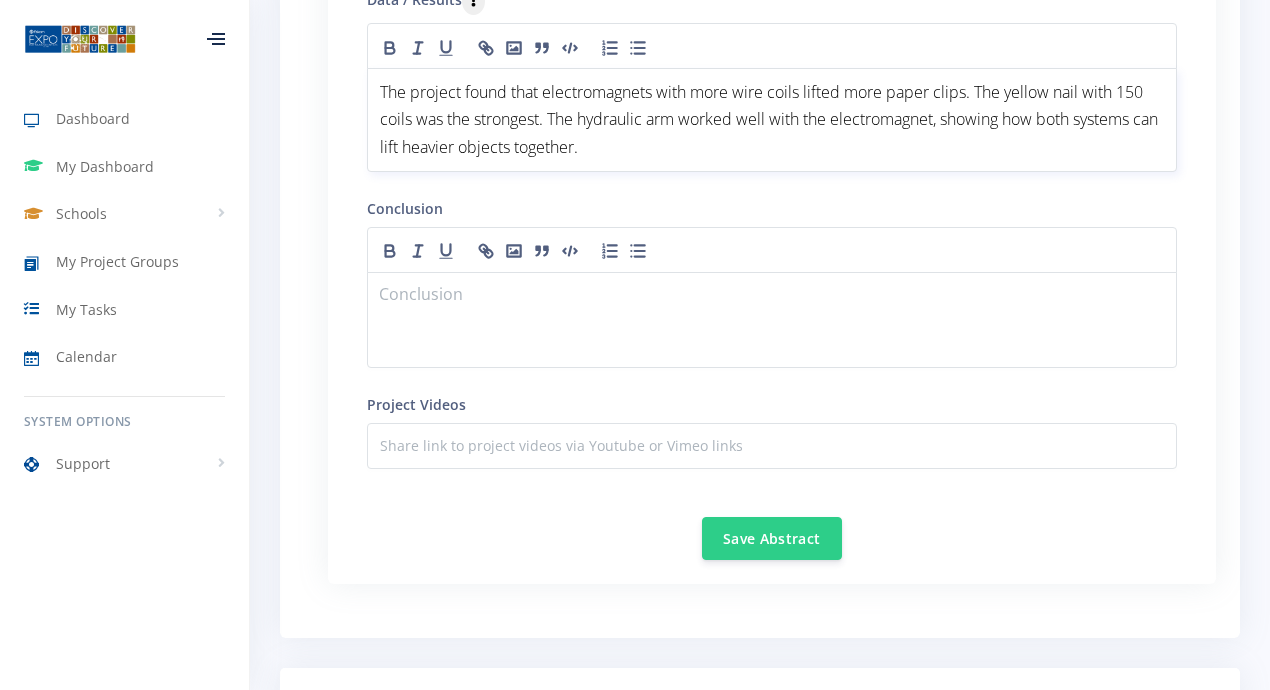 scroll, scrollTop: 3678, scrollLeft: 0, axis: vertical 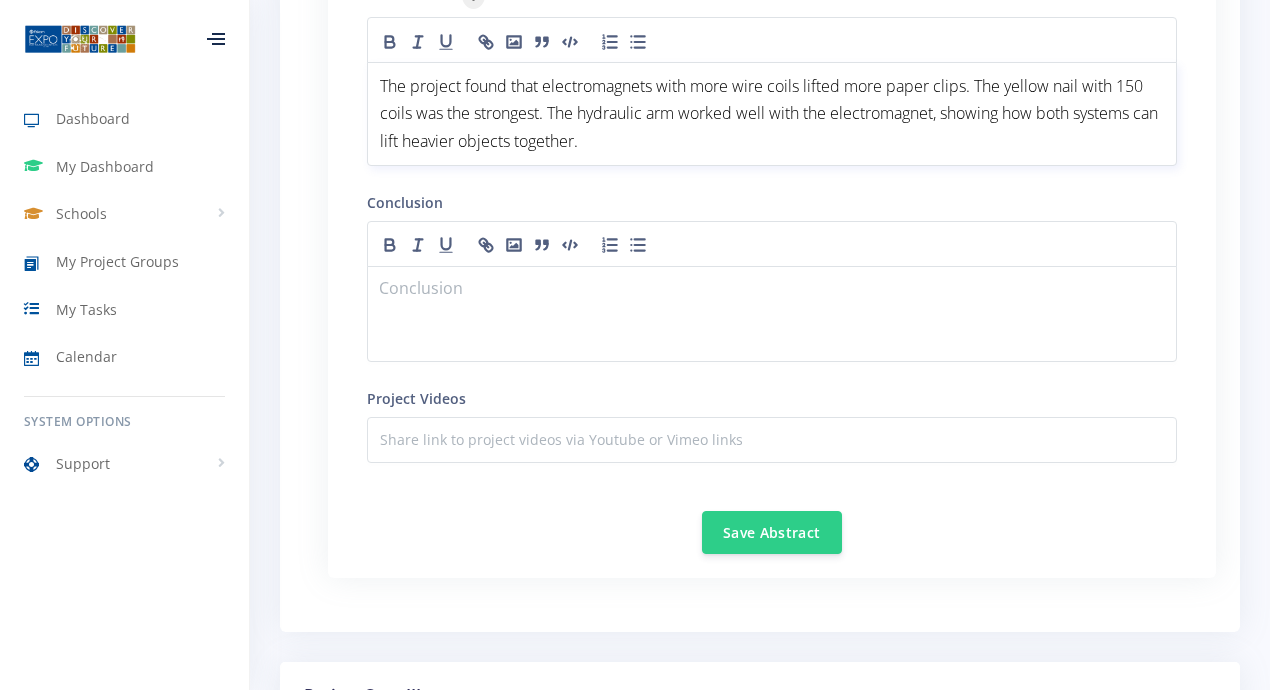 click on "The project found that electromagnets with more wire coils lifted more paper clips. The yellow nail with 150 coils was the strongest. The hydraulic arm worked well with the electromagnet, showing how both systems can lift heavier objects together." at bounding box center [771, 113] 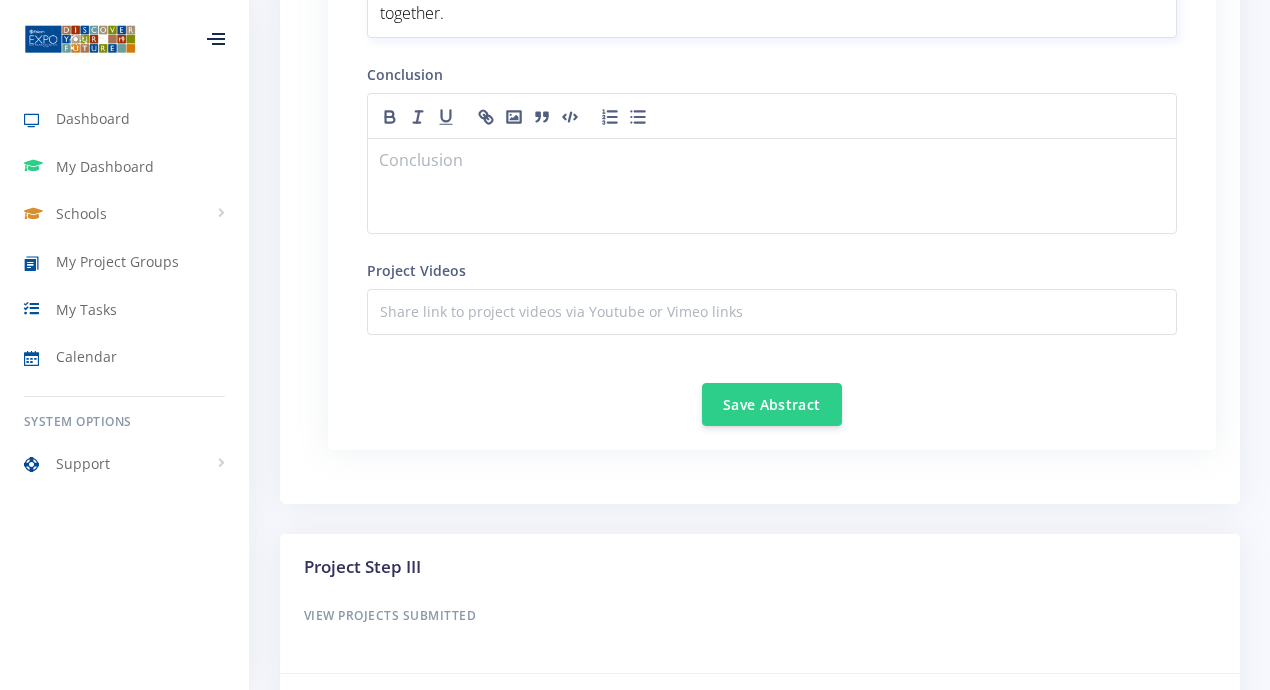 scroll, scrollTop: 3809, scrollLeft: 0, axis: vertical 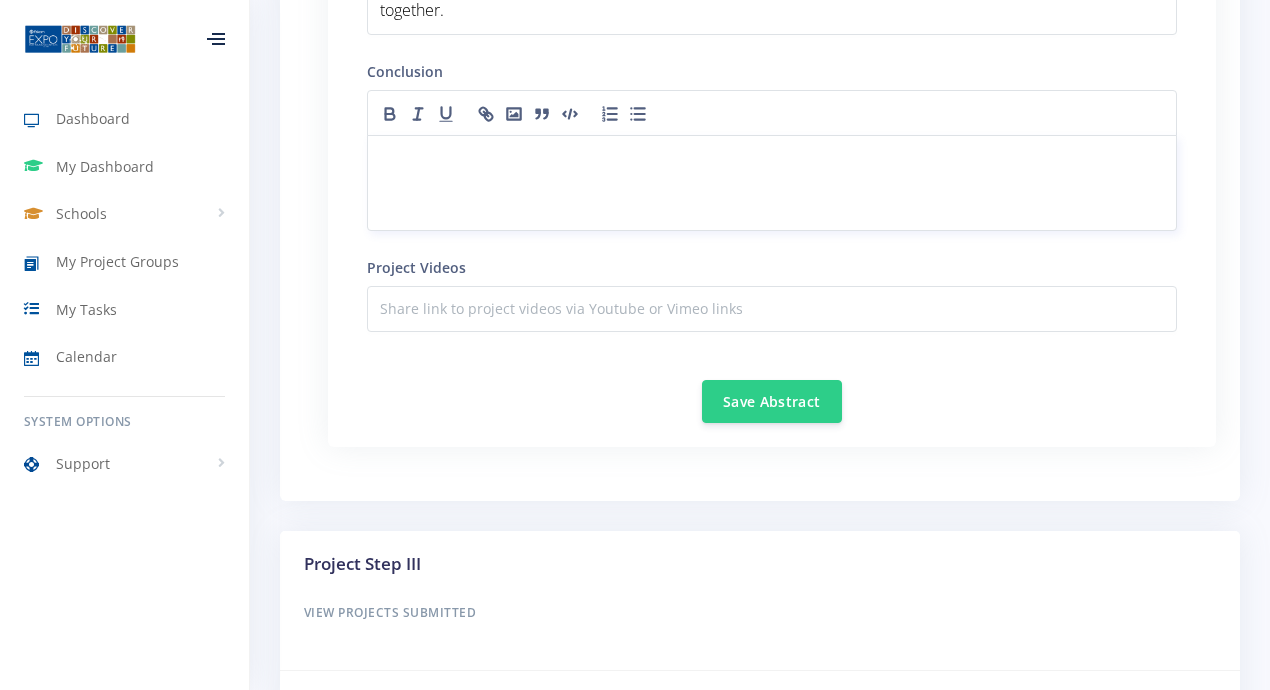 click at bounding box center [772, 183] 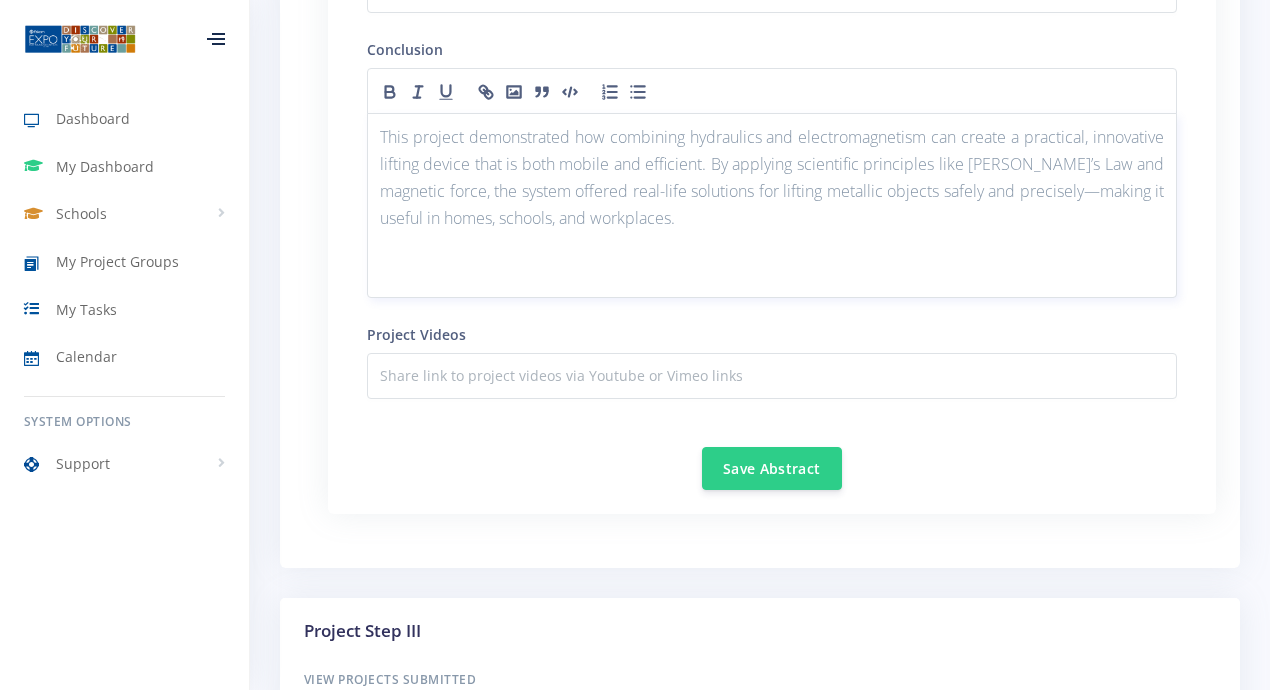scroll, scrollTop: 3832, scrollLeft: 0, axis: vertical 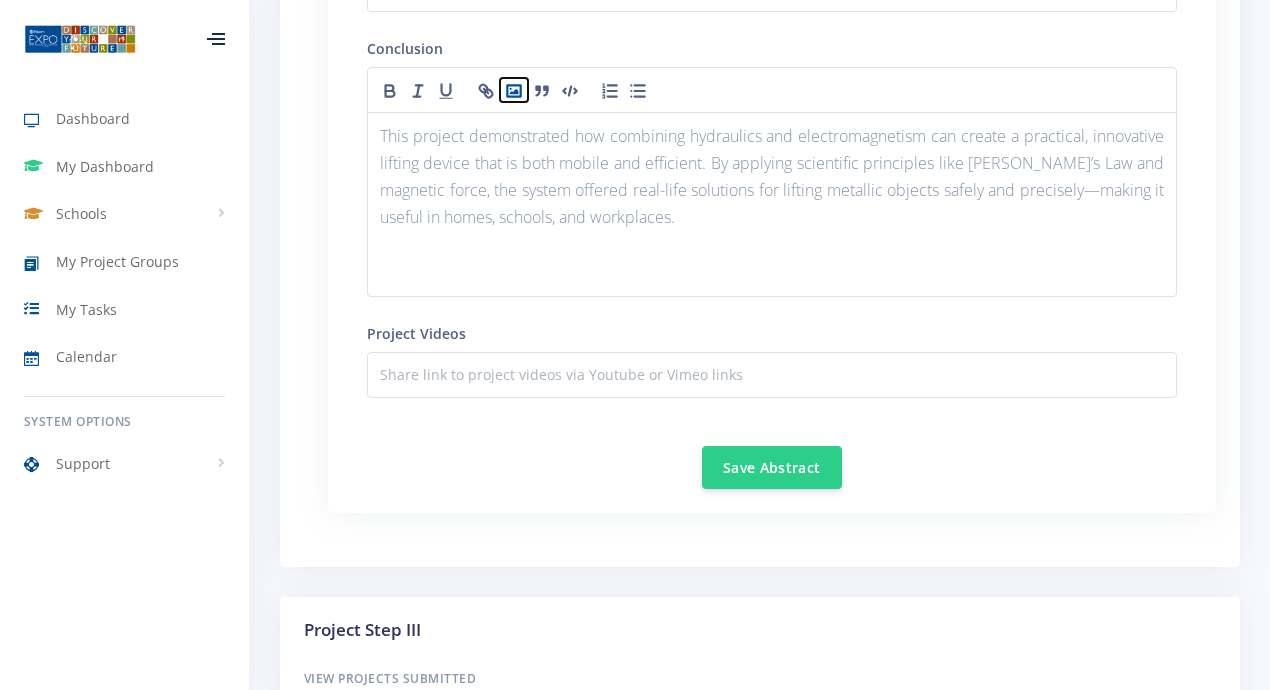 click 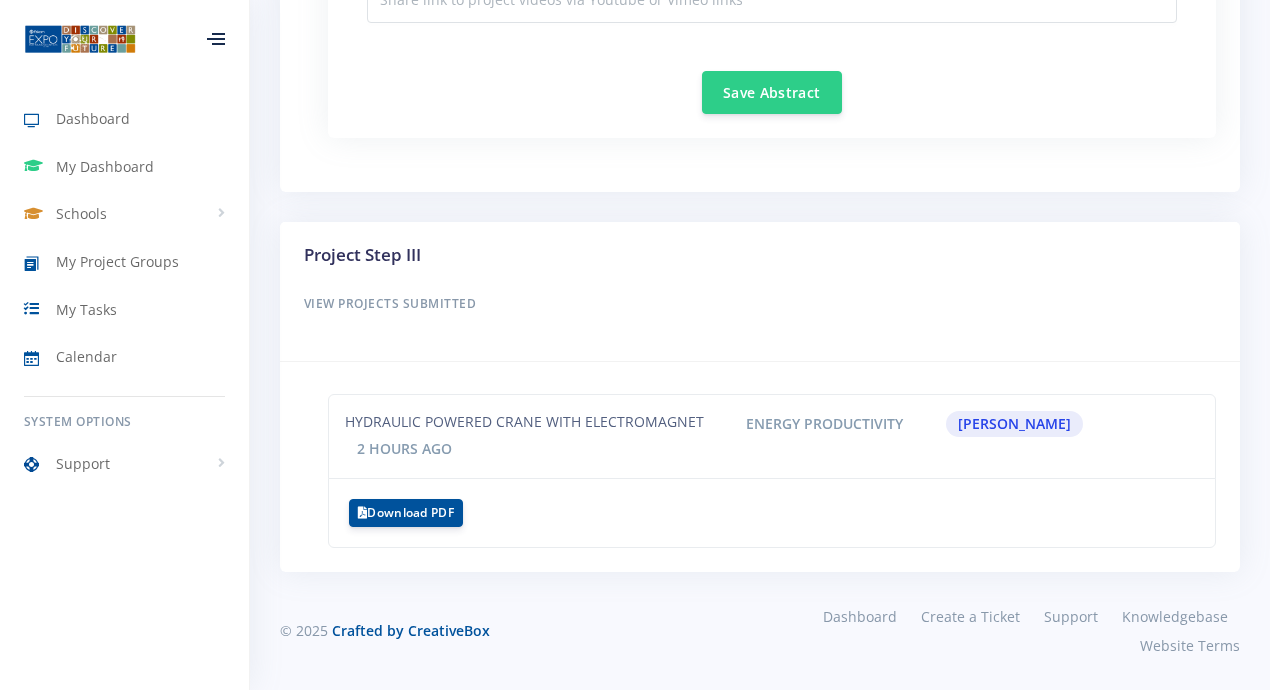 scroll, scrollTop: 4234, scrollLeft: 0, axis: vertical 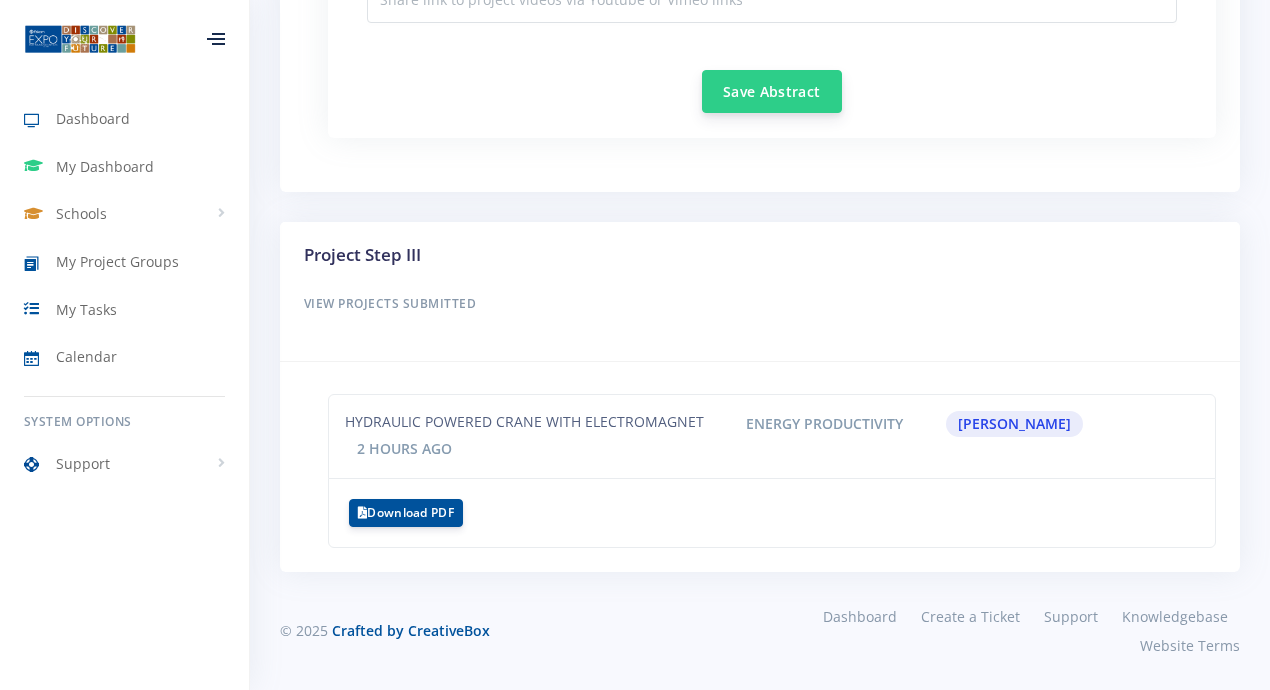 click on "Save Abstract" at bounding box center [772, 91] 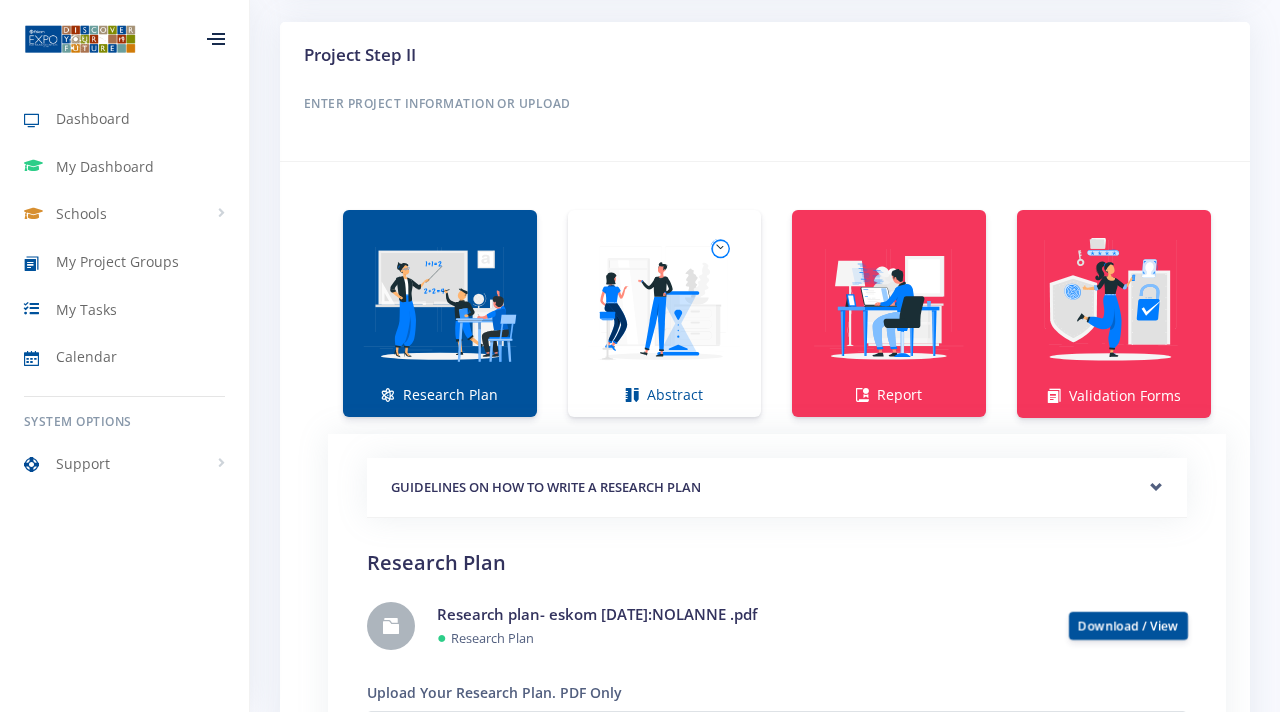 scroll, scrollTop: 1342, scrollLeft: 0, axis: vertical 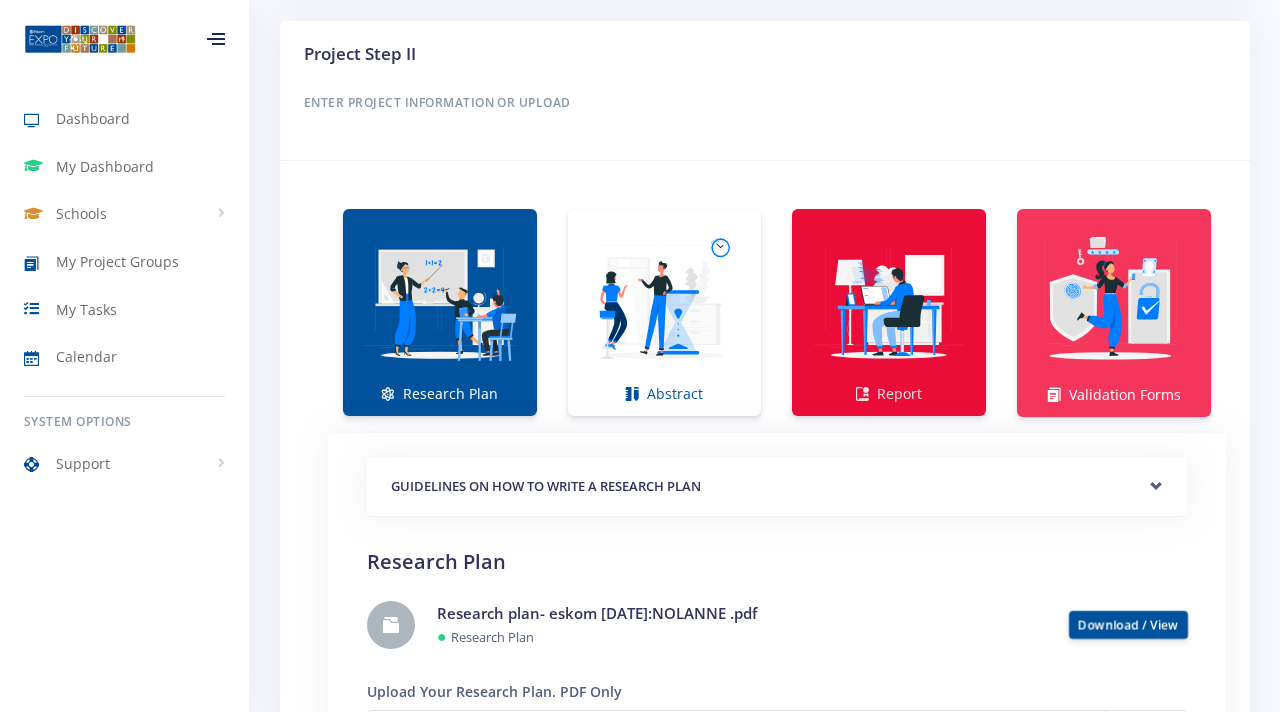 click at bounding box center (889, 302) 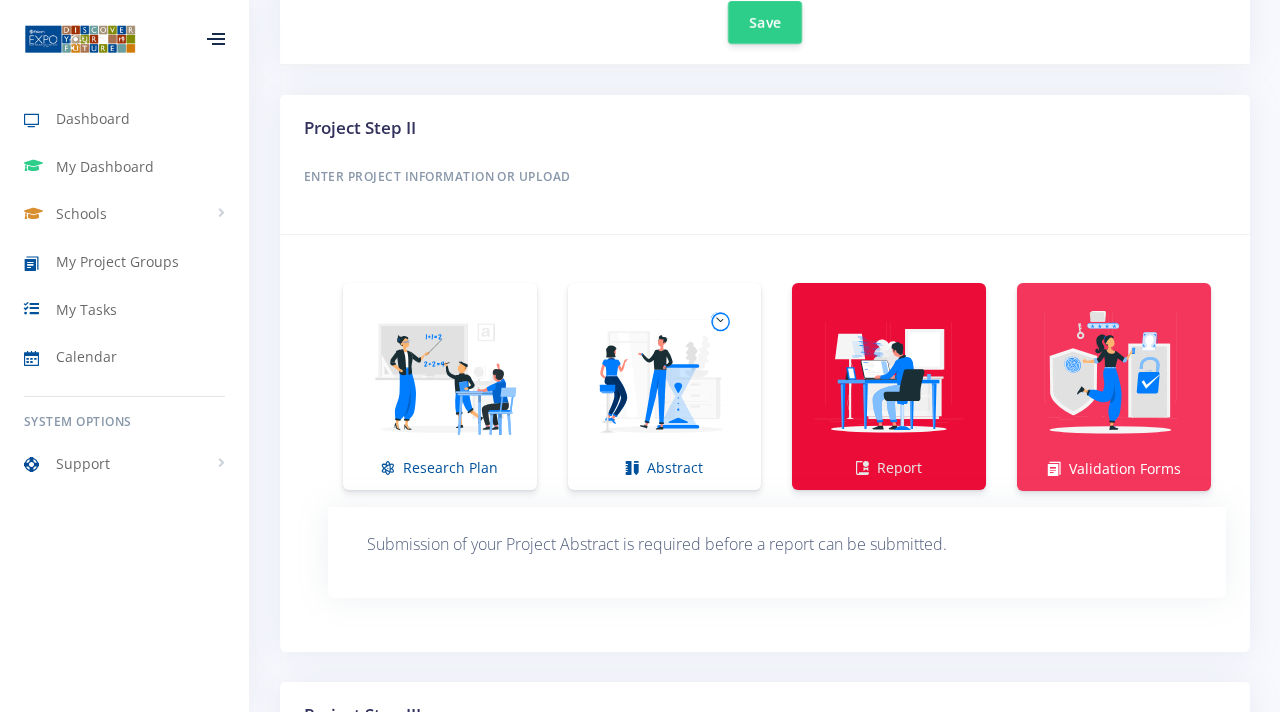 scroll, scrollTop: 1301, scrollLeft: 0, axis: vertical 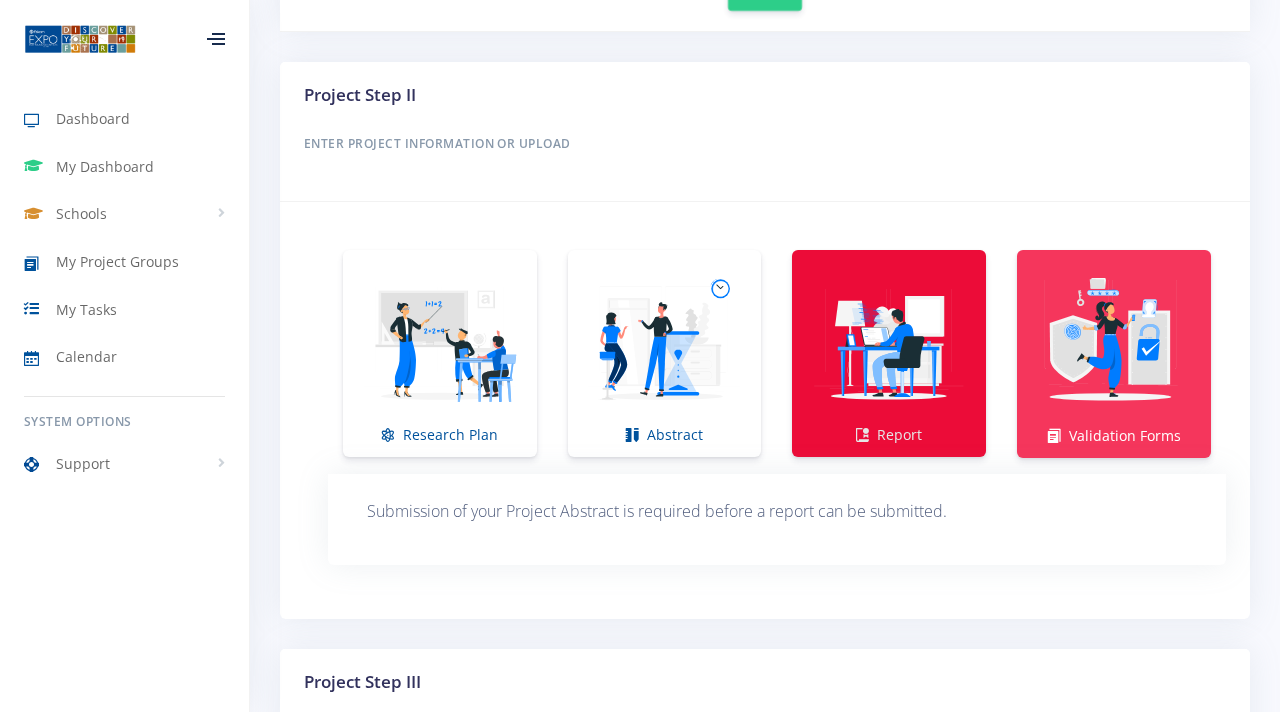 click at bounding box center [665, 343] 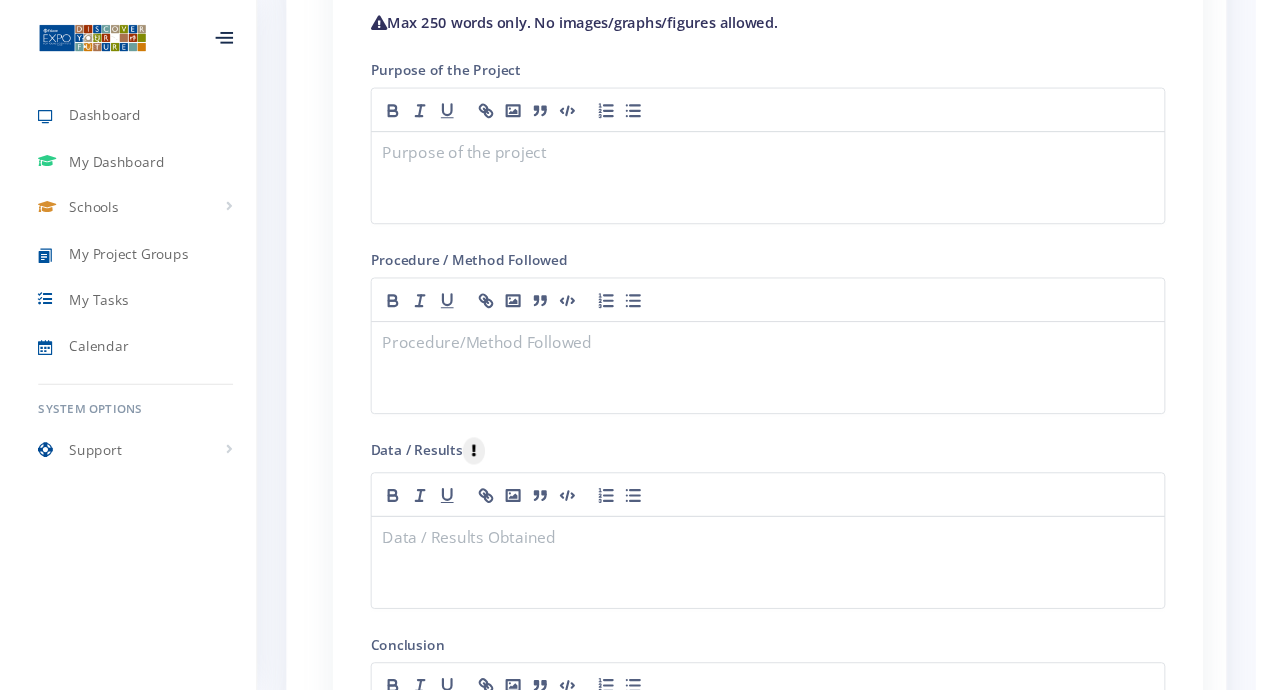 scroll, scrollTop: 1929, scrollLeft: 0, axis: vertical 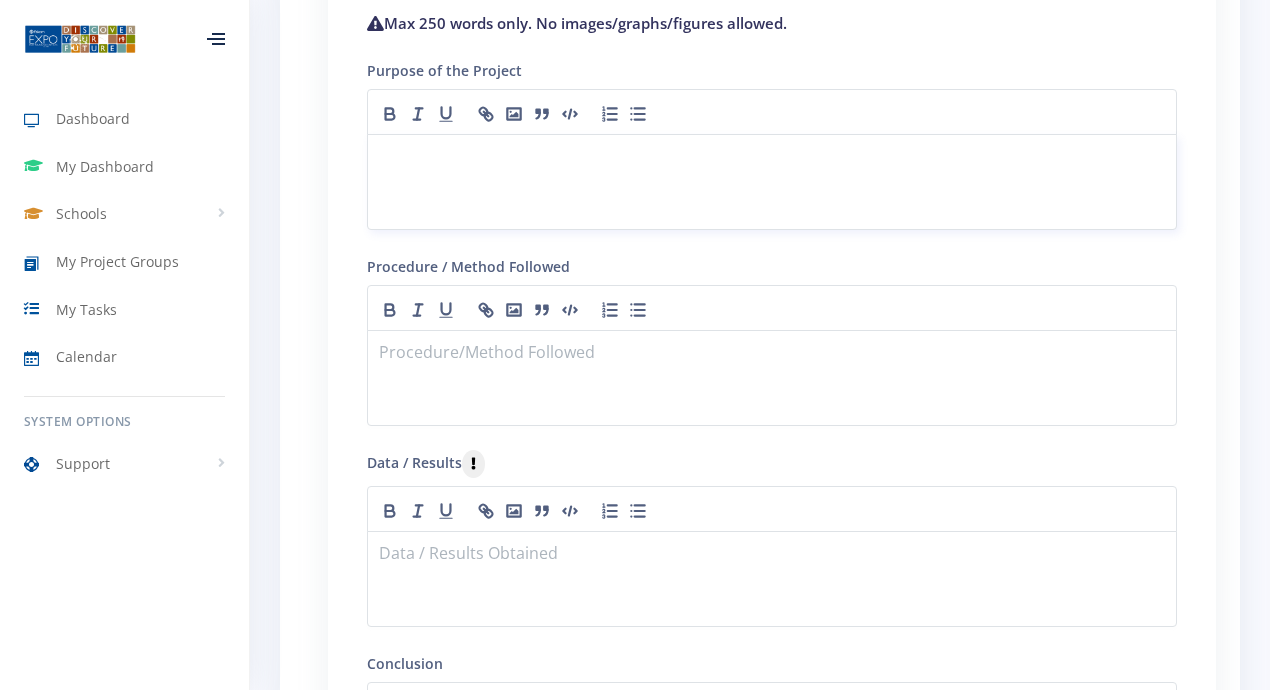 click at bounding box center [772, 158] 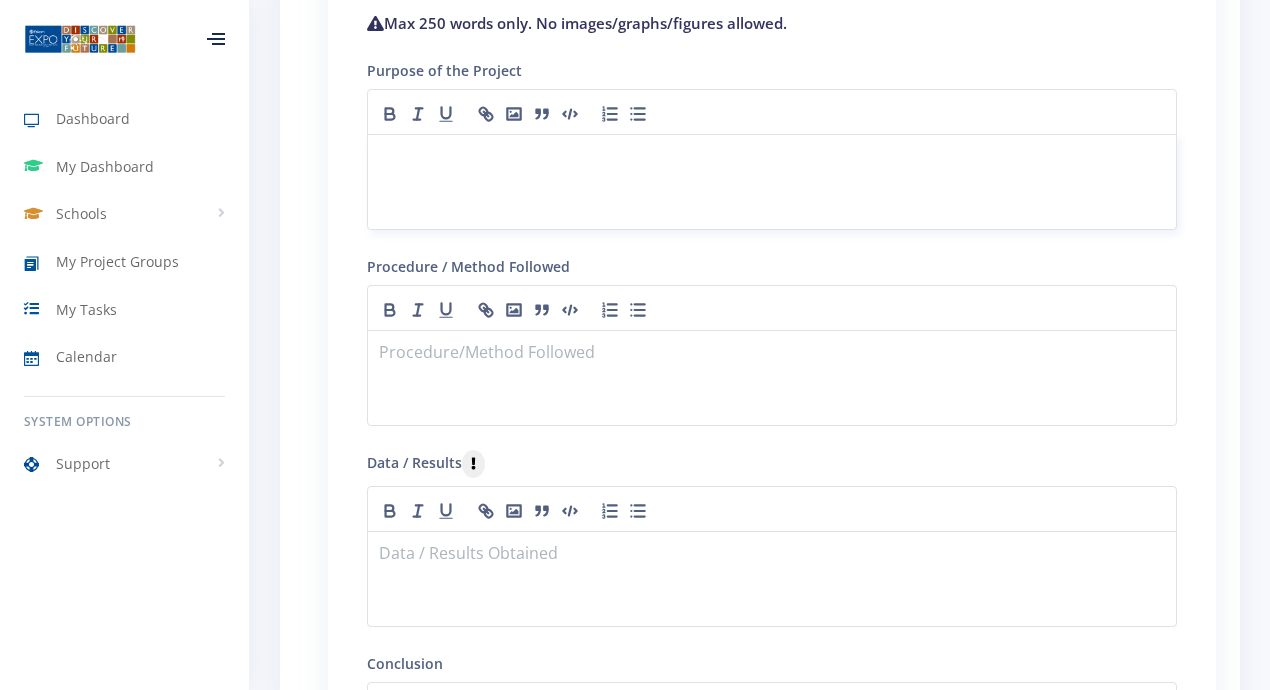 scroll, scrollTop: 0, scrollLeft: 0, axis: both 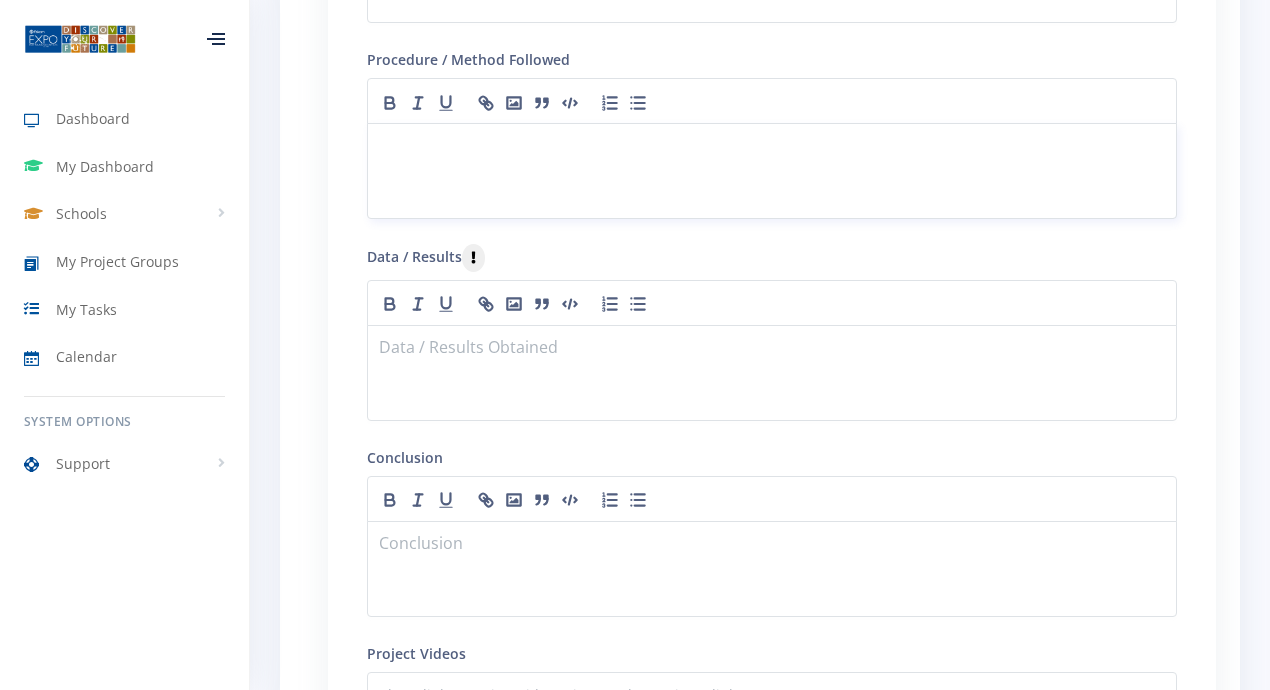 click at bounding box center [772, 147] 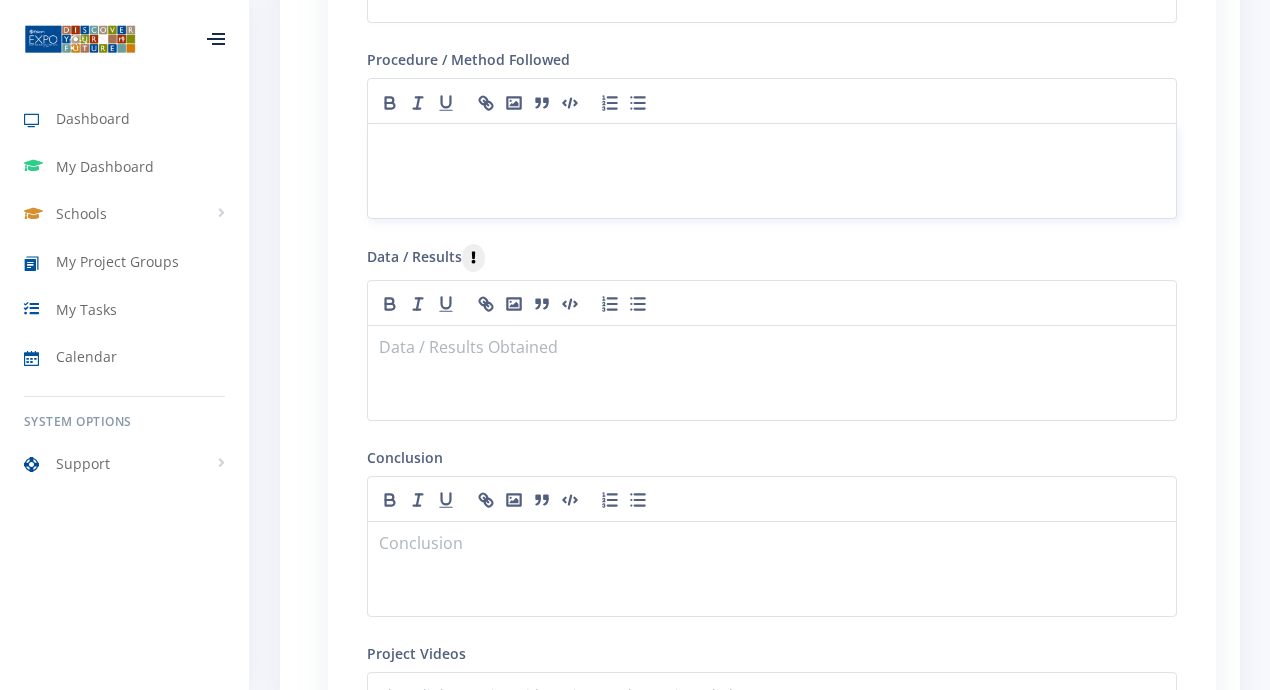 click at bounding box center [772, 171] 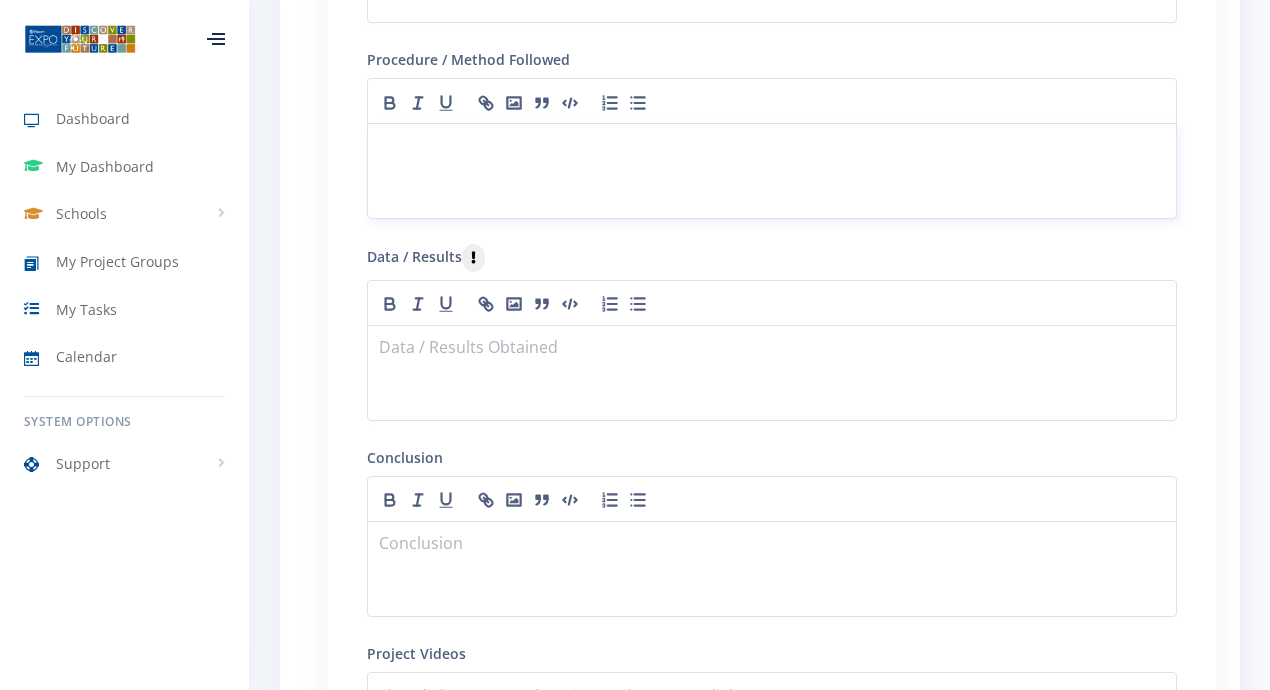 scroll, scrollTop: 0, scrollLeft: 0, axis: both 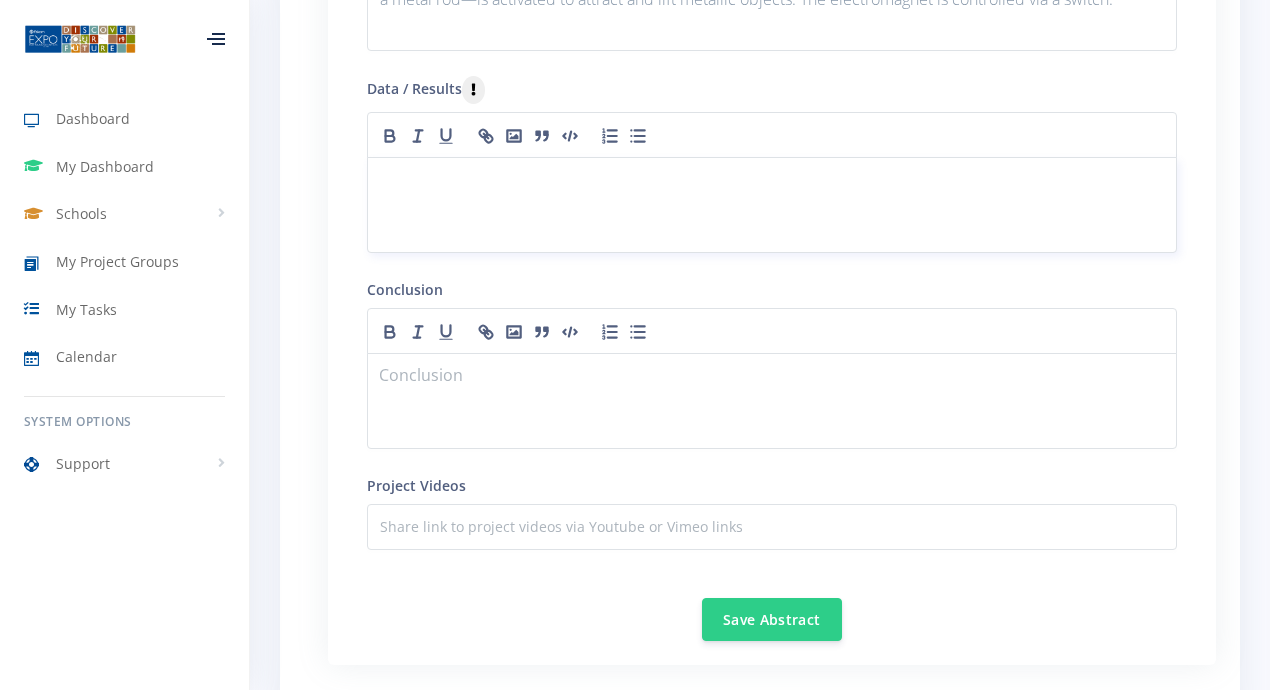 click at bounding box center (772, 181) 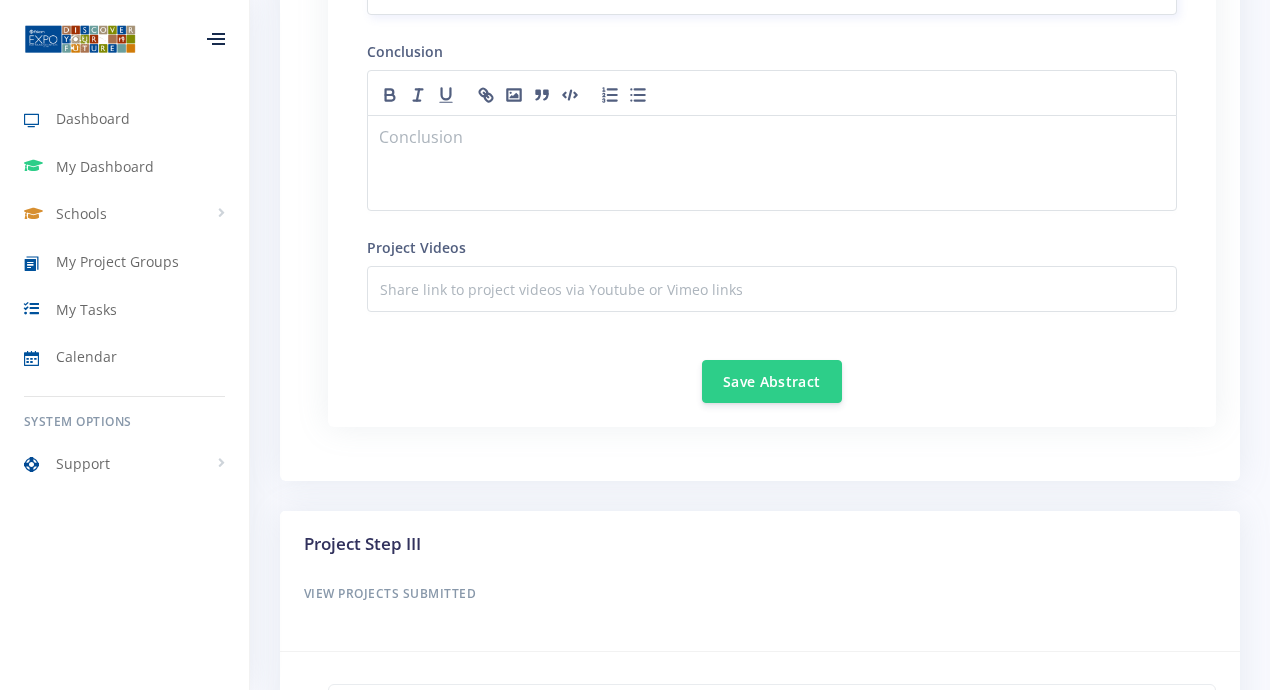 scroll, scrollTop: 3219, scrollLeft: 0, axis: vertical 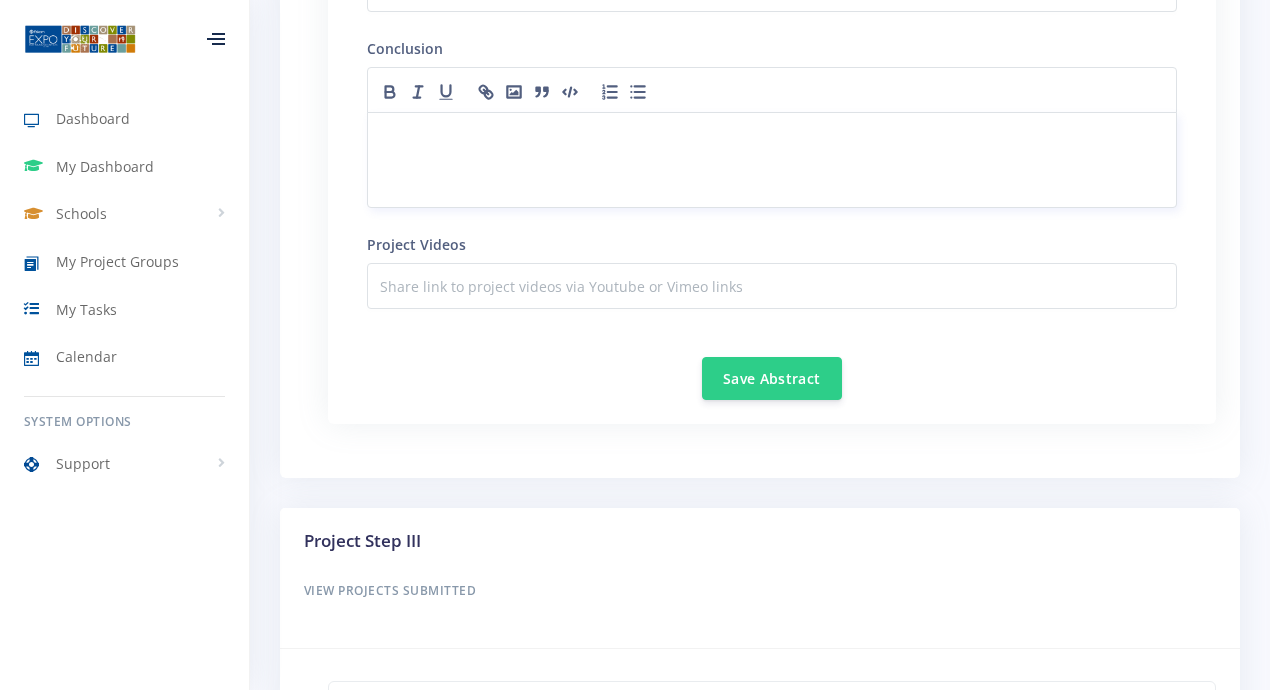 click at bounding box center (772, 136) 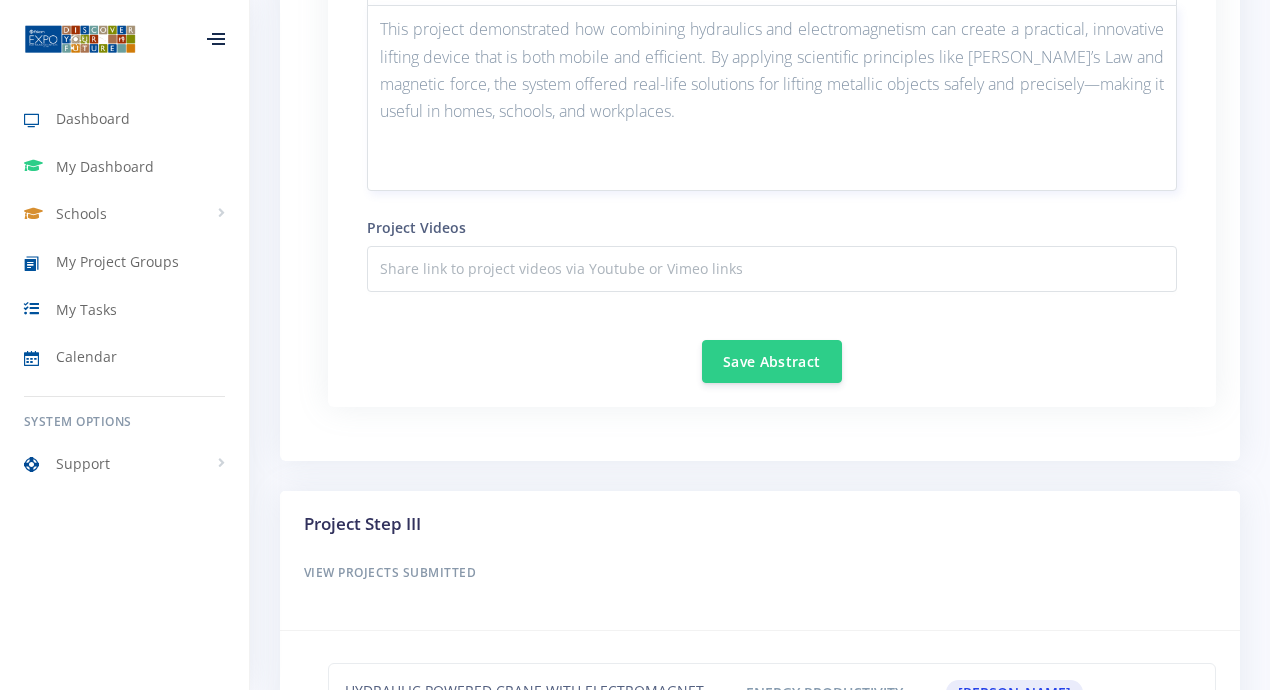 scroll, scrollTop: 3312, scrollLeft: 0, axis: vertical 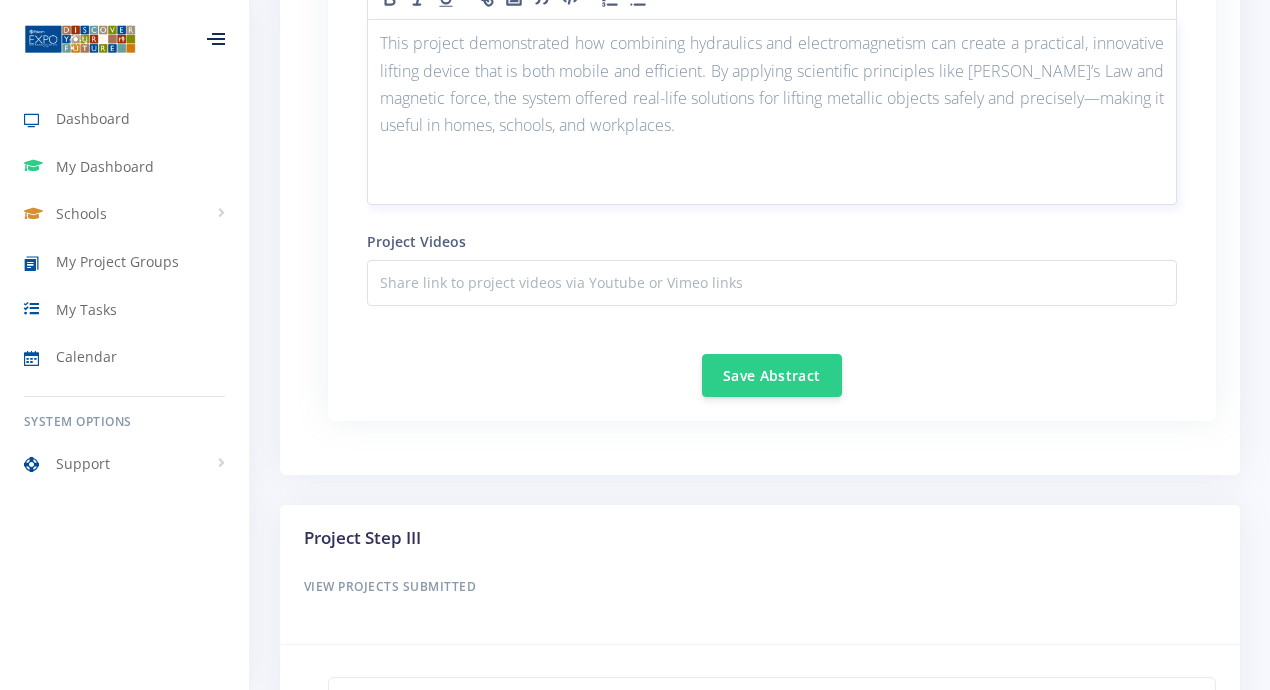 click on "This project demonstrated how combining hydraulics and electromagnetism can create a practical, innovative lifting device that is both mobile and efficient. By applying scientific principles like [PERSON_NAME]’s Law and magnetic force, the system offered real-life solutions for lifting metallic objects safely and precisely—making it useful in homes, schools, and workplaces." at bounding box center (772, 84) 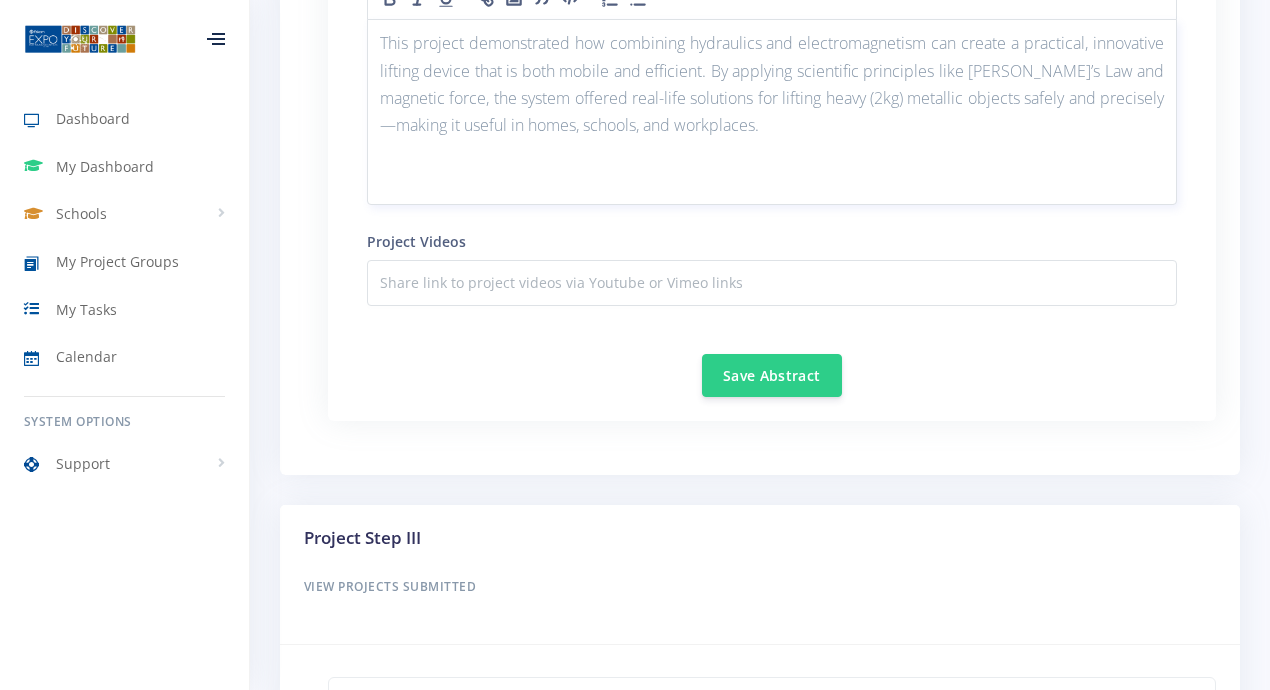 click on "This project demonstrated how combining hydraulics and electromagnetism can create a practical, innovative lifting device that is both mobile and efficient. By applying scientific principles like Pascal’s Law and magnetic force, the system offered real-life solutions for lifting heavy (2kg) metallic objects safely and precisely—making it useful in homes, schools, and workplaces." at bounding box center (772, 84) 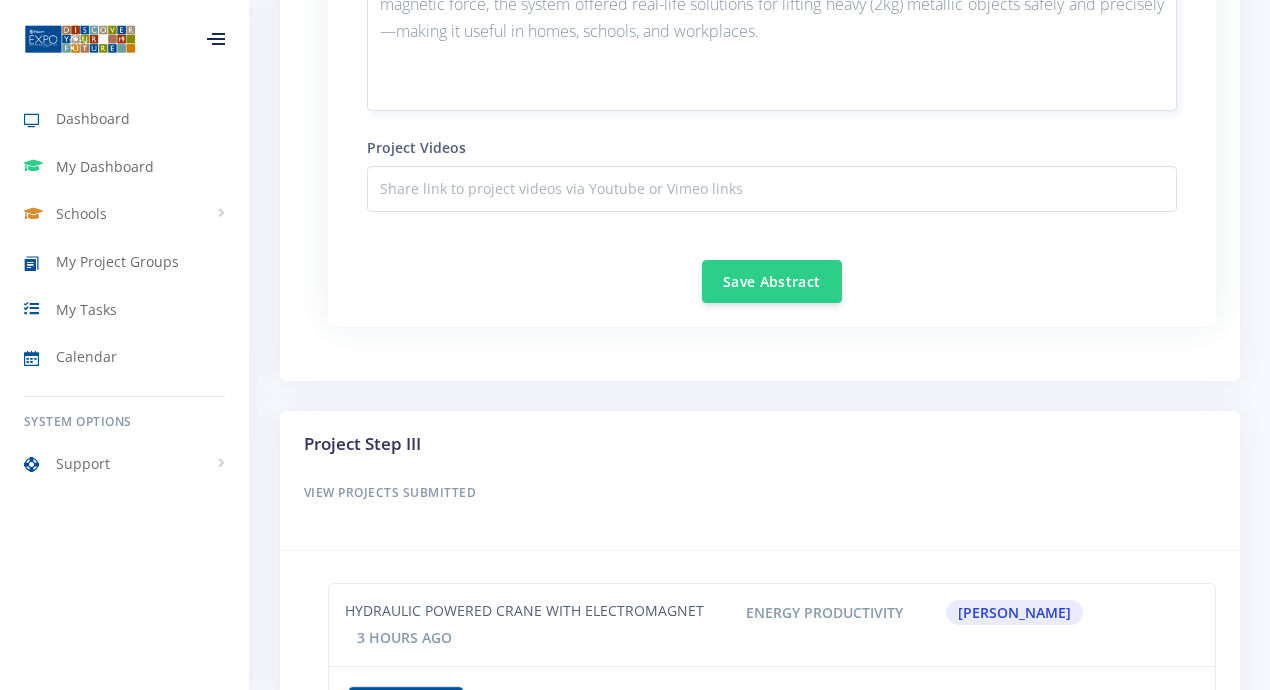 scroll, scrollTop: 3423, scrollLeft: 0, axis: vertical 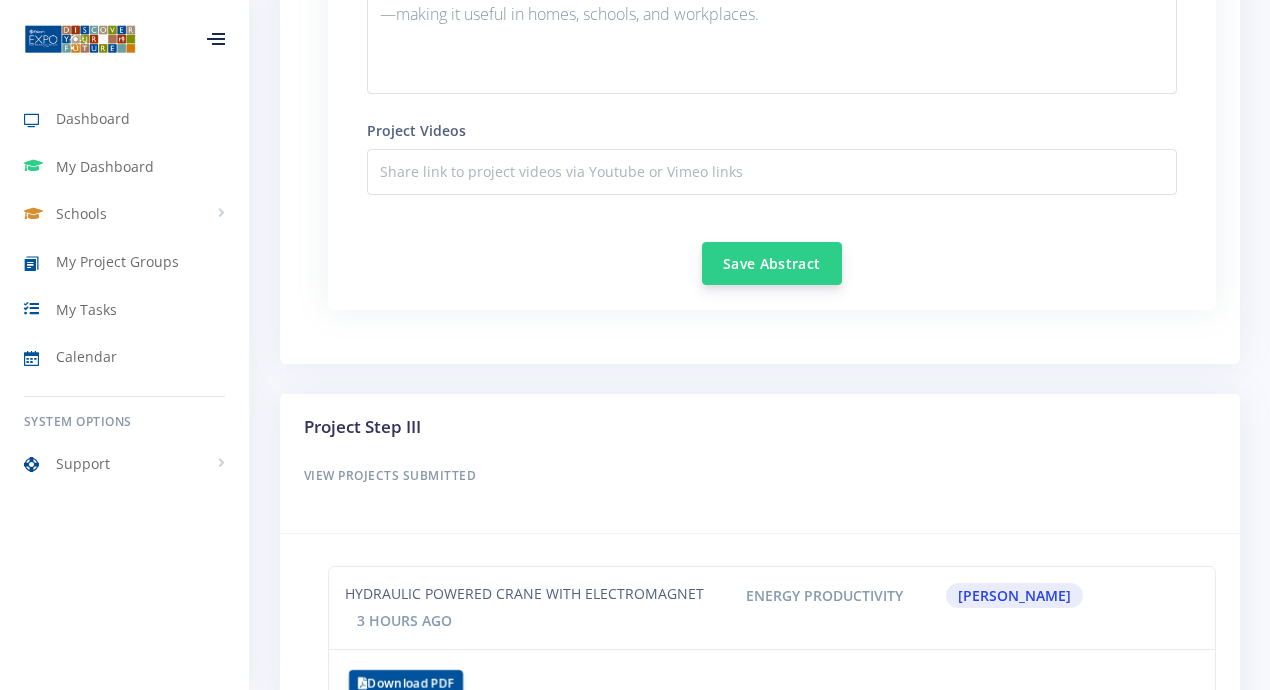 click on "Save Abstract" at bounding box center (772, 263) 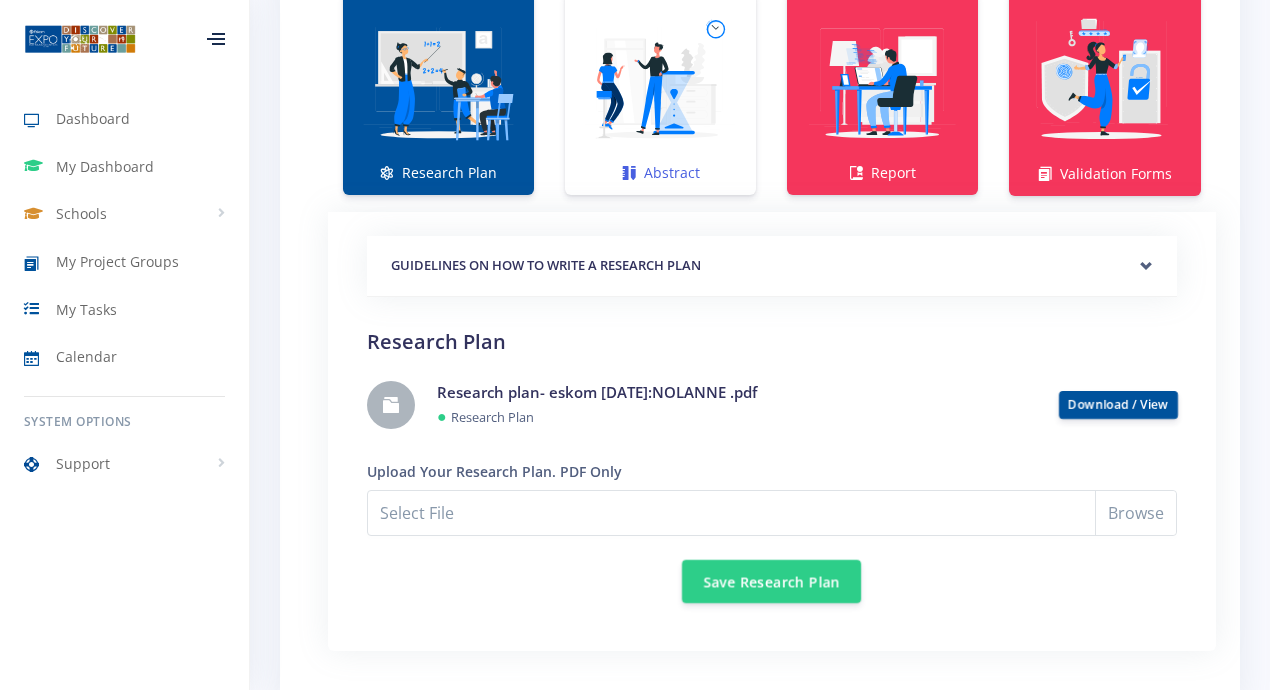 scroll, scrollTop: 1566, scrollLeft: 0, axis: vertical 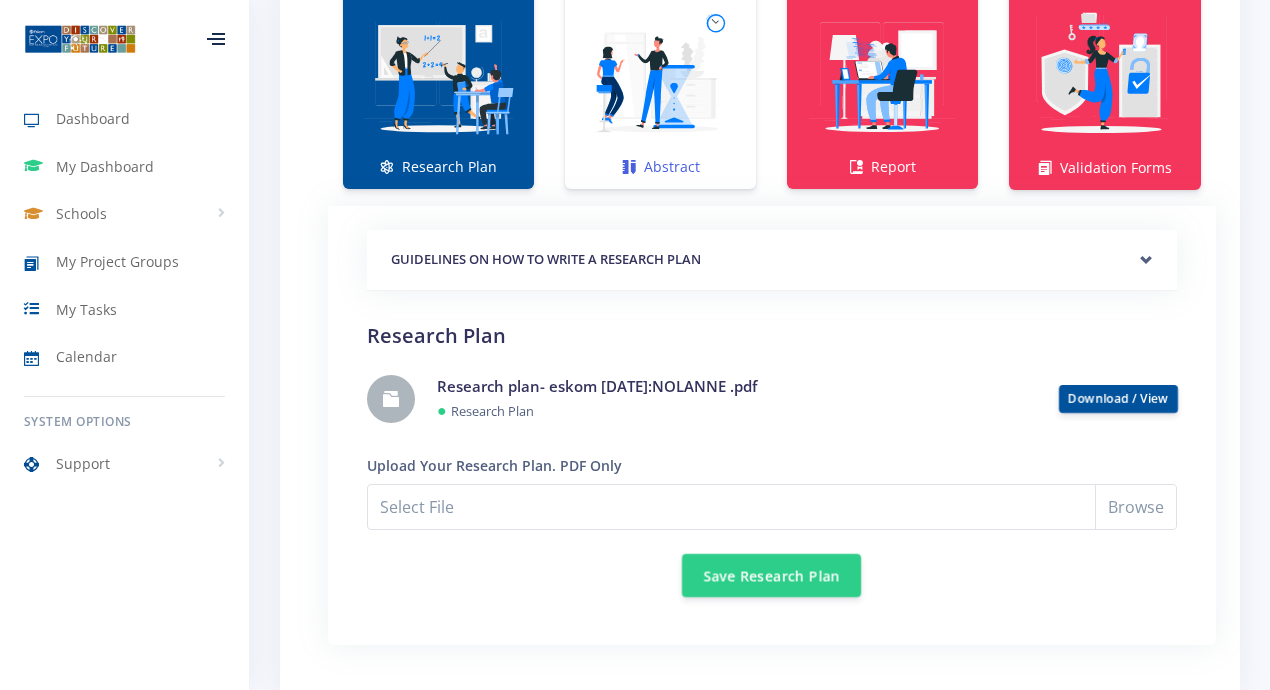 click at bounding box center [660, 76] 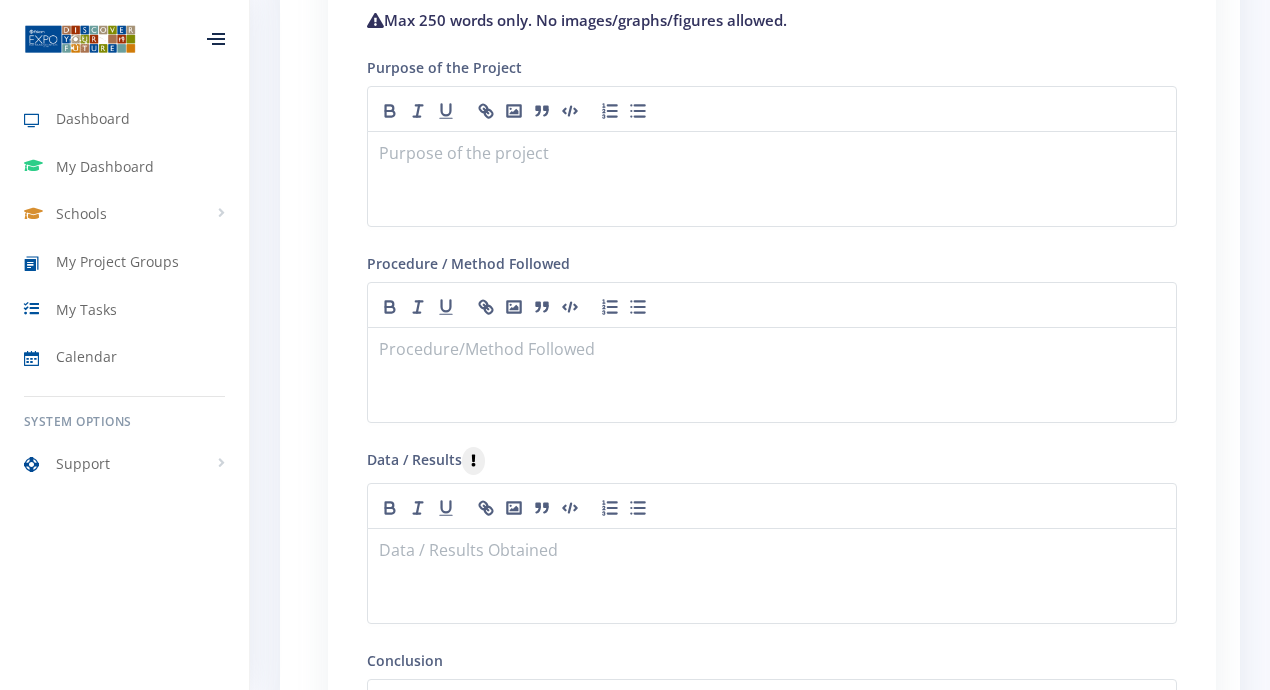 scroll, scrollTop: 1926, scrollLeft: 0, axis: vertical 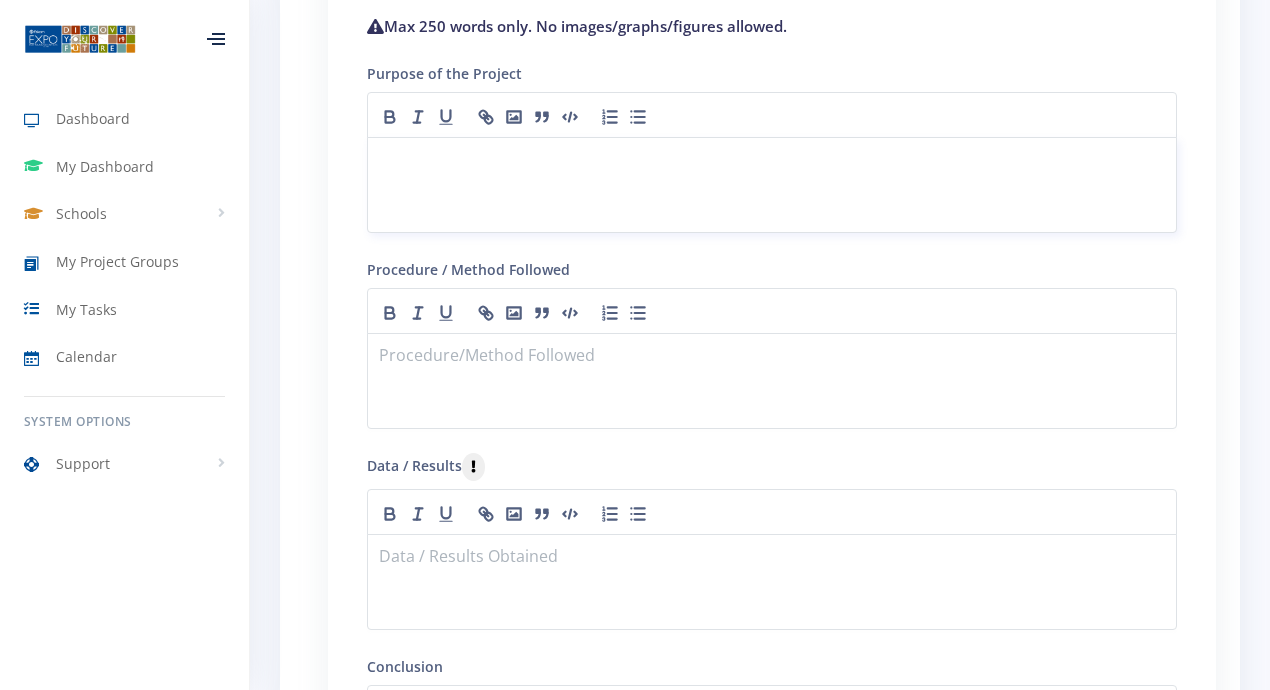 click at bounding box center (772, 161) 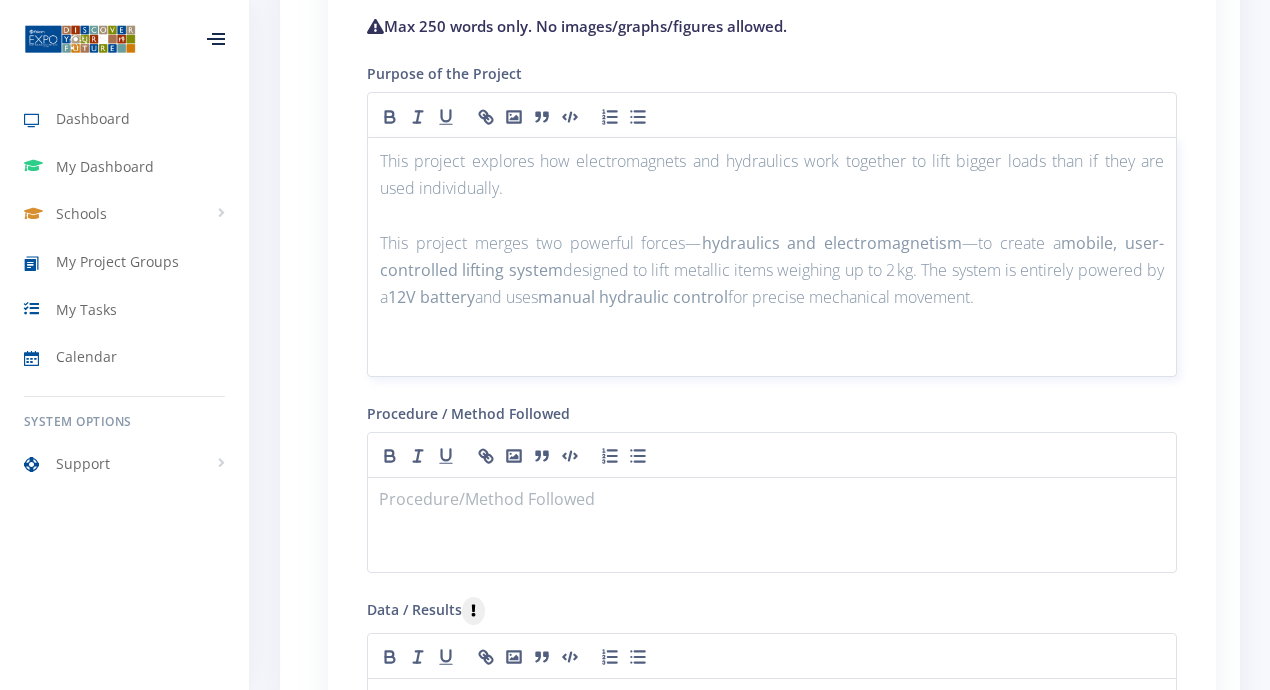 scroll, scrollTop: 0, scrollLeft: 0, axis: both 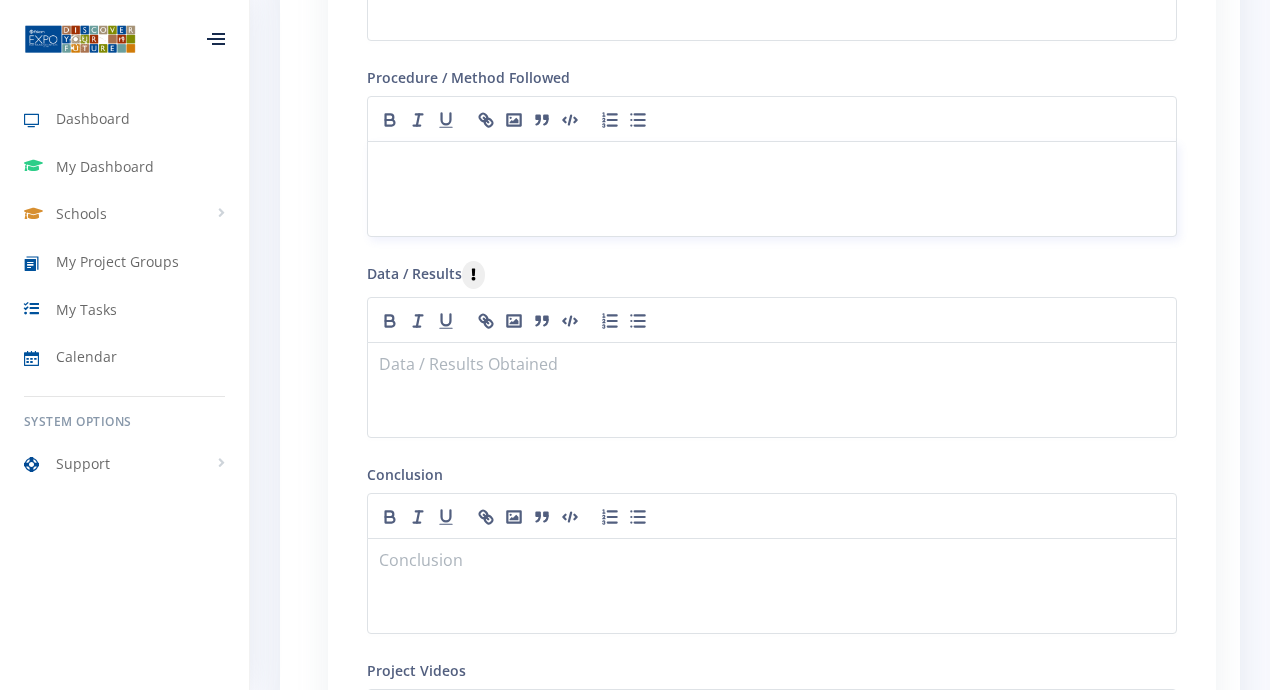 click at bounding box center (772, 165) 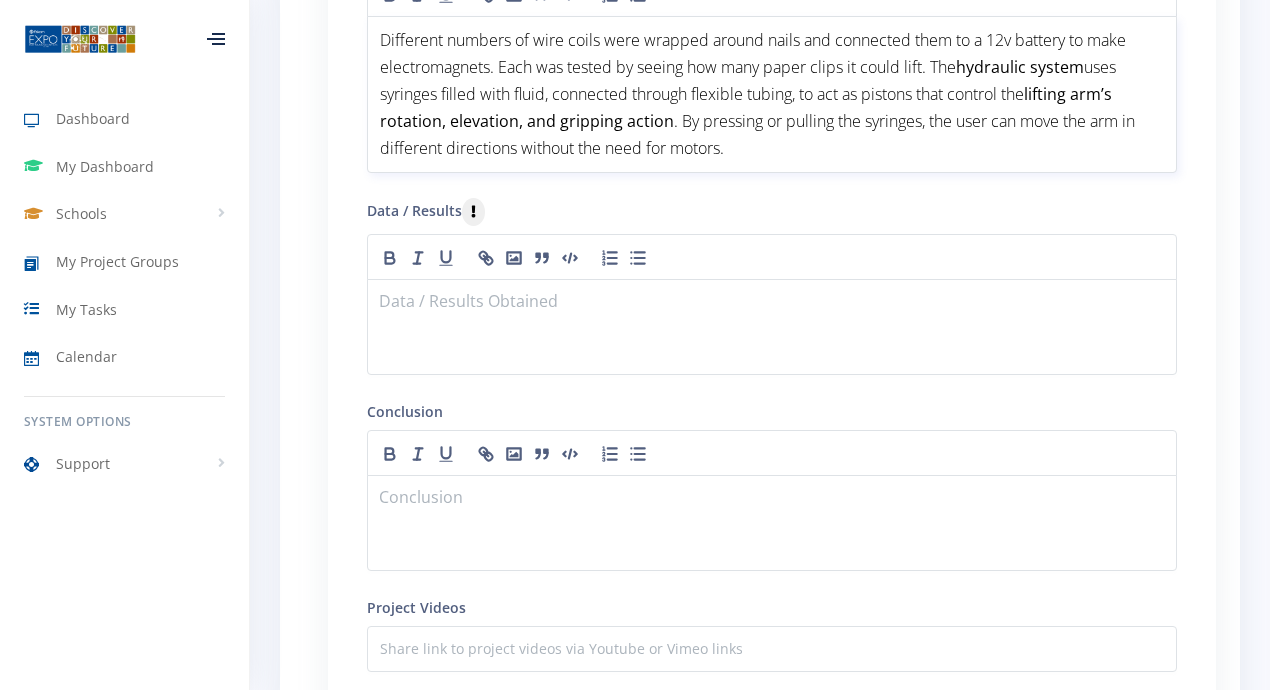 scroll, scrollTop: 2383, scrollLeft: 0, axis: vertical 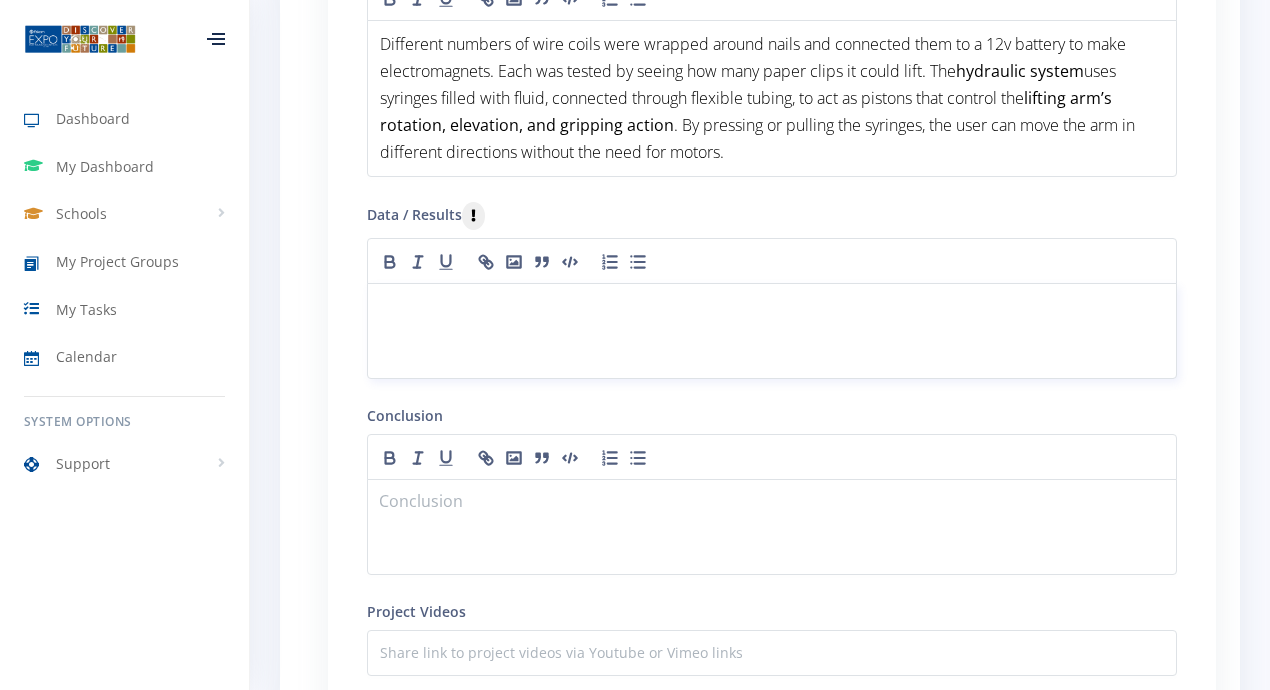 click at bounding box center [772, 307] 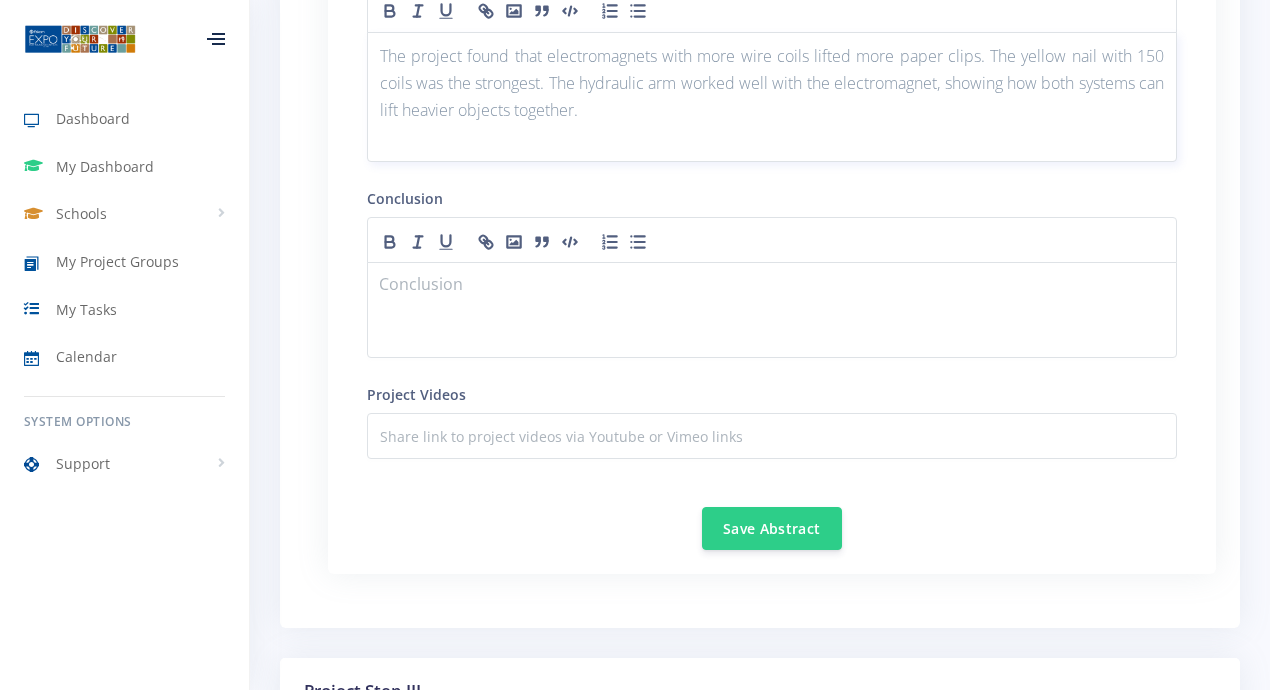 scroll, scrollTop: 2653, scrollLeft: 0, axis: vertical 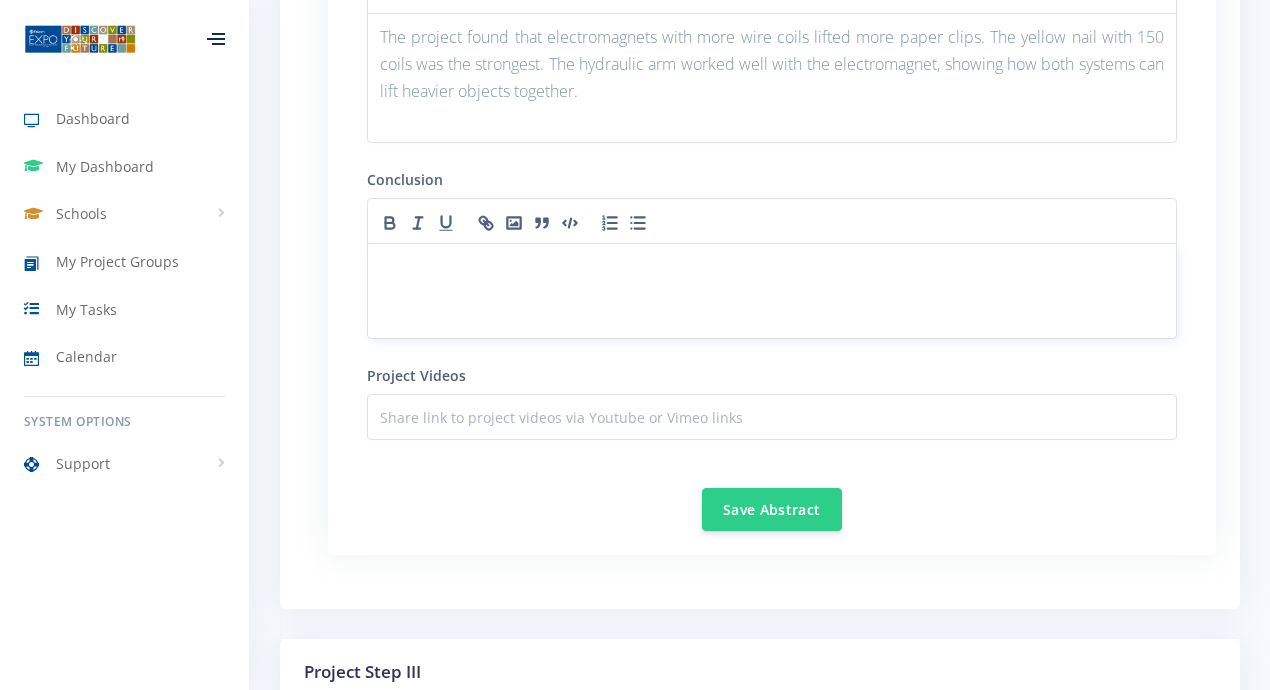 click at bounding box center [772, 267] 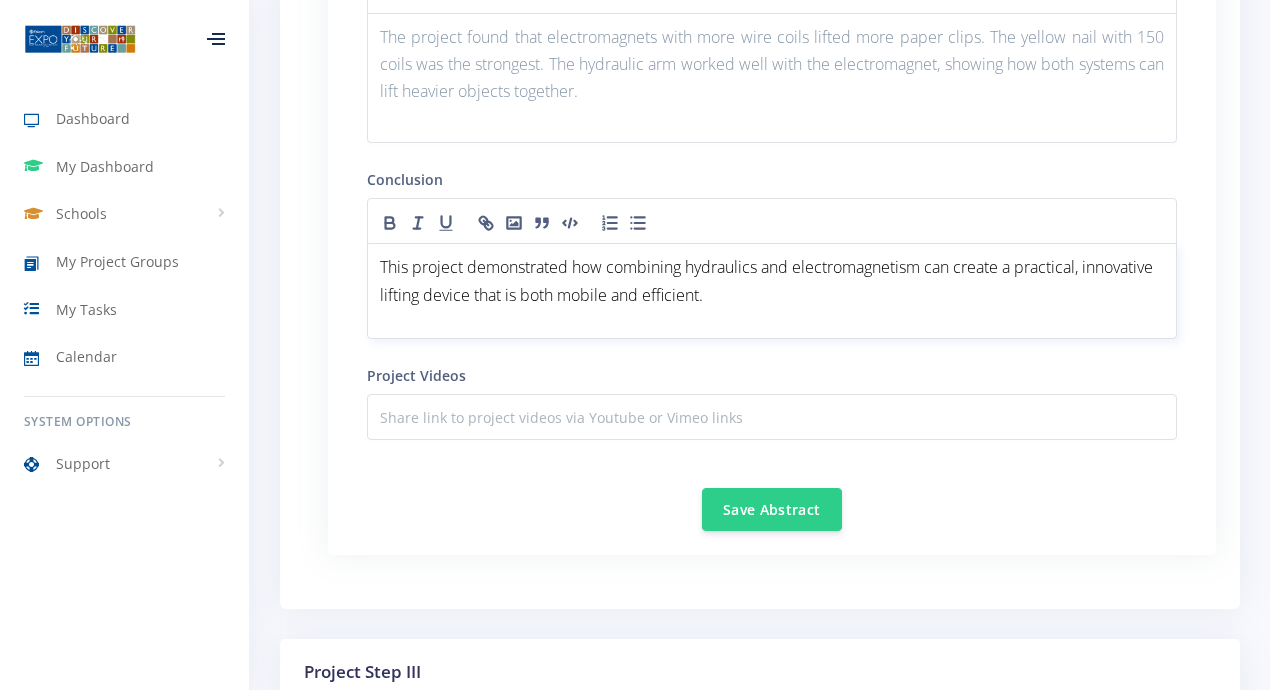 scroll, scrollTop: 0, scrollLeft: 0, axis: both 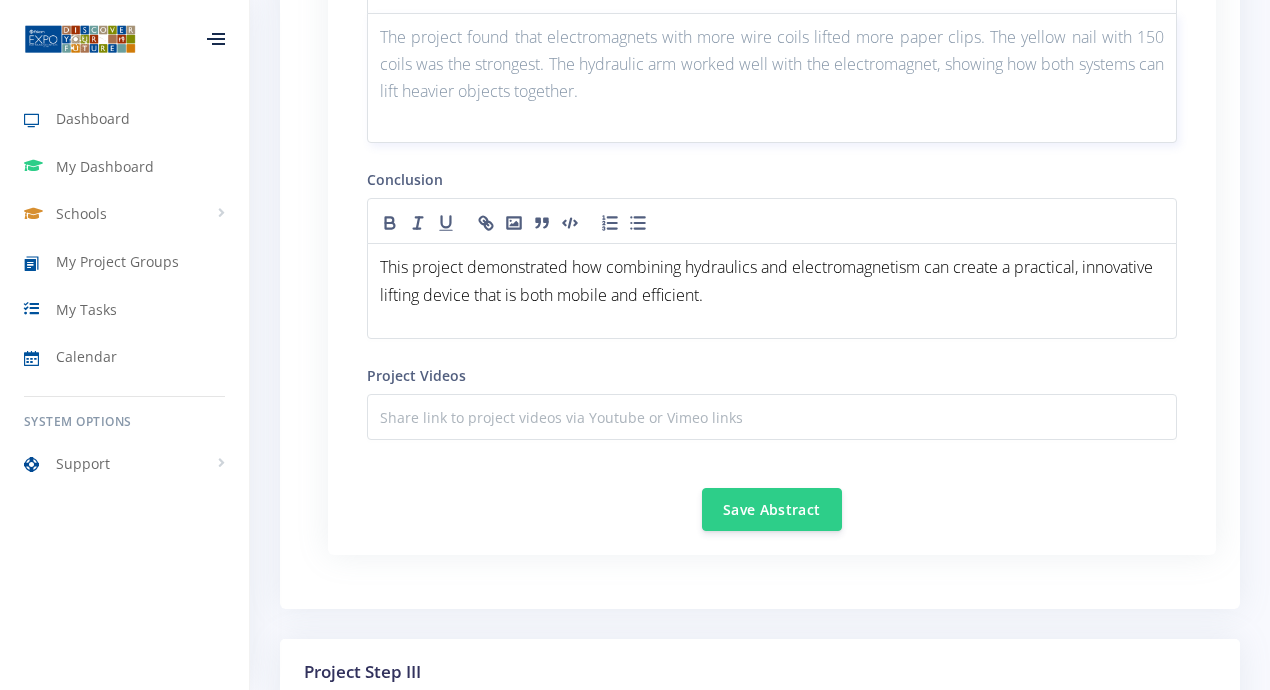 click on "The project found that electromagnets with more wire coils lifted more paper clips. The yellow nail with 150 coils was the strongest. The hydraulic arm worked well with the electromagnet, showing how both systems can lift heavier objects together." at bounding box center (772, 65) 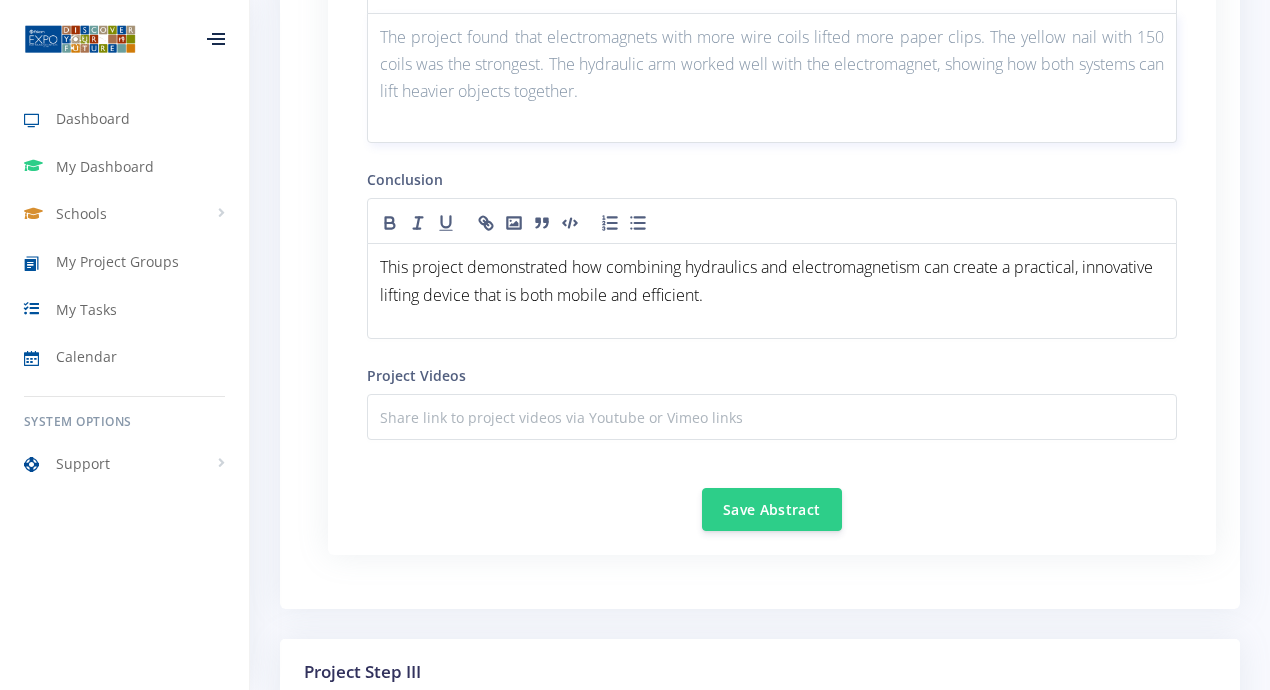 click at bounding box center [772, 118] 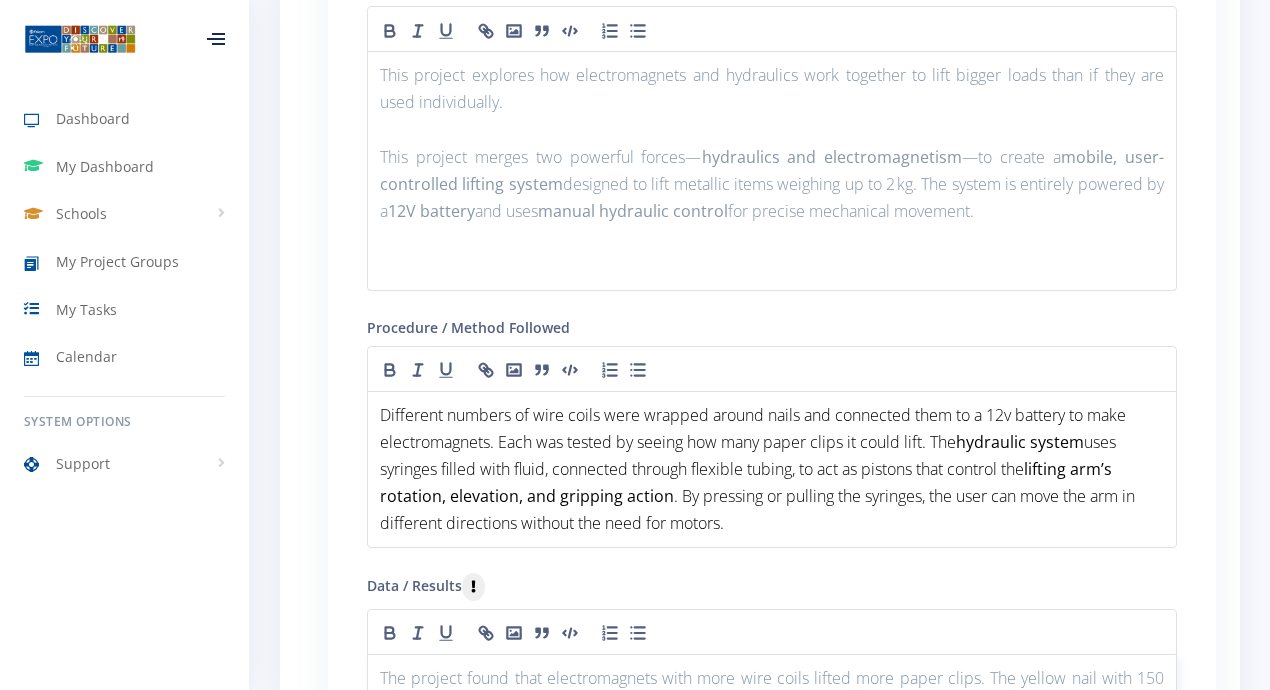scroll, scrollTop: 2009, scrollLeft: 0, axis: vertical 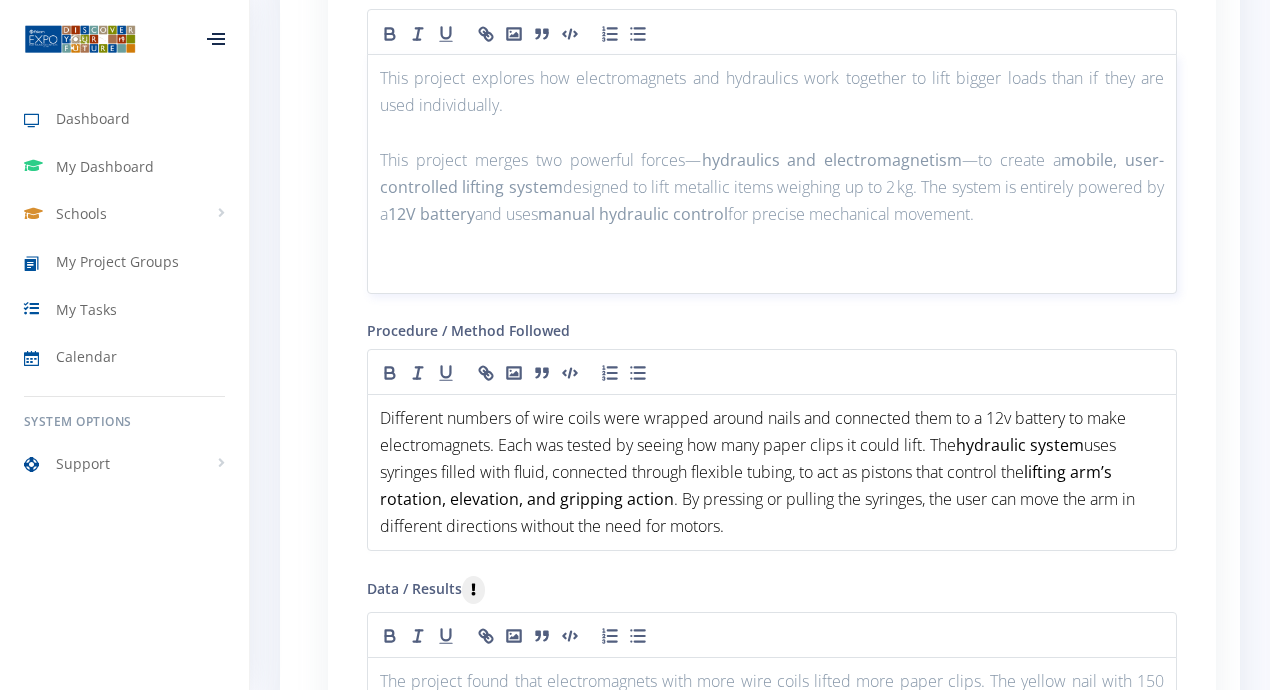 click on "This project explores how electromagnets and hydraulics work together to lift bigger loads than if they are used individually." at bounding box center (772, 92) 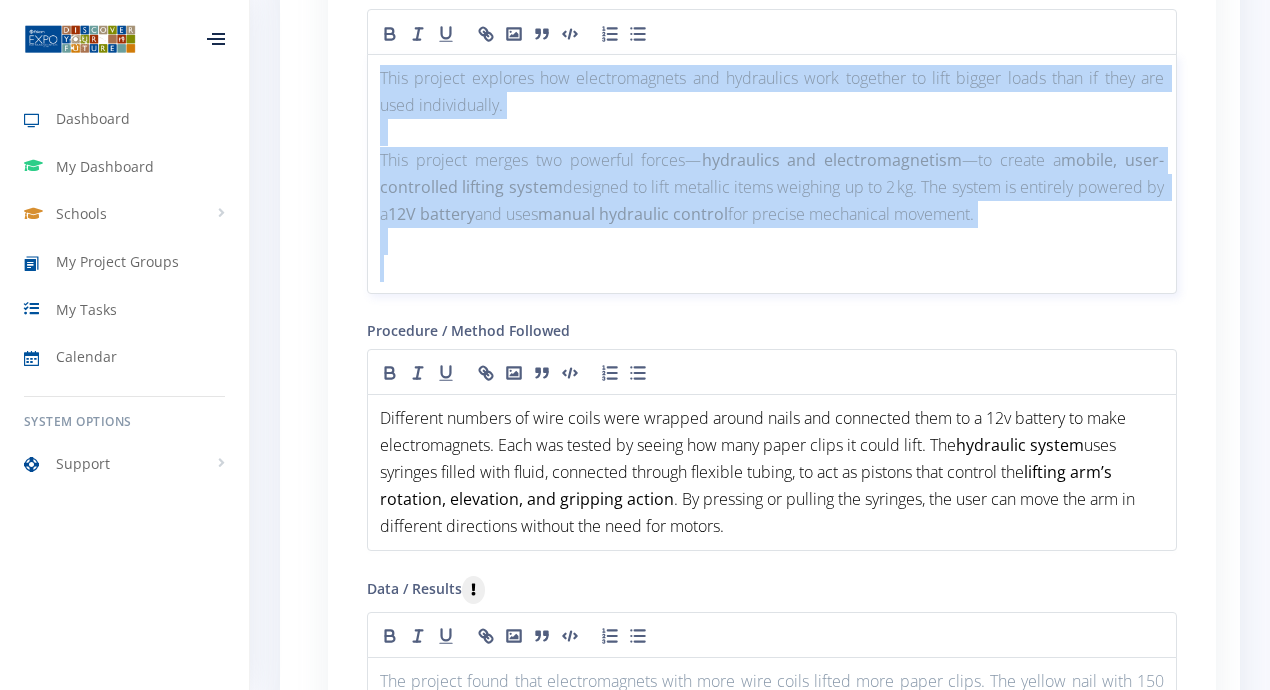 drag, startPoint x: 380, startPoint y: 77, endPoint x: 1094, endPoint y: 256, distance: 736.09576 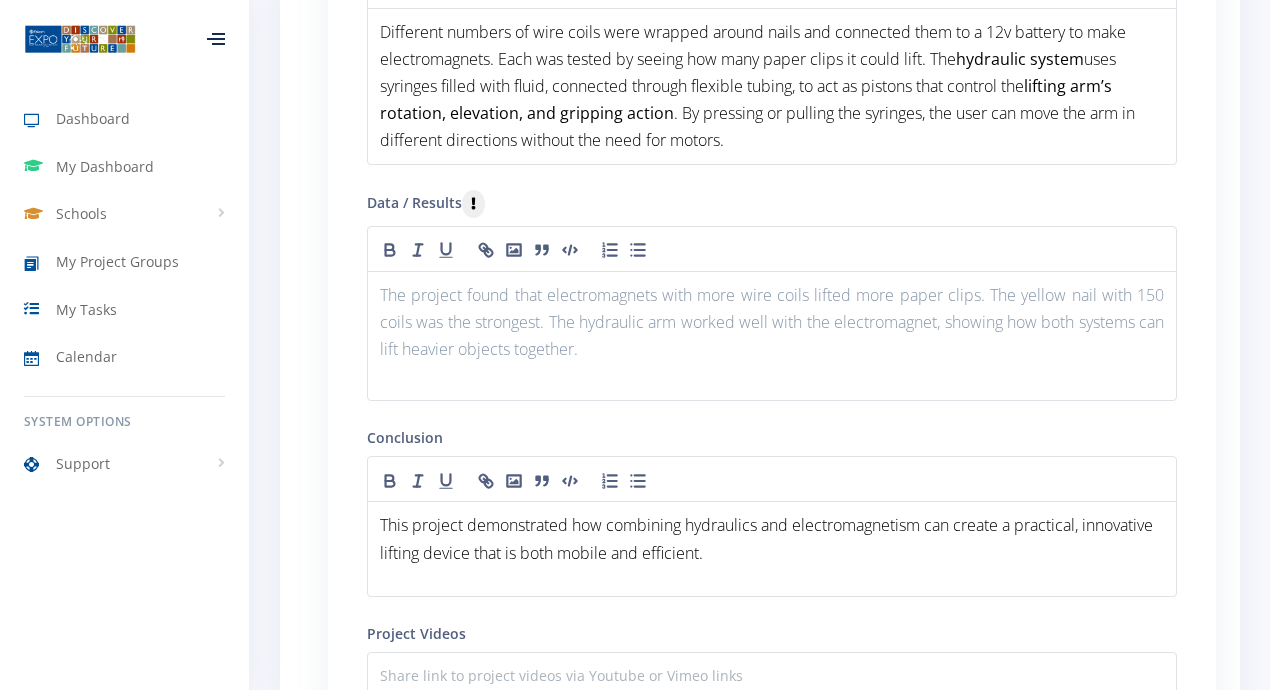 scroll, scrollTop: 2393, scrollLeft: 0, axis: vertical 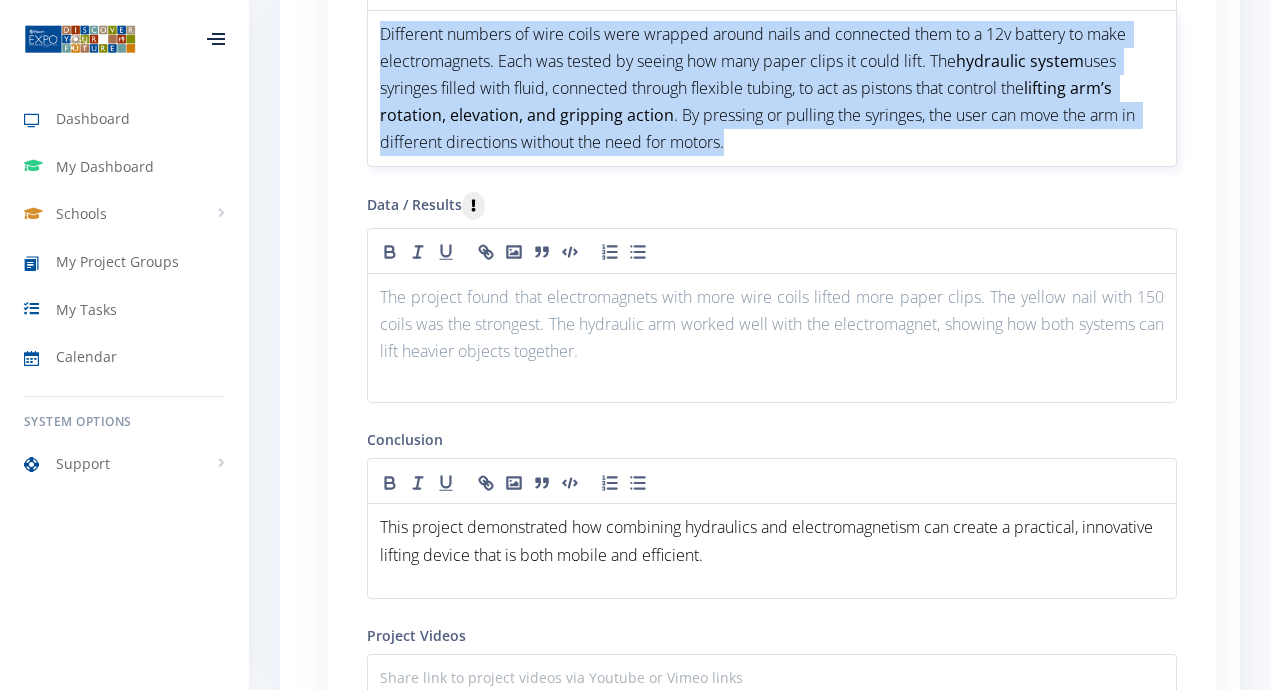 drag, startPoint x: 381, startPoint y: 33, endPoint x: 843, endPoint y: 203, distance: 492.2845 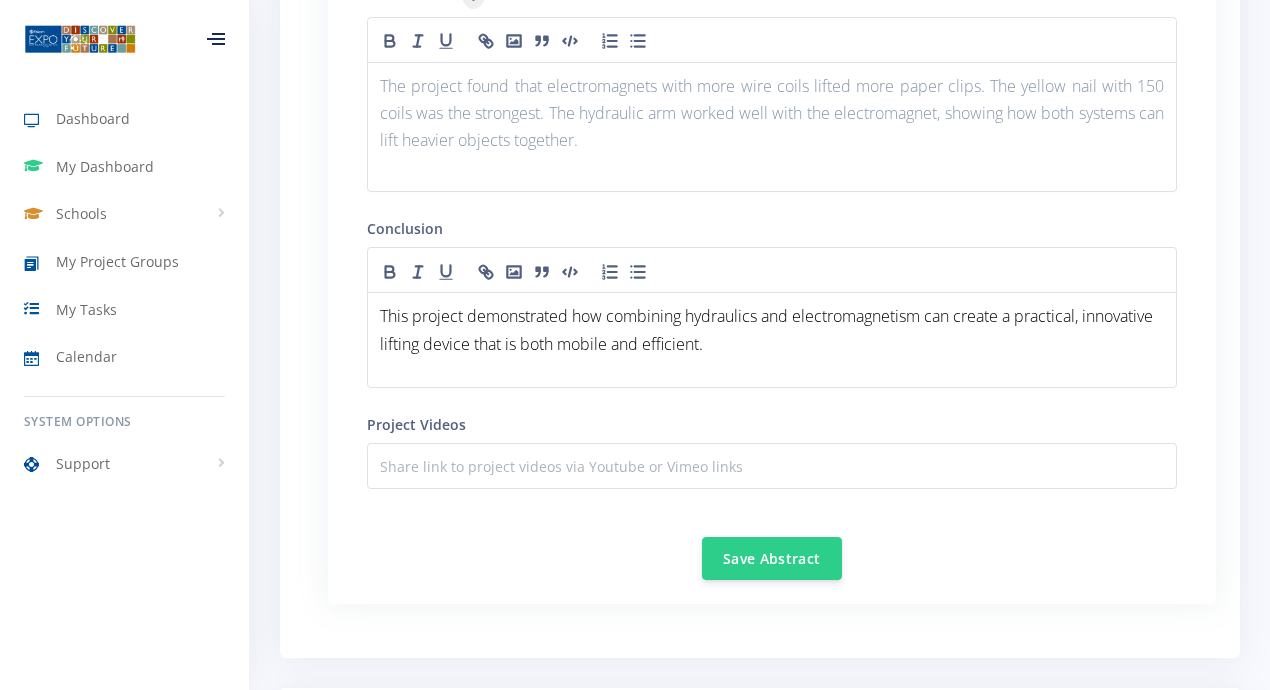 scroll, scrollTop: 2613, scrollLeft: 0, axis: vertical 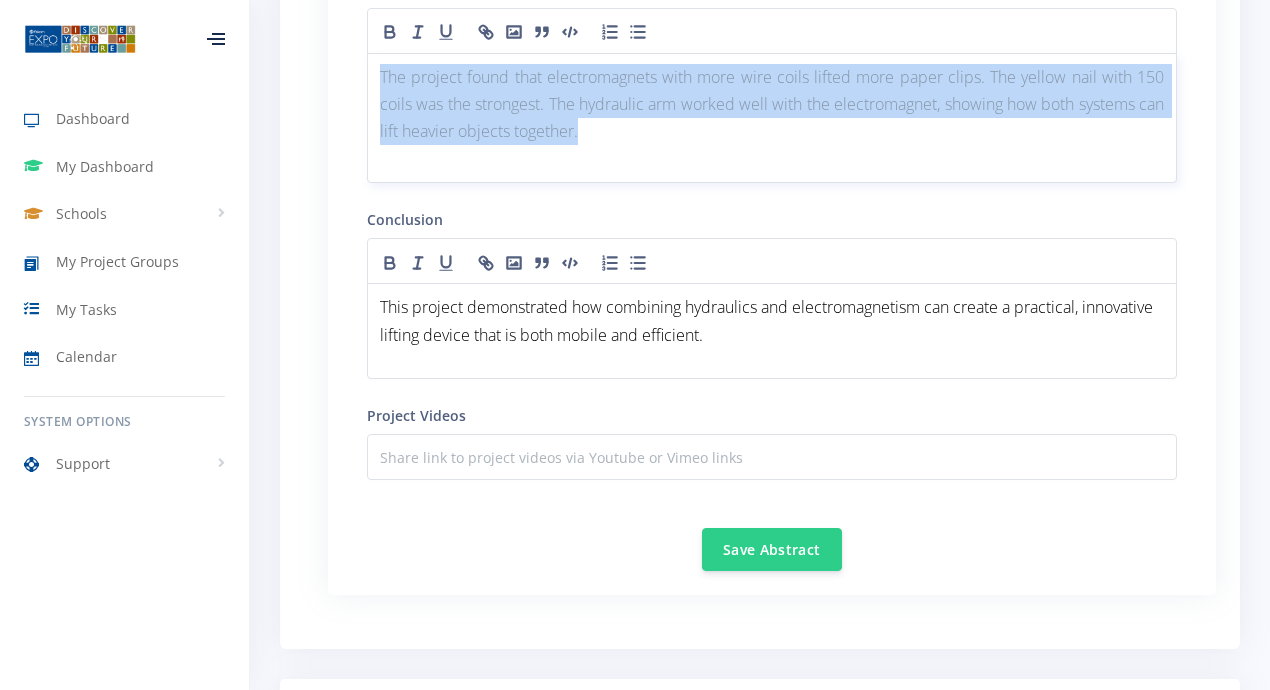 drag, startPoint x: 374, startPoint y: 77, endPoint x: 632, endPoint y: 142, distance: 266.062 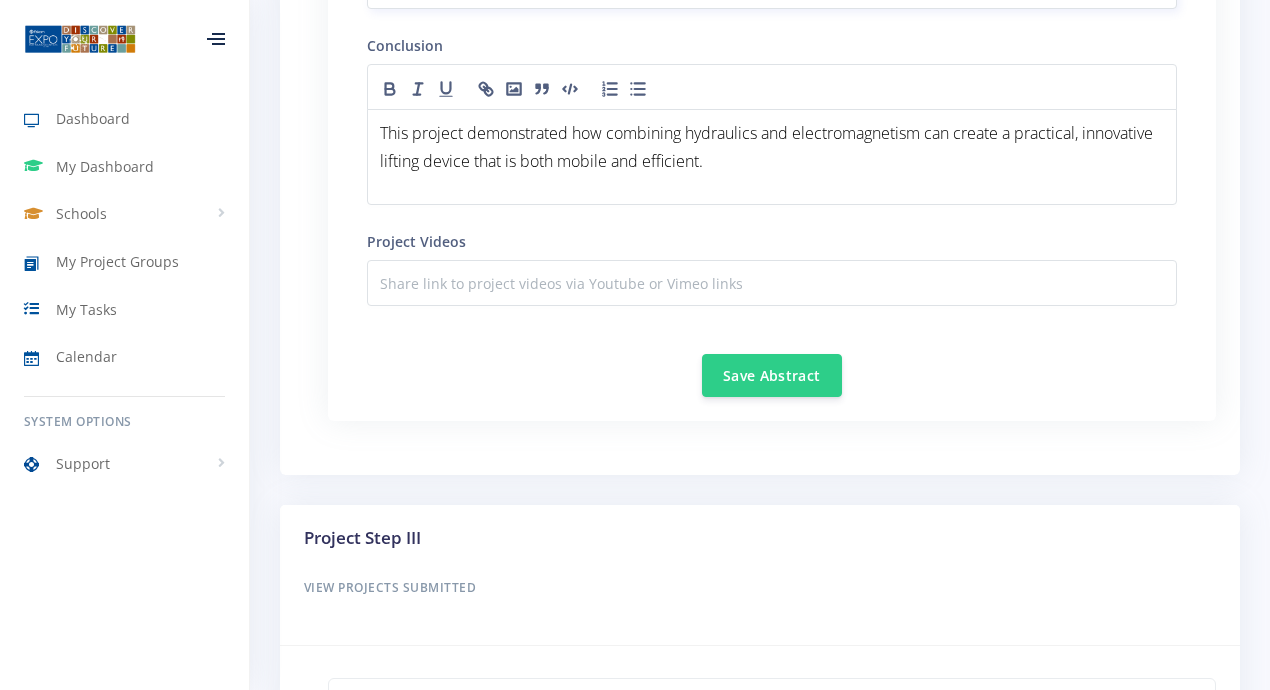 scroll, scrollTop: 2788, scrollLeft: 0, axis: vertical 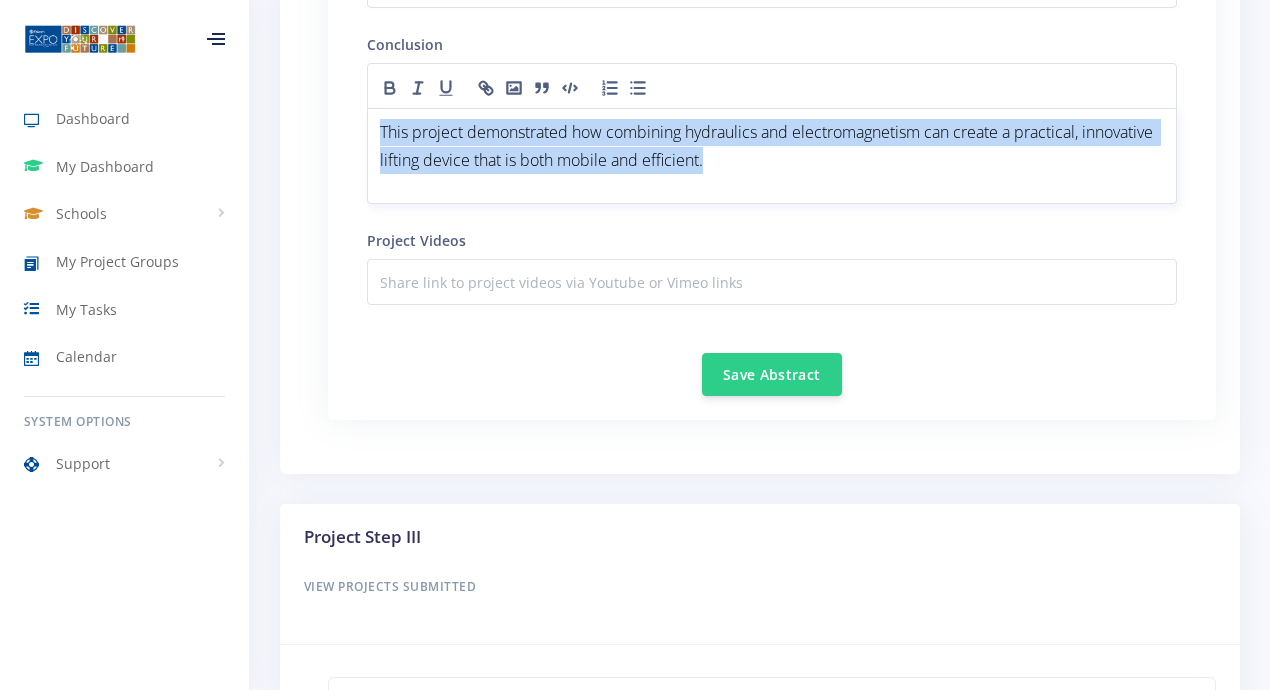 drag, startPoint x: 379, startPoint y: 131, endPoint x: 713, endPoint y: 183, distance: 338.02368 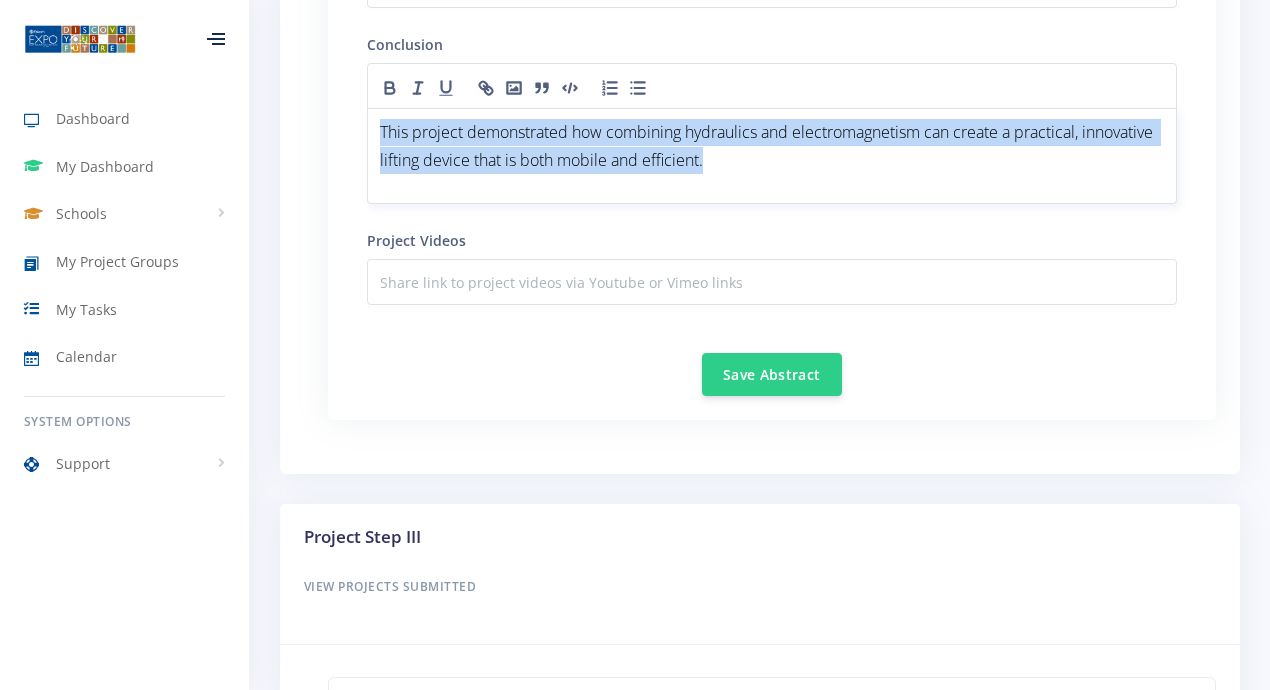 click on "This project demonstrated how combining hydraulics and electromagnetism can create a practical, innovative lifting device that is both mobile and efficient." at bounding box center [768, 145] 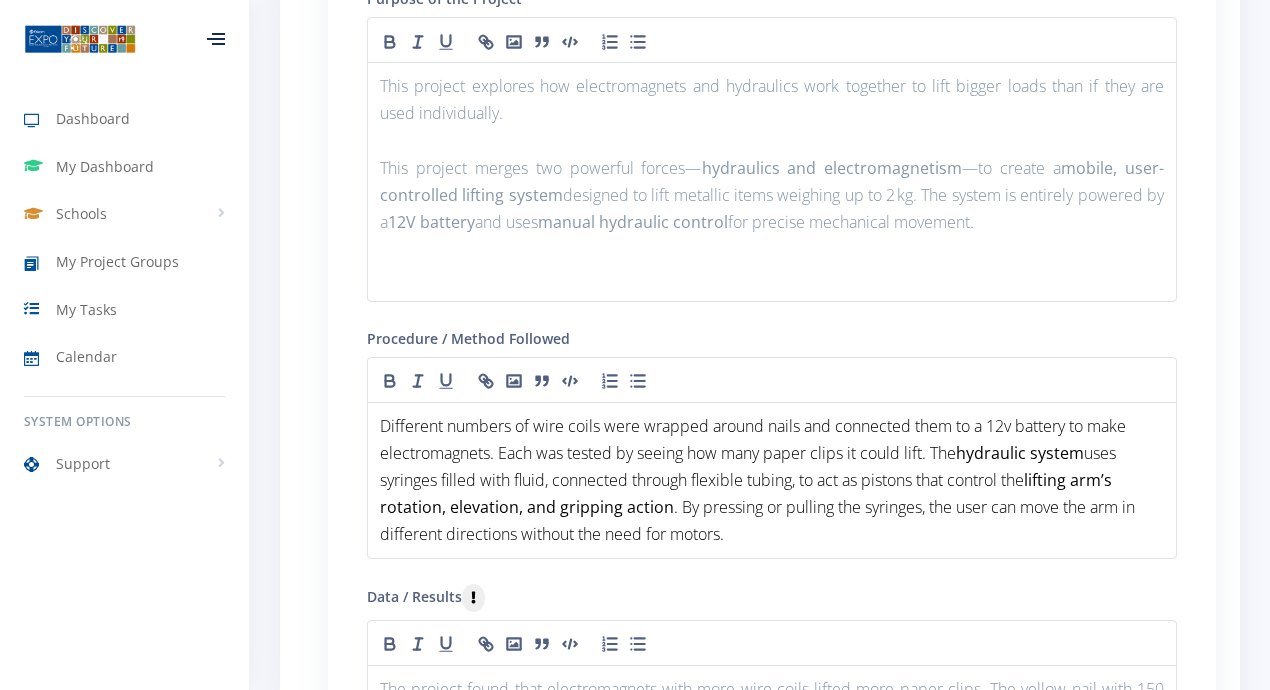 scroll, scrollTop: 1988, scrollLeft: 0, axis: vertical 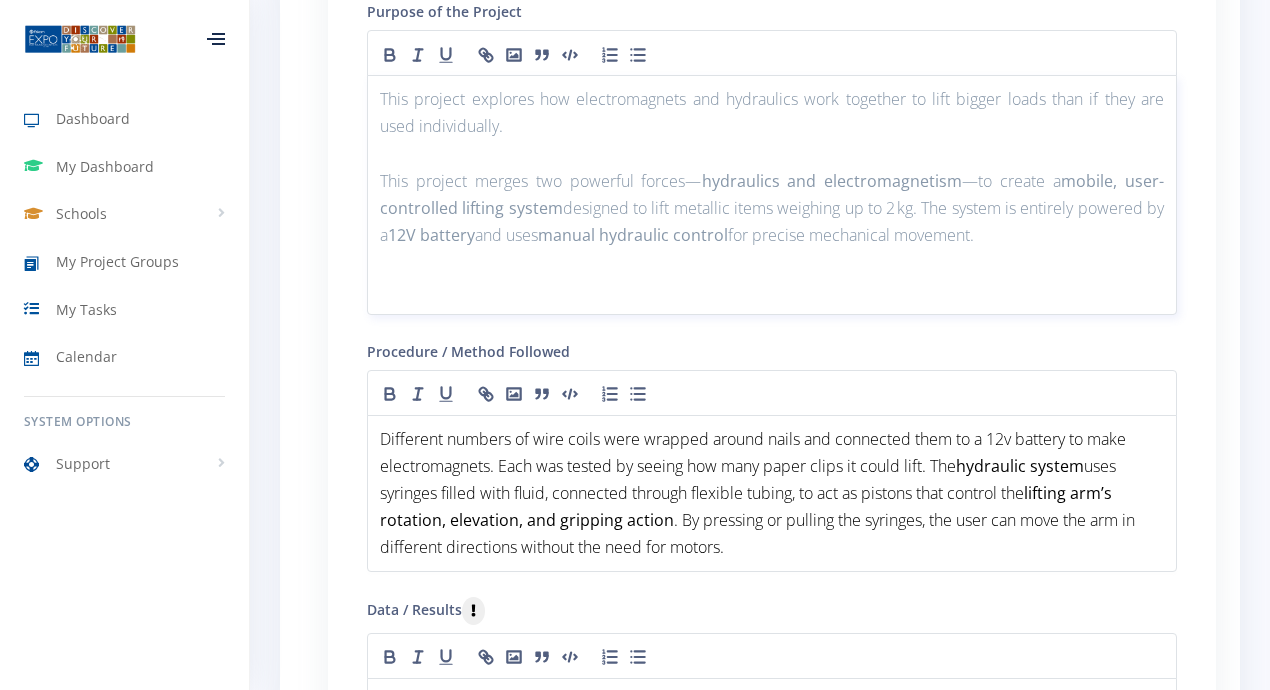 click on "This project merges two powerful forces— hydraulics and electromagnetism —to create a  mobile, user-controlled lifting system  designed to lift metallic items weighing up to 2 kg. The system is entirely powered by a  12V battery  and uses  manual hydraulic control  for precise mechanical movement." at bounding box center [772, 209] 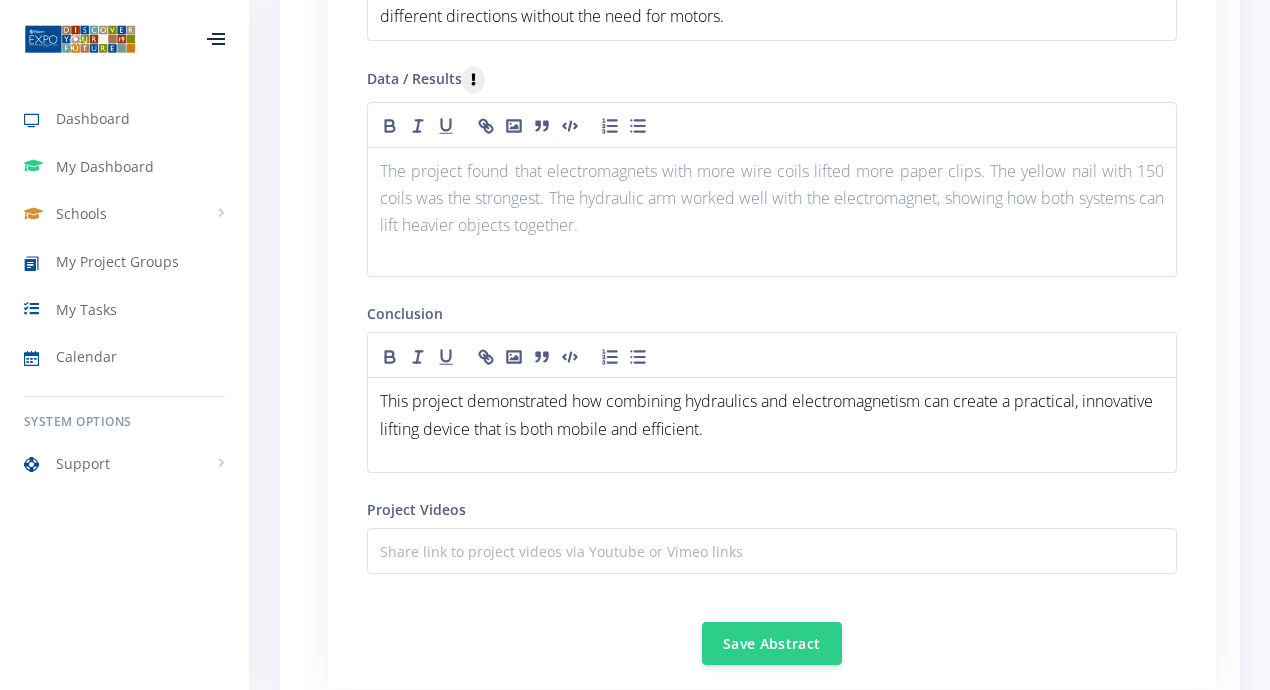 scroll, scrollTop: 2523, scrollLeft: 0, axis: vertical 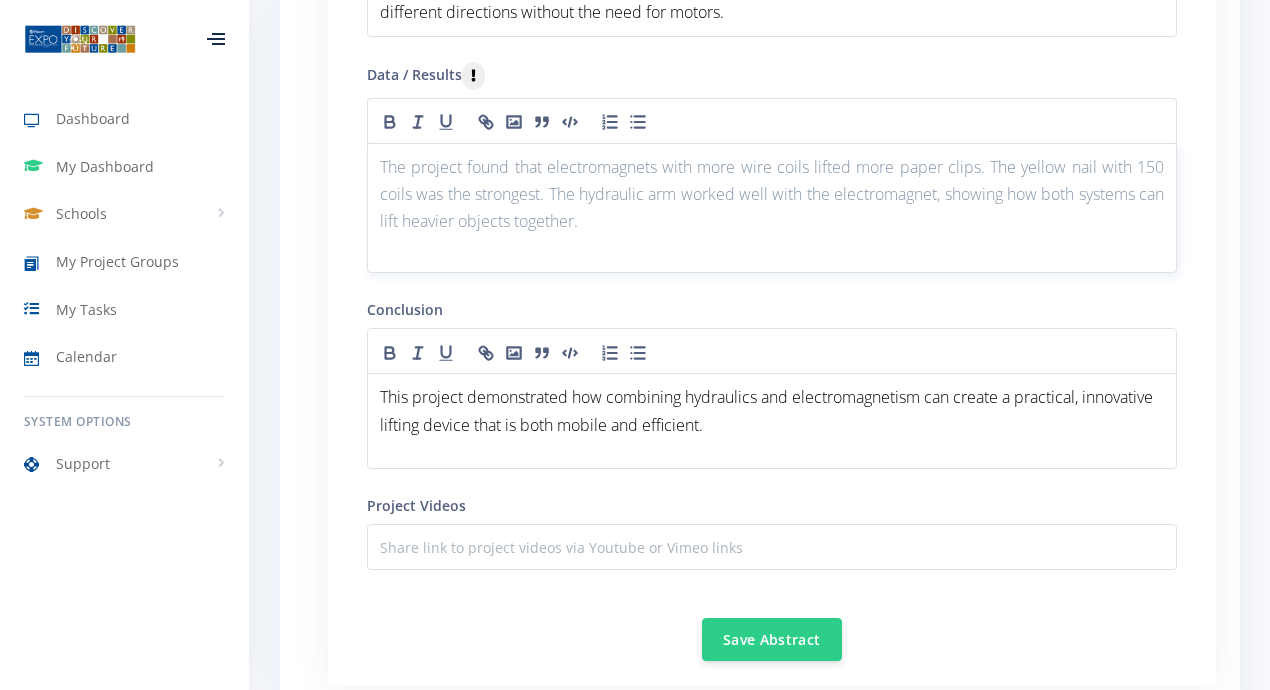 click on "The project found that electromagnets with more wire coils lifted more paper clips. The yellow nail with 150 coils was the strongest. The hydraulic arm worked well with the electromagnet, showing how both systems can lift heavier objects together." at bounding box center (772, 195) 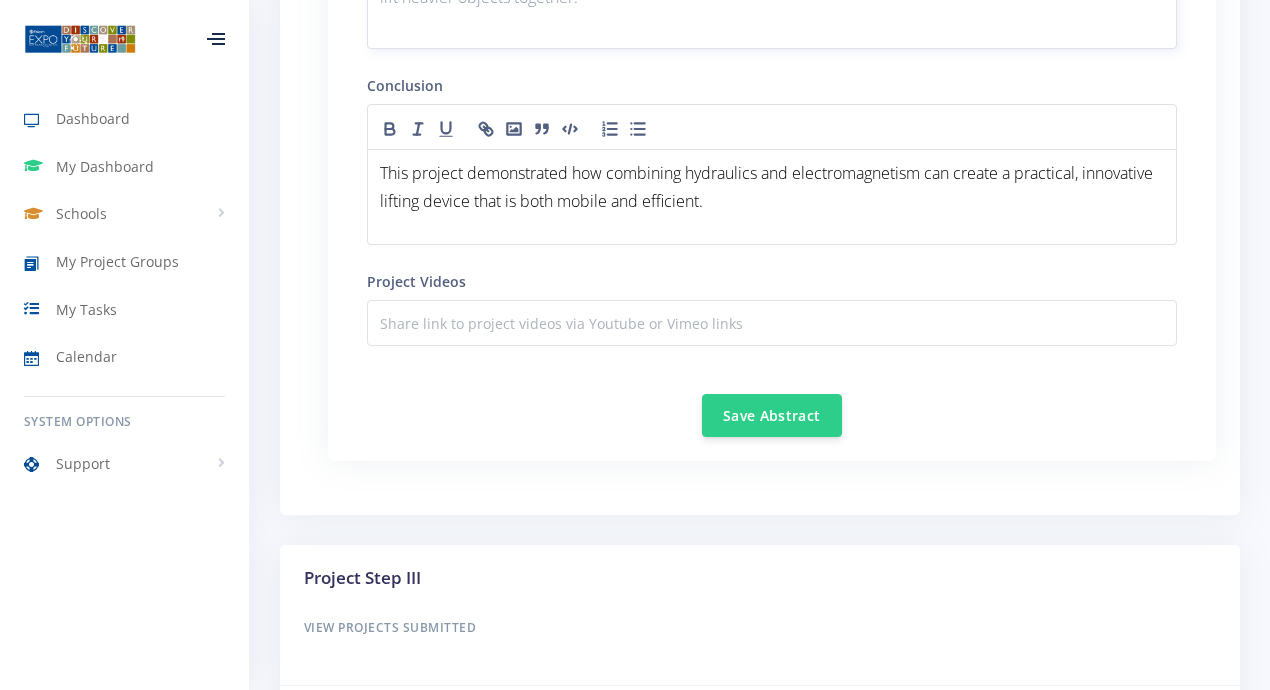 scroll, scrollTop: 2744, scrollLeft: 0, axis: vertical 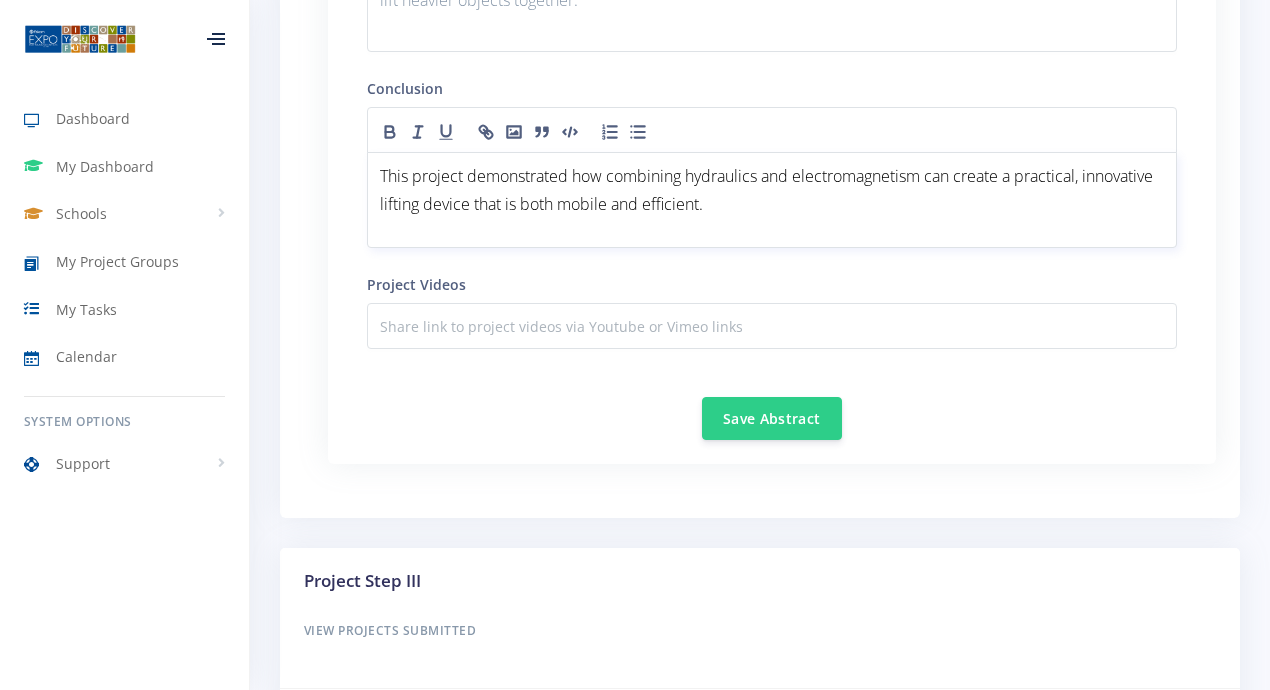 click on "This project demonstrated how combining hydraulics and electromagnetism can create a practical, innovative lifting device that is both mobile and efficient." at bounding box center [772, 190] 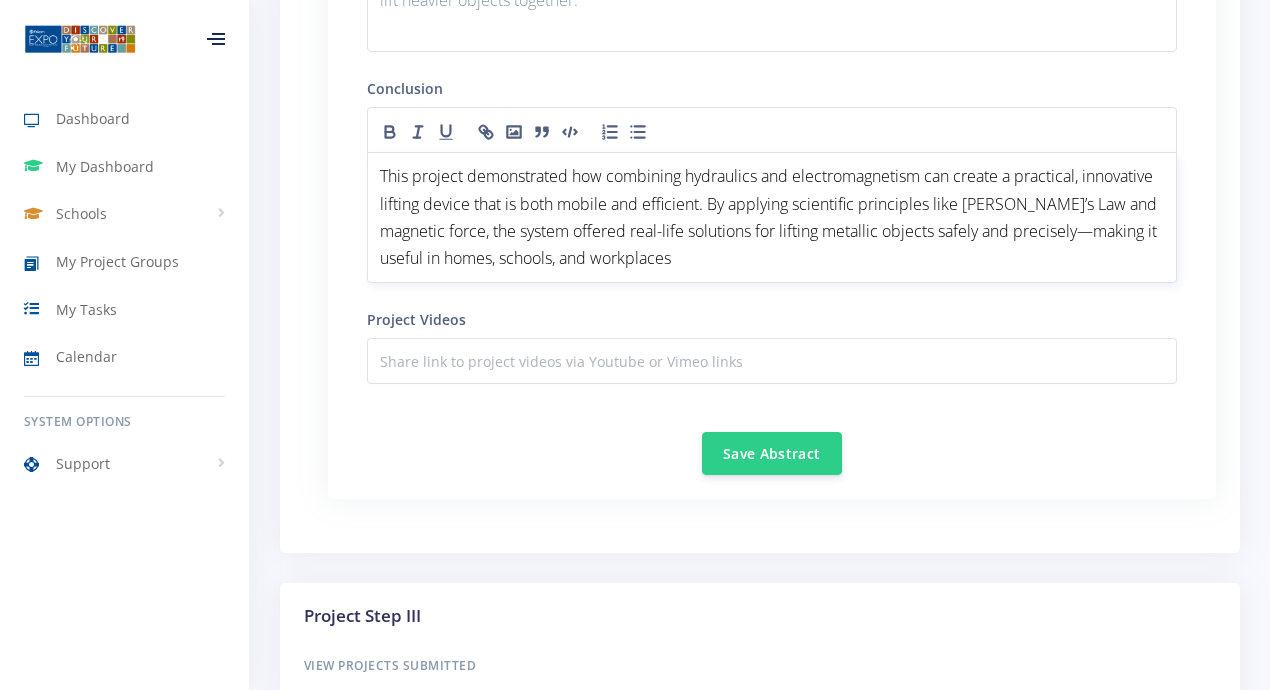 scroll, scrollTop: 0, scrollLeft: 0, axis: both 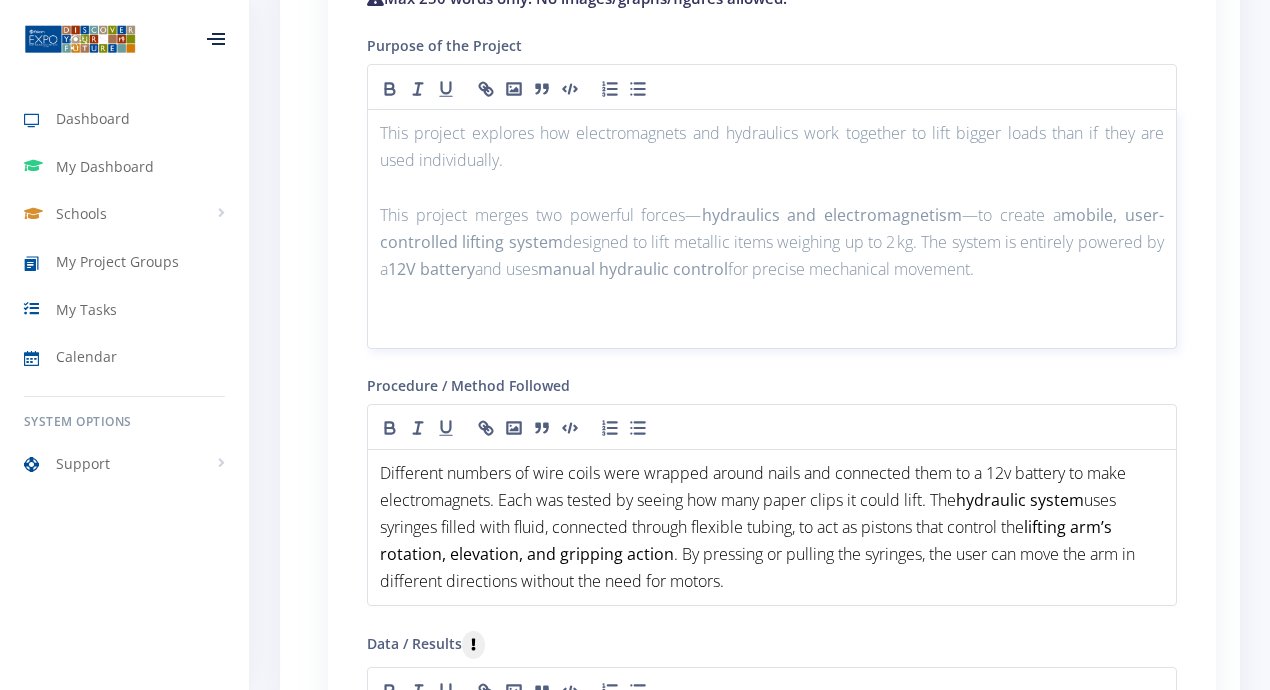 click on "This project merges two powerful forces— hydraulics and electromagnetism —to create a  mobile, user-controlled lifting system  designed to lift metallic items weighing up to 2 kg. The system is entirely powered by a  12V battery  and uses  manual hydraulic control  for precise mechanical movement." at bounding box center (772, 243) 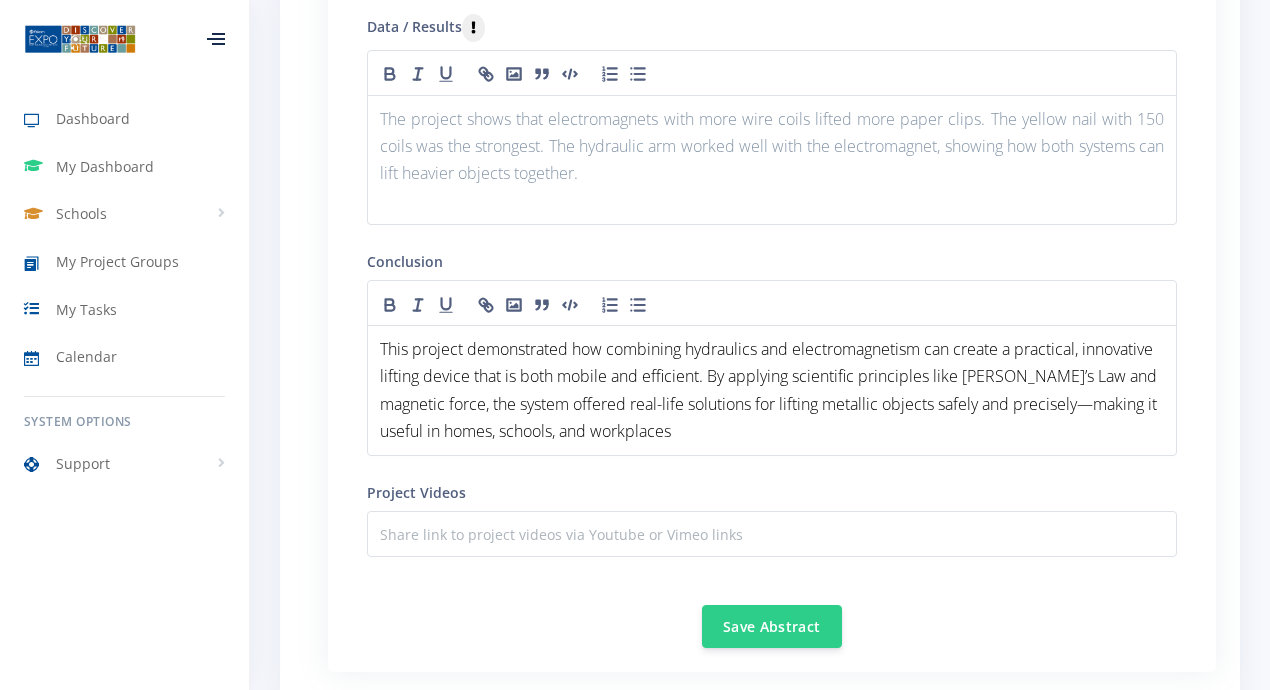 scroll, scrollTop: 2545, scrollLeft: 0, axis: vertical 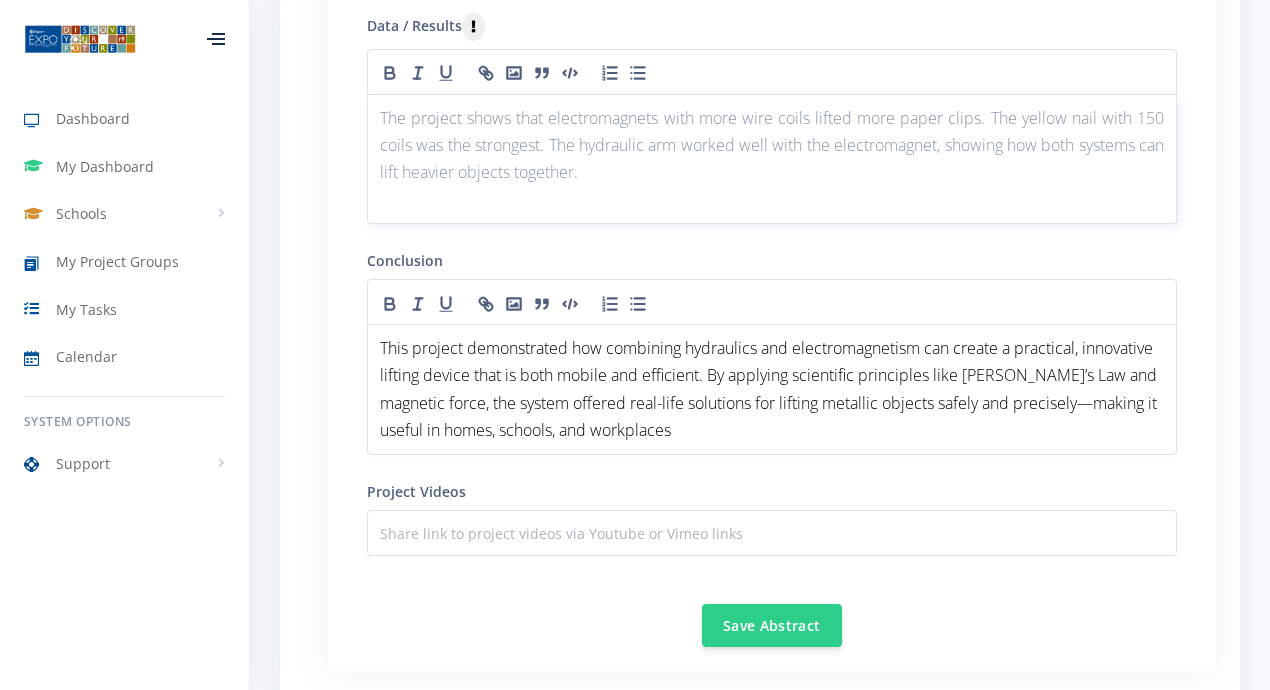 click on "The project shows that electromagnets with more wire coils lifted more paper clips. The yellow nail with 150 coils was the strongest. The hydraulic arm worked well with the electromagnet, showing how both systems can lift heavier objects together." at bounding box center [772, 146] 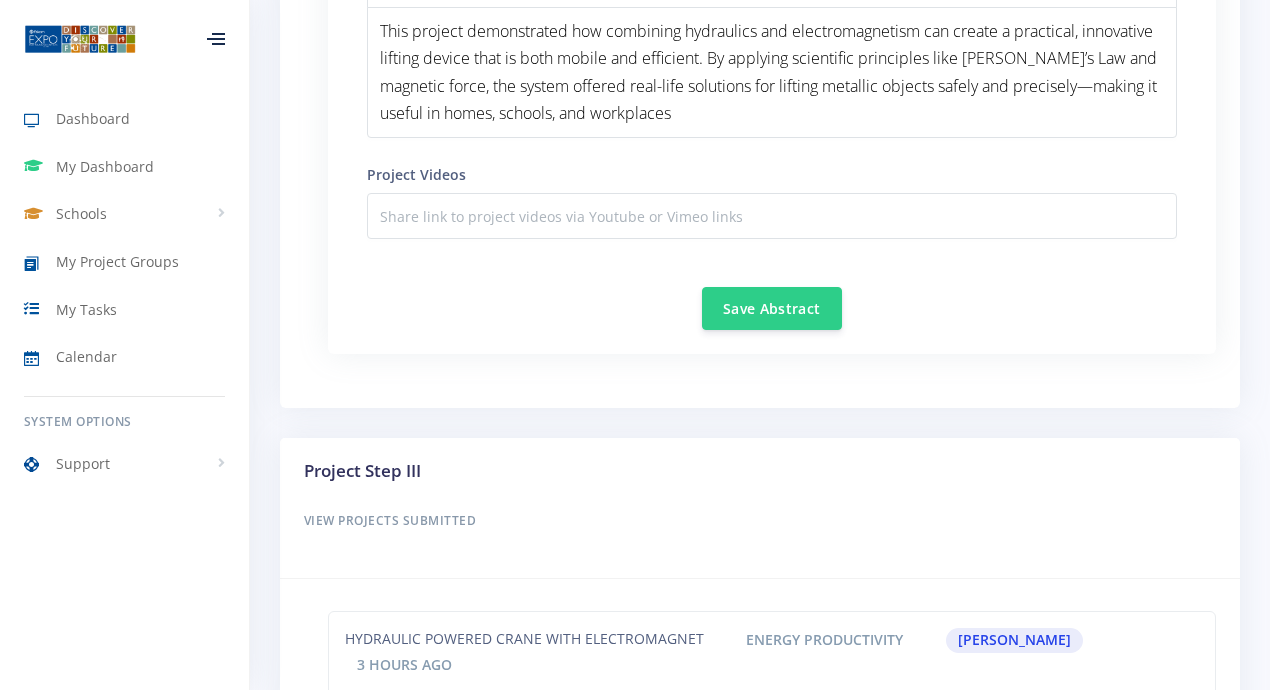 scroll, scrollTop: 2863, scrollLeft: 0, axis: vertical 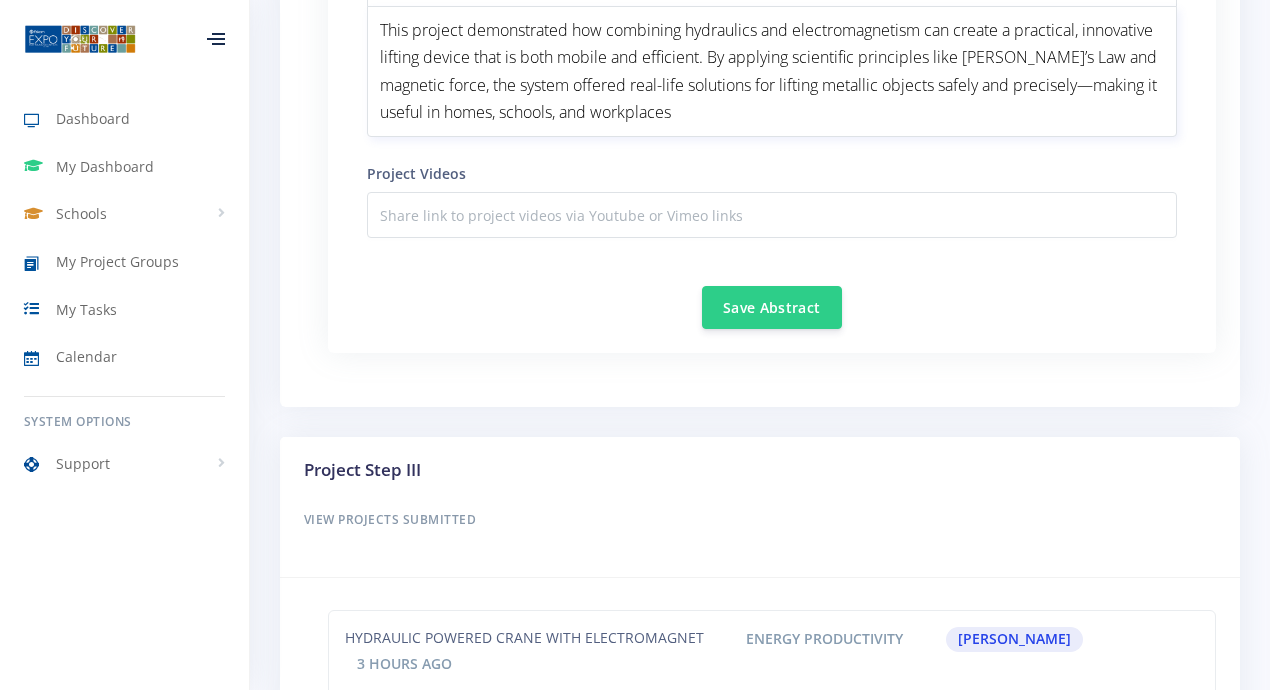 click on "This project demonstrated how combining hydraulics and electromagnetism can create a practical, innovative lifting device that is both mobile and efficient. By applying scientific principles like Pascal’s Law and magnetic force, the system offered real-life solutions for lifting metallic objects safely and precisely—making it useful in homes, schools, and workplaces" at bounding box center (772, 71) 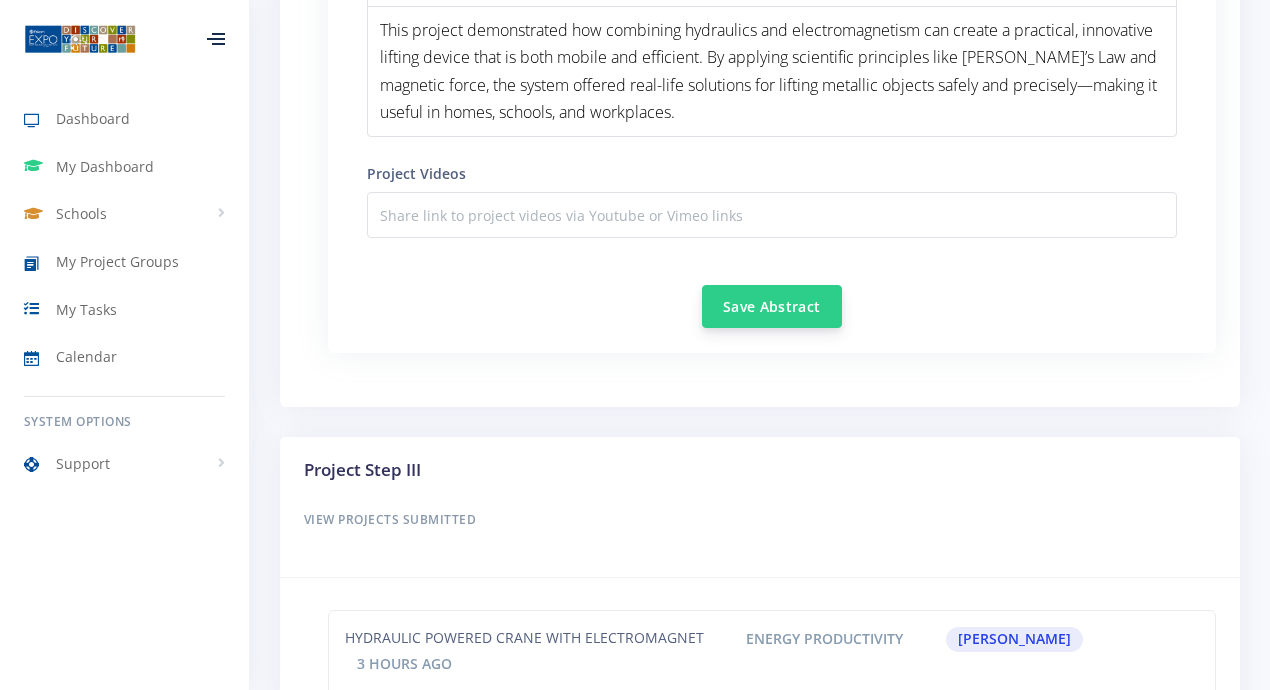 click on "Save Abstract" at bounding box center [772, 306] 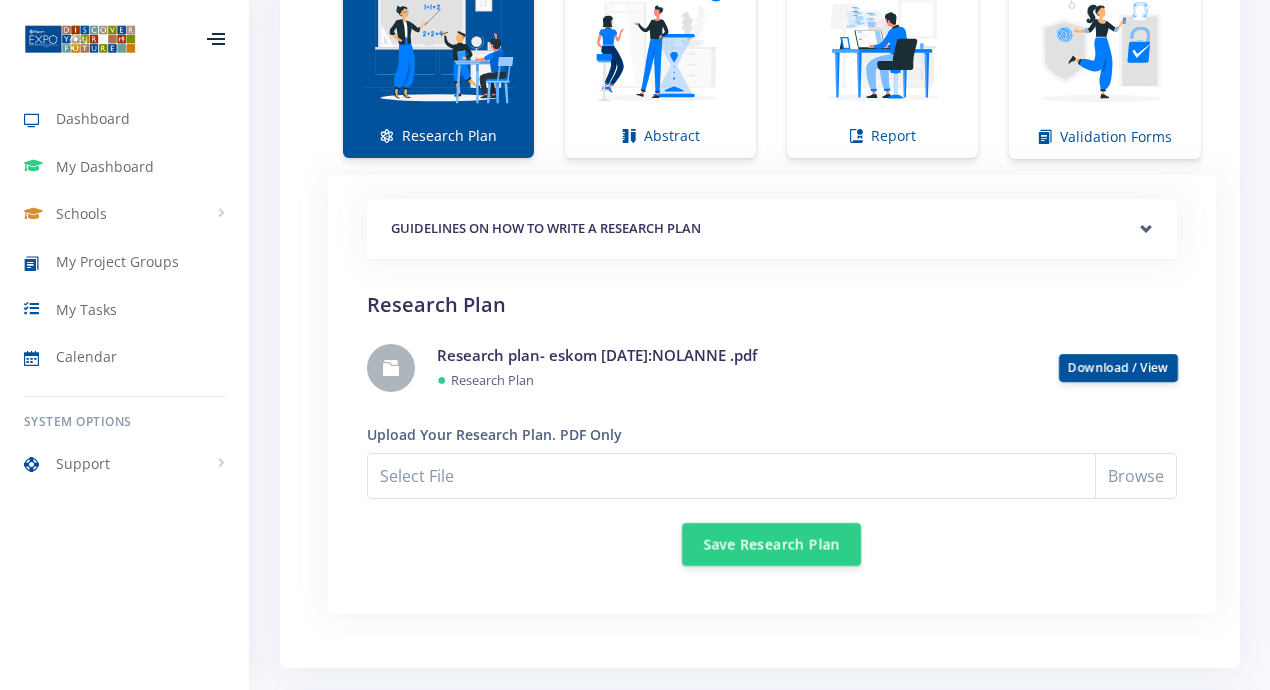 scroll, scrollTop: 1540, scrollLeft: 0, axis: vertical 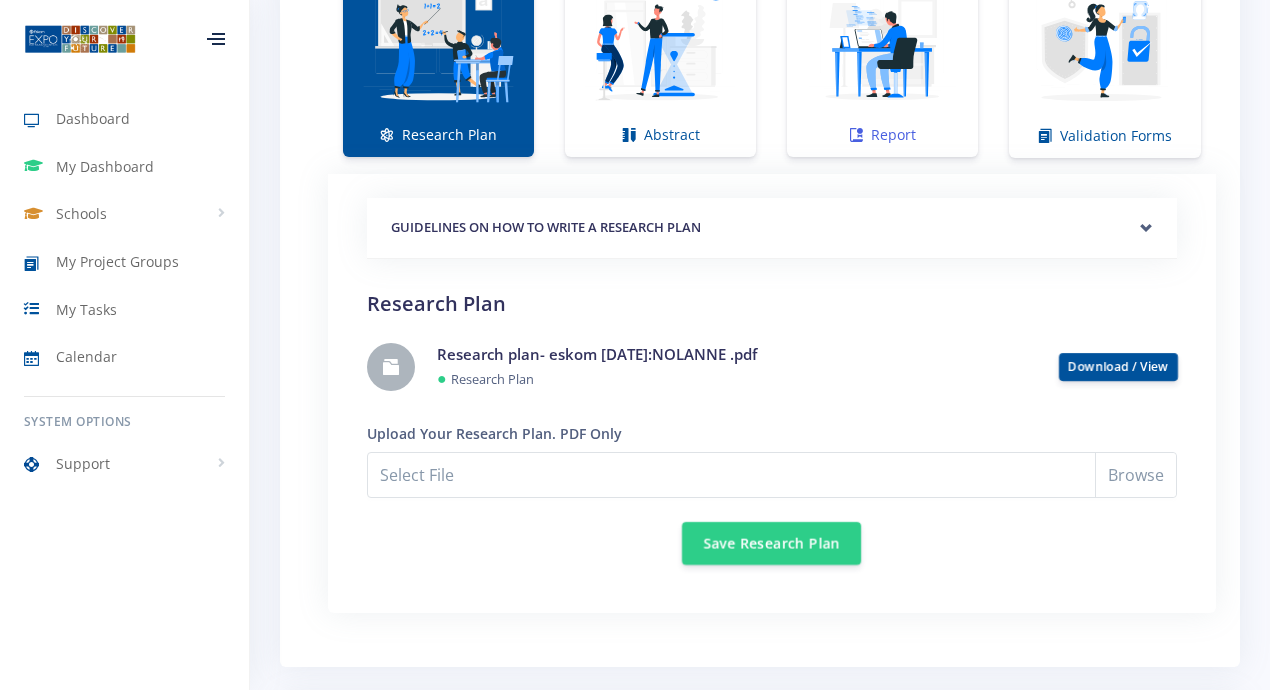 click at bounding box center [882, 44] 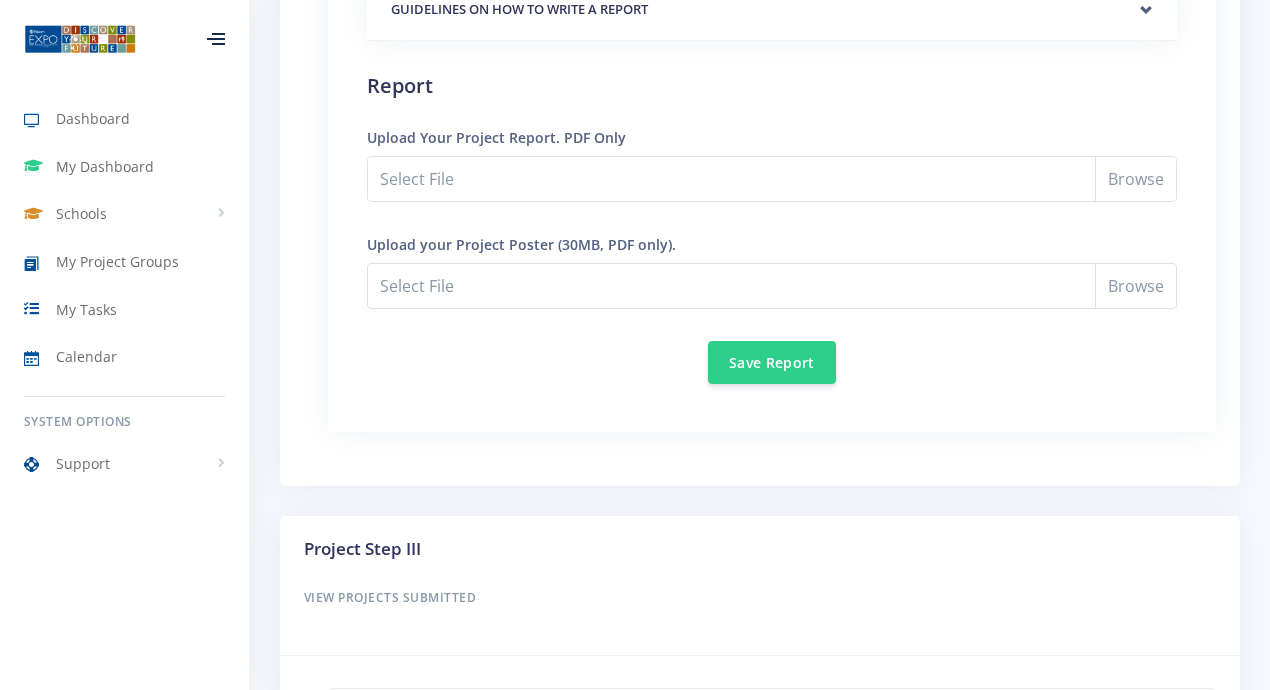 scroll, scrollTop: 1763, scrollLeft: 0, axis: vertical 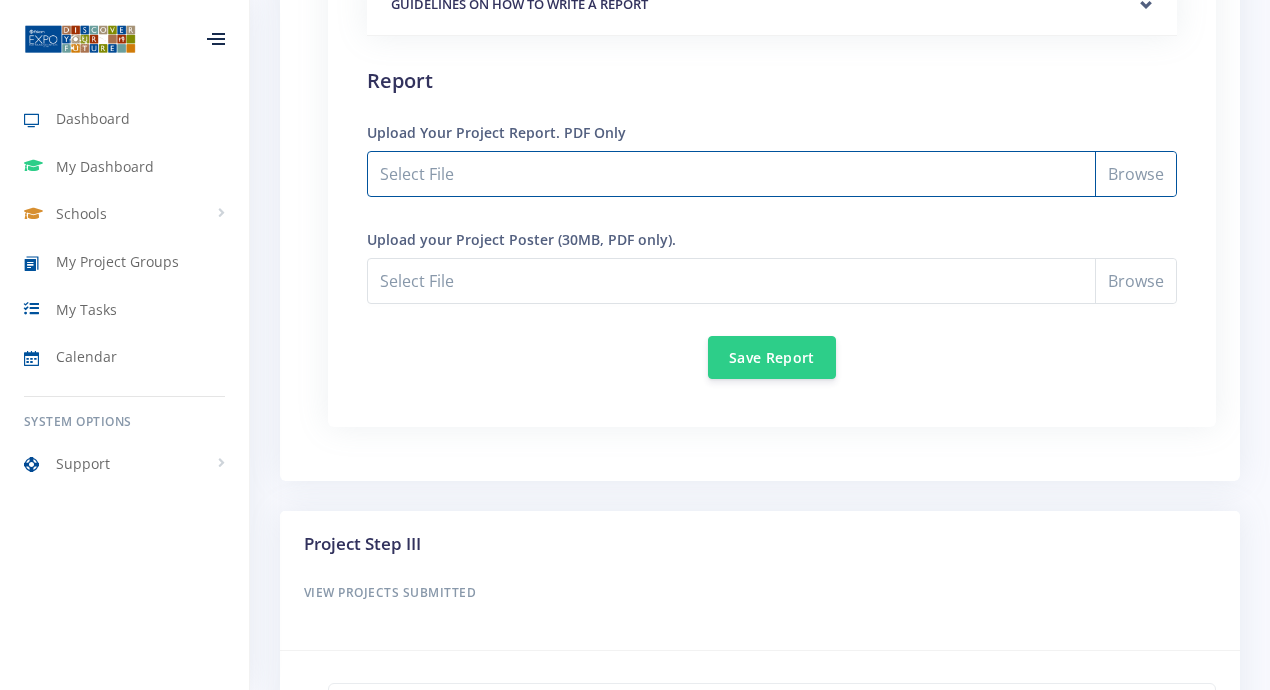 click on "Select File" at bounding box center [772, 174] 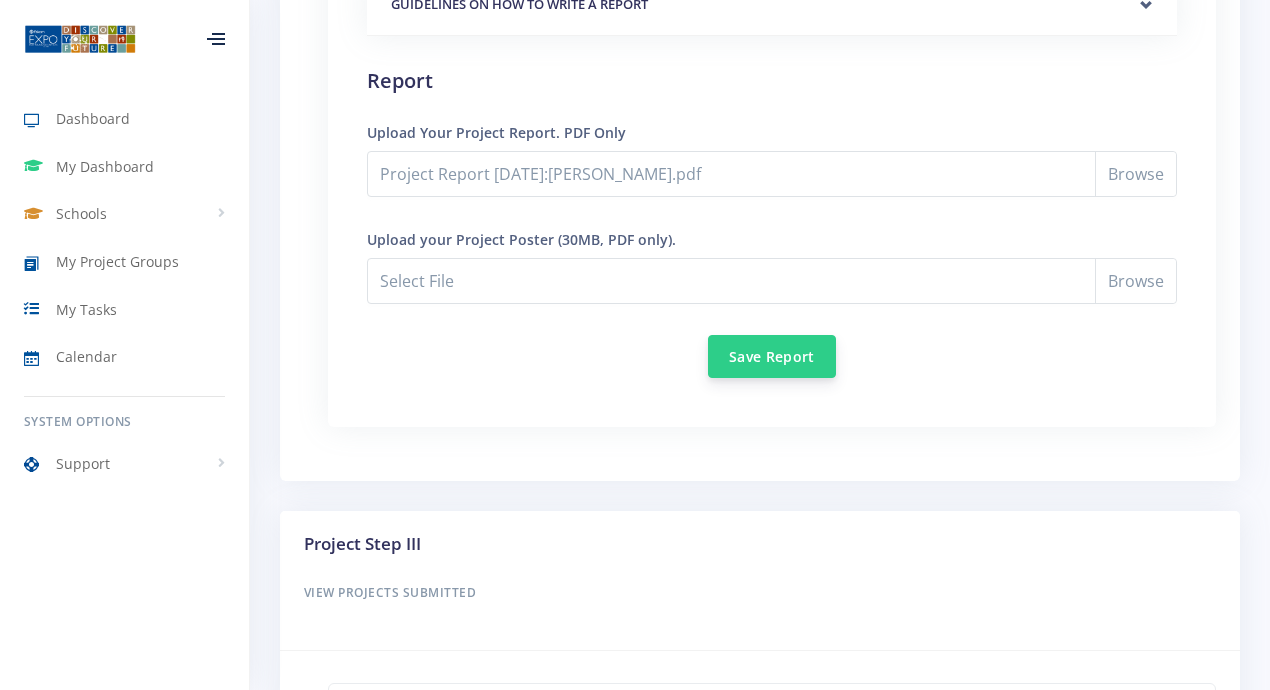 click on "Save Report" at bounding box center [772, 356] 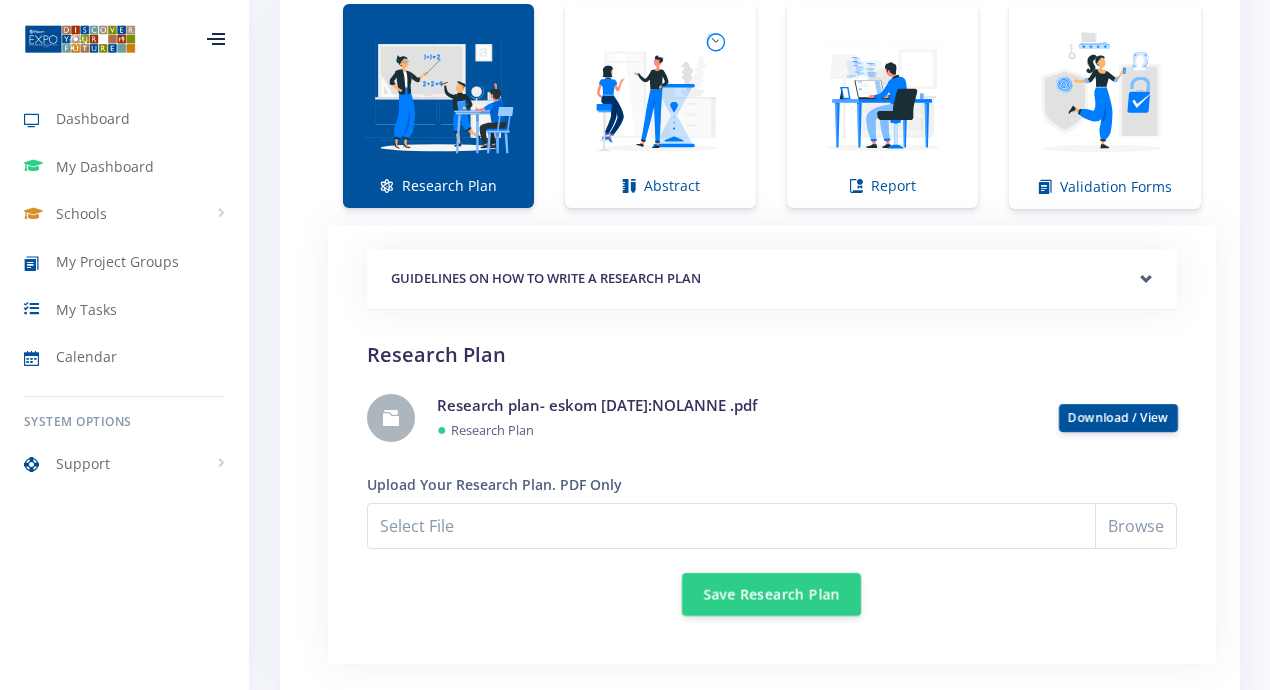 scroll, scrollTop: 1481, scrollLeft: 0, axis: vertical 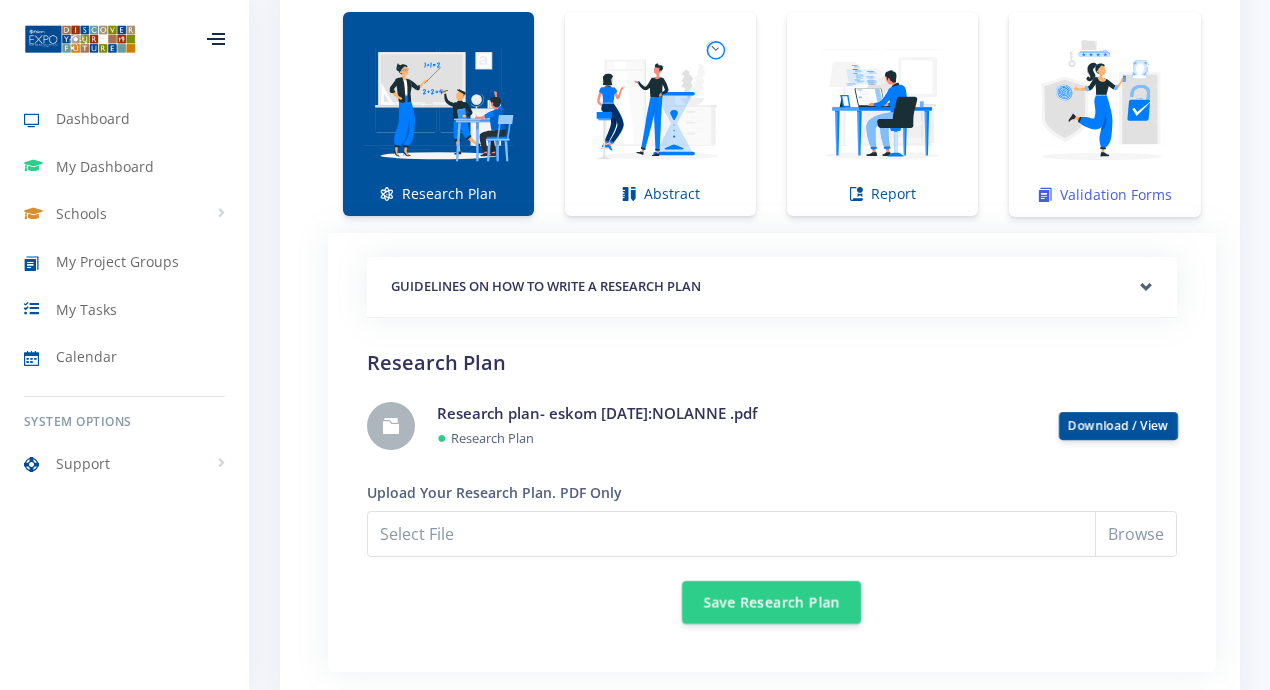 click on "Validation Forms" at bounding box center (1105, 114) 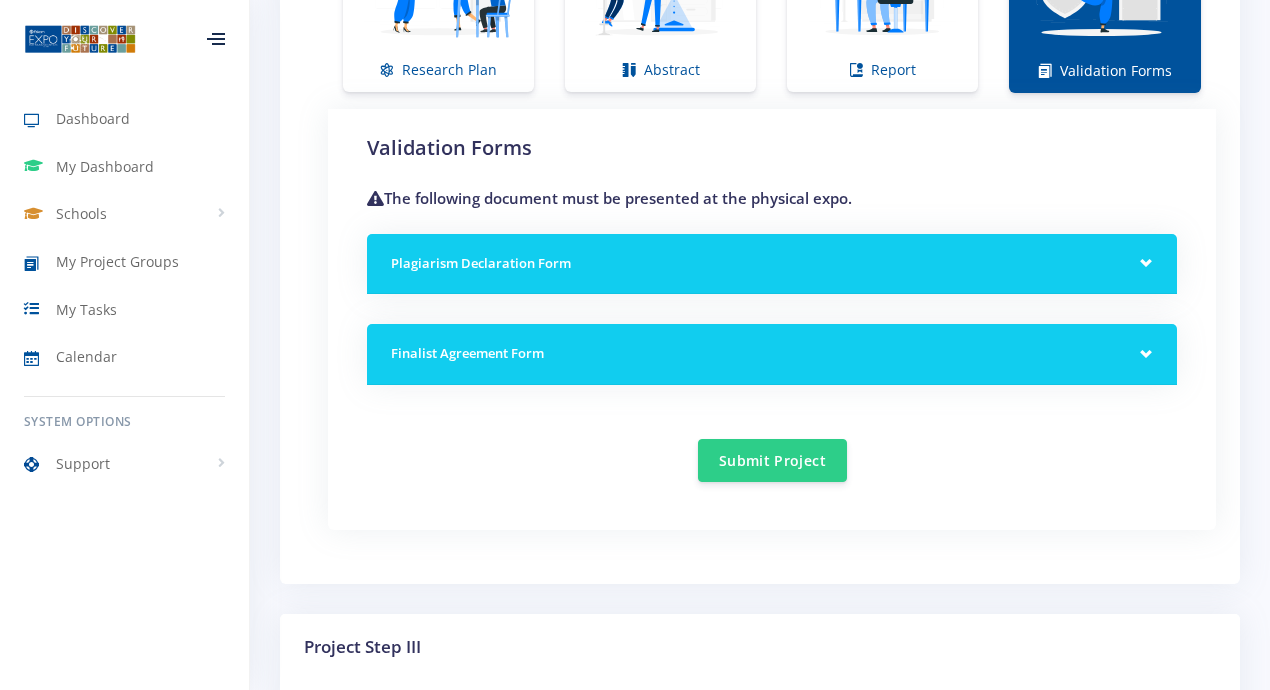 scroll, scrollTop: 1606, scrollLeft: 0, axis: vertical 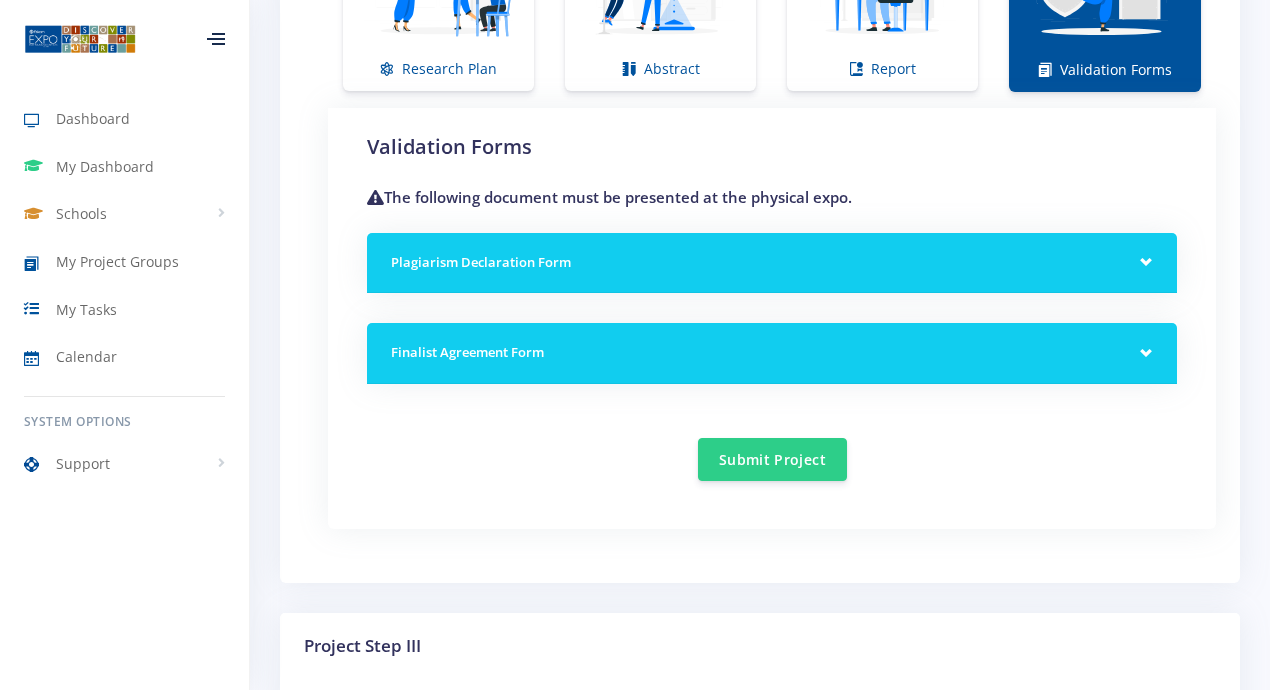 click on "Plagiarism
Declaration
Form" at bounding box center [772, 263] 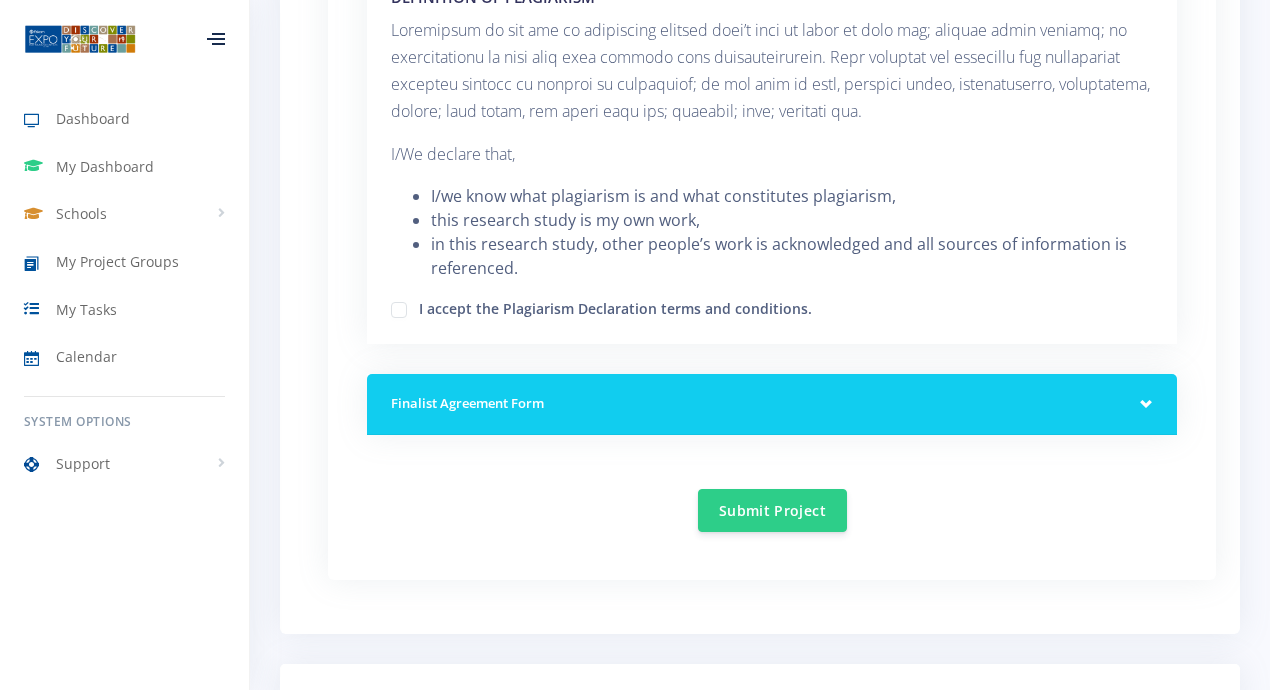 scroll, scrollTop: 1981, scrollLeft: 0, axis: vertical 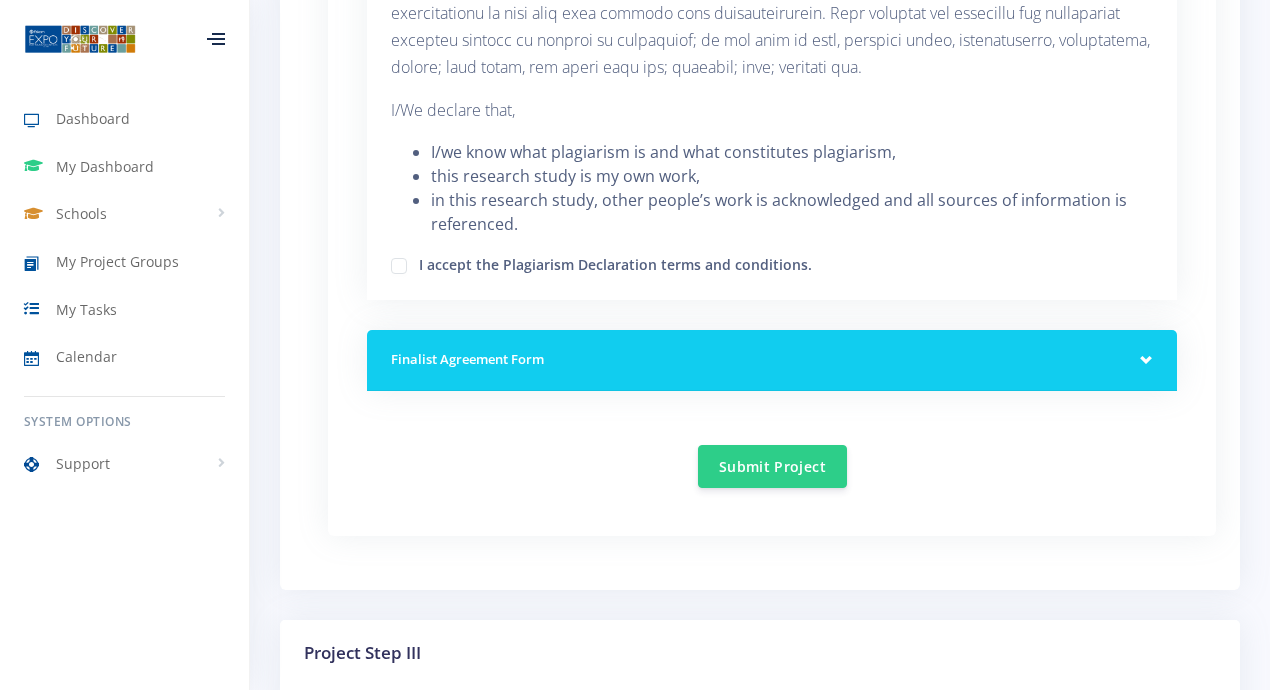 click on "I accept the
Plagiarism
Declaration terms and
conditions." at bounding box center [615, 262] 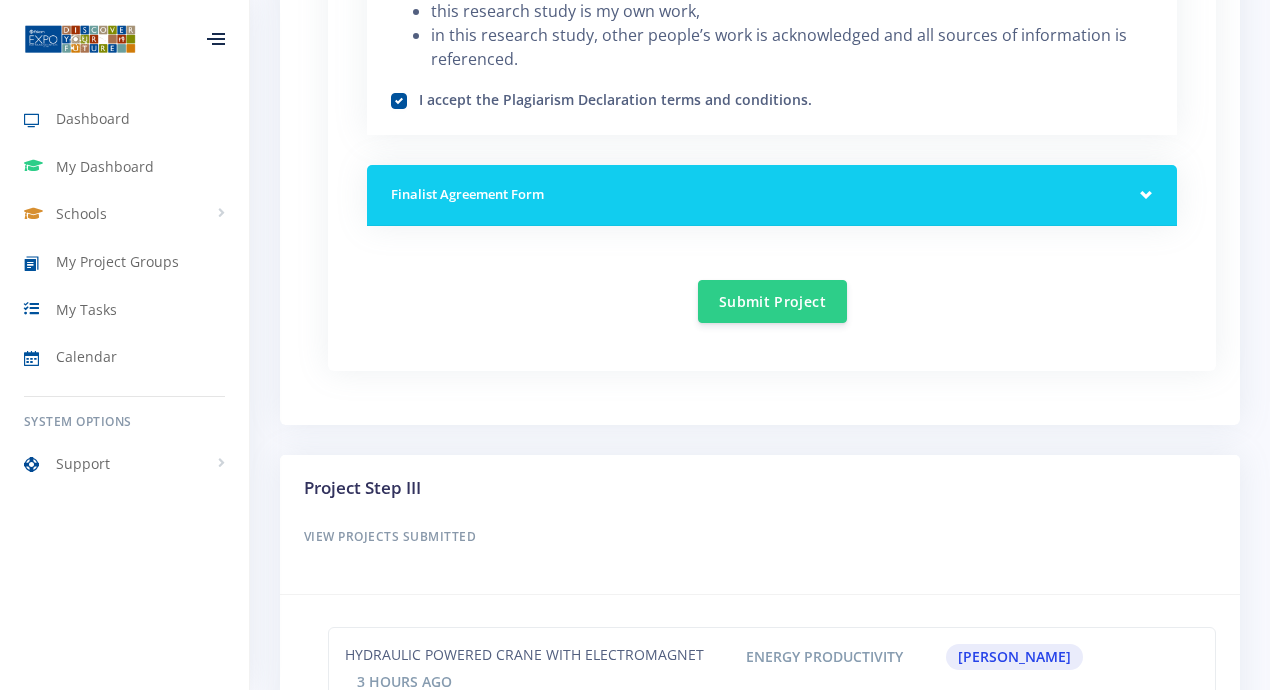 scroll, scrollTop: 2170, scrollLeft: 0, axis: vertical 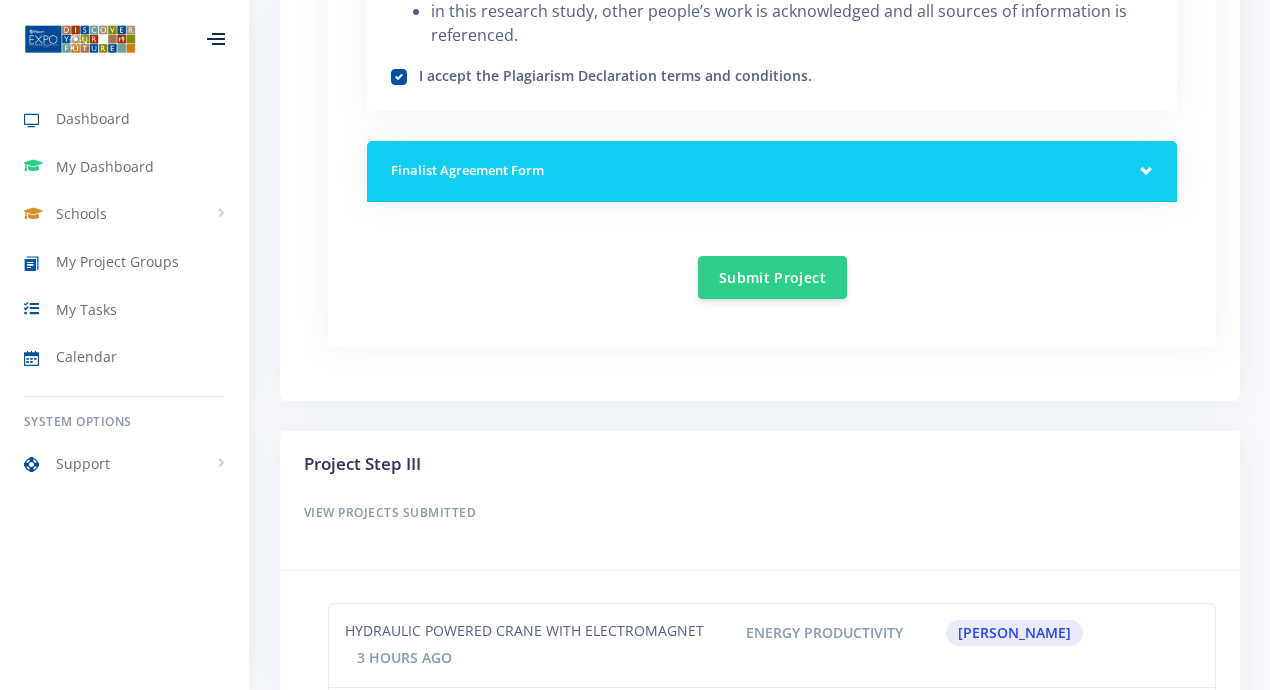 click on "Finalist Agreement
Form" at bounding box center (772, 171) 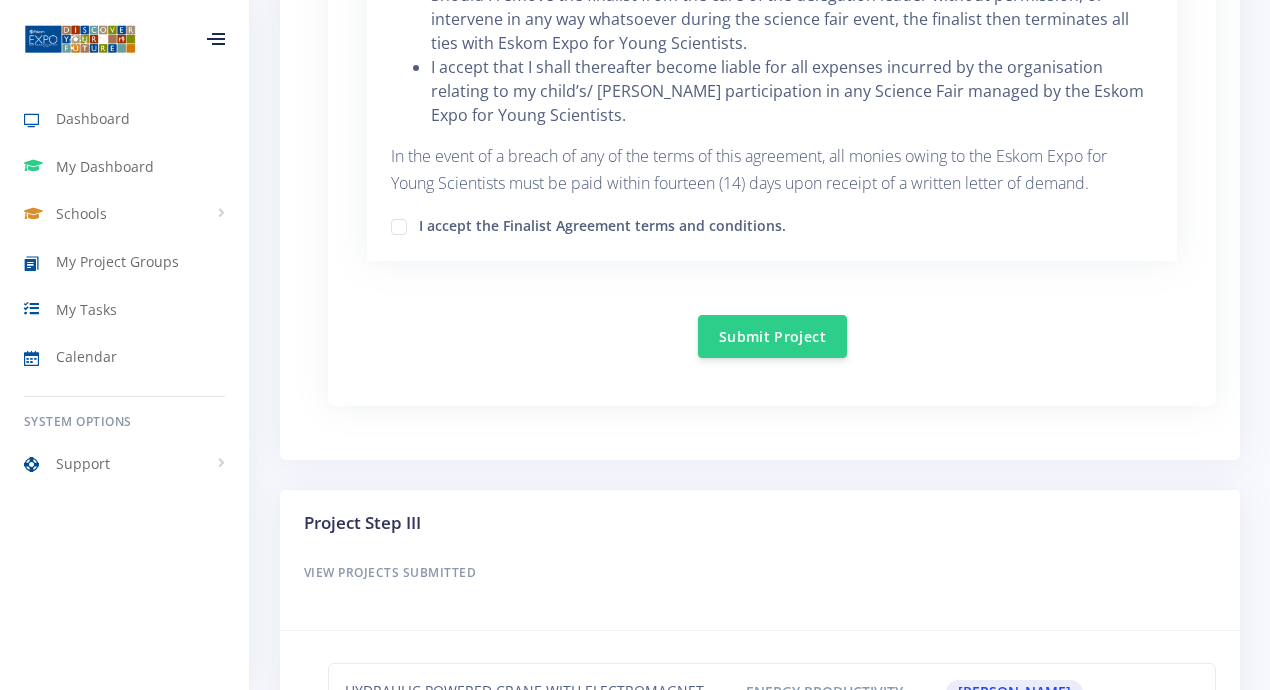 scroll, scrollTop: 3568, scrollLeft: 0, axis: vertical 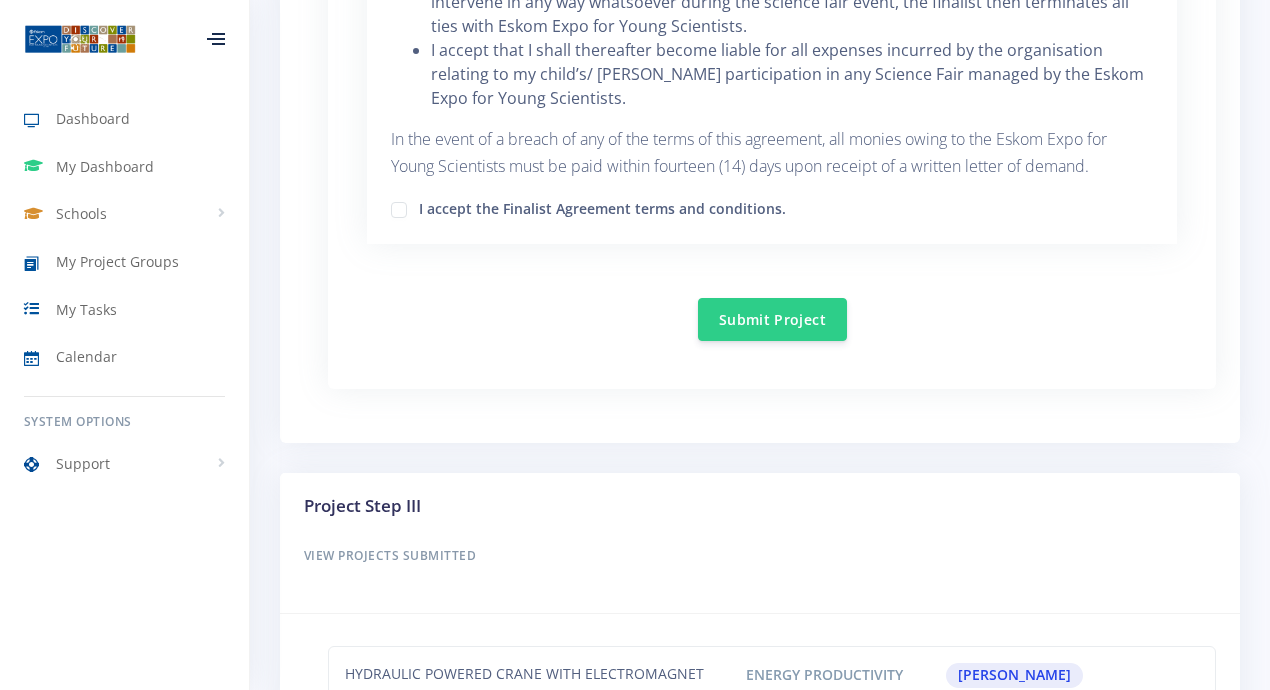 click on "I accept the
Finalist Agreement
terms and conditions." at bounding box center [602, 206] 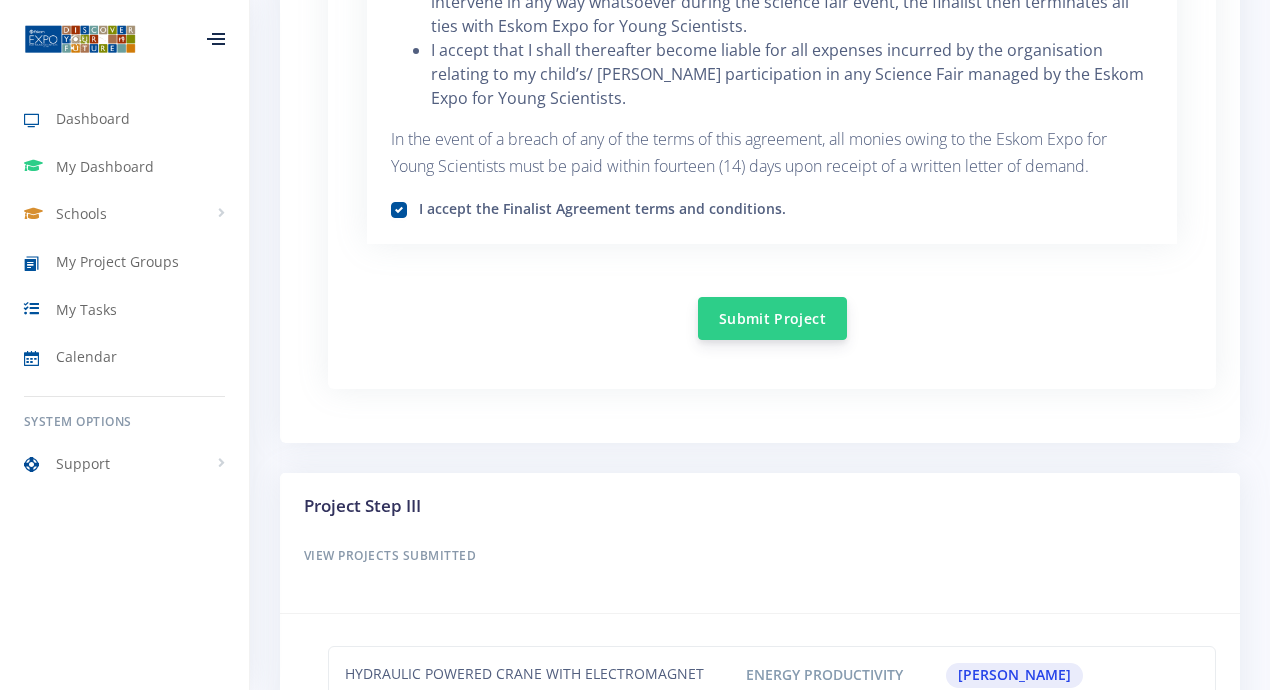 click on "Submit Project" at bounding box center [772, 318] 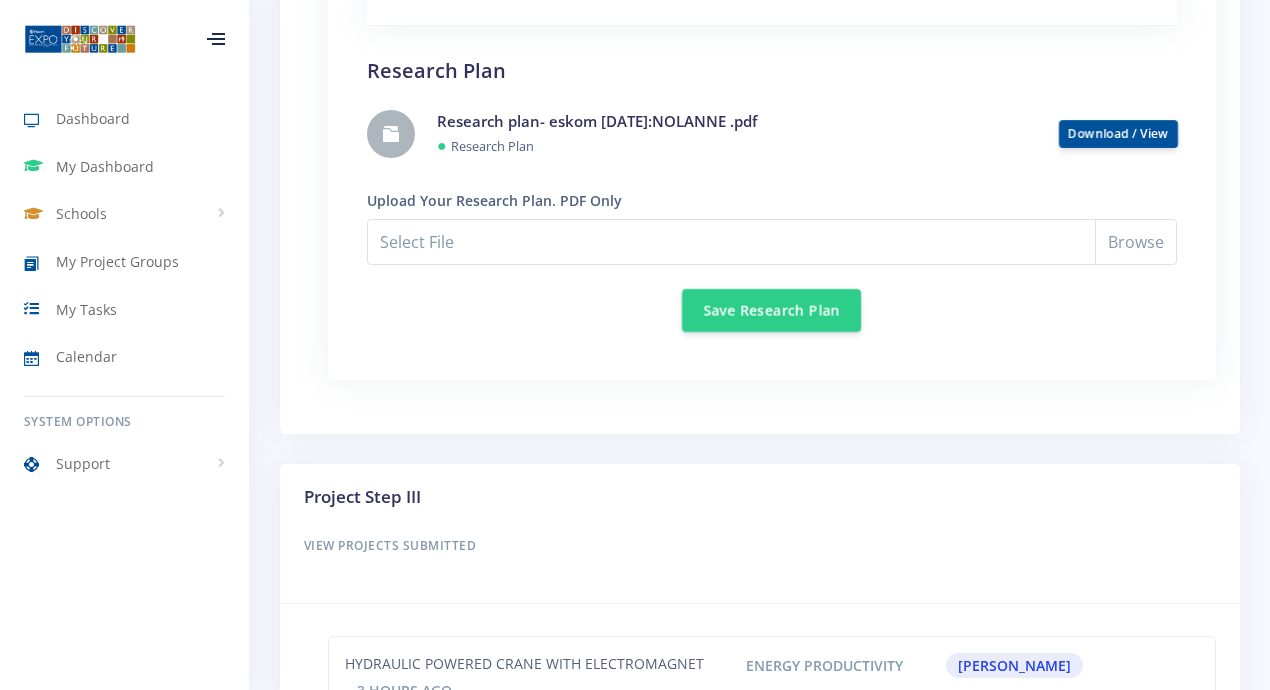 scroll, scrollTop: 1775, scrollLeft: 0, axis: vertical 